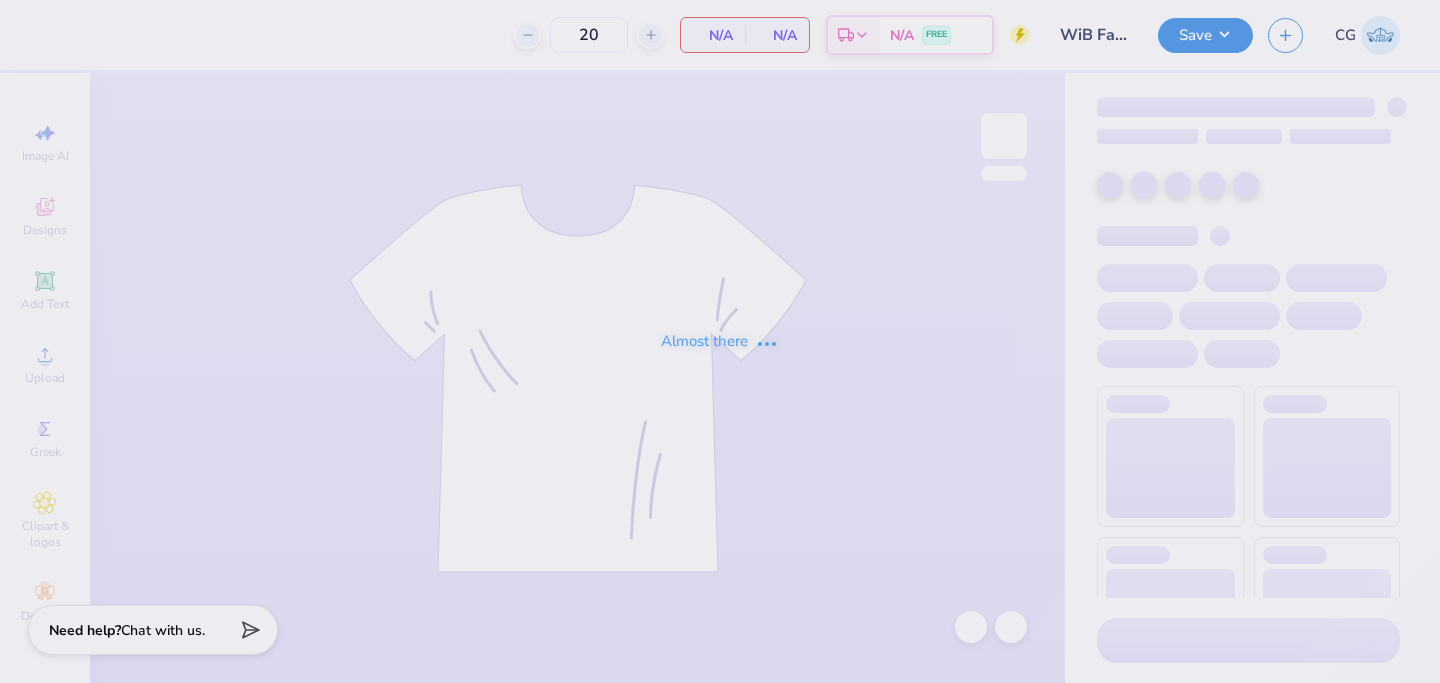 scroll, scrollTop: 0, scrollLeft: 0, axis: both 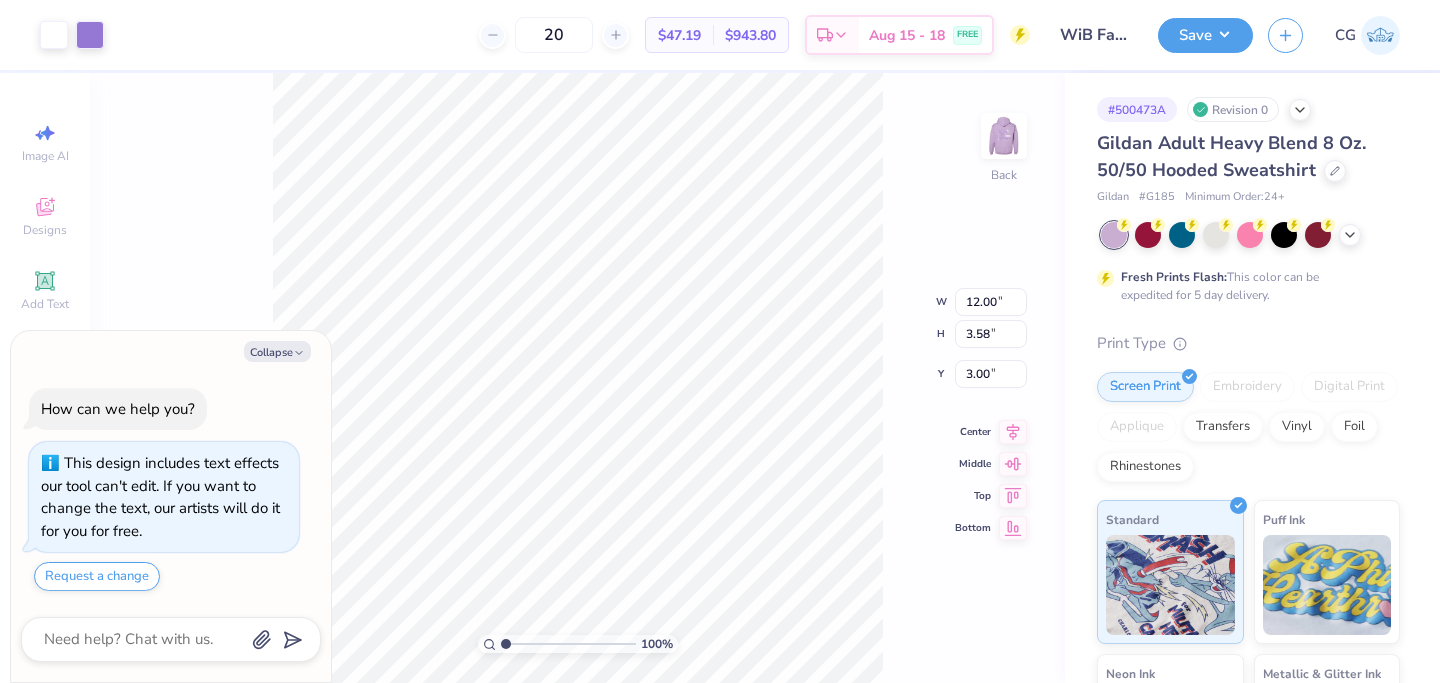 click on "100  % Back W 12.00 12.00 " H 3.58 3.58 " Y 3.00 3.00 " Center Middle Top Bottom" at bounding box center [577, 378] 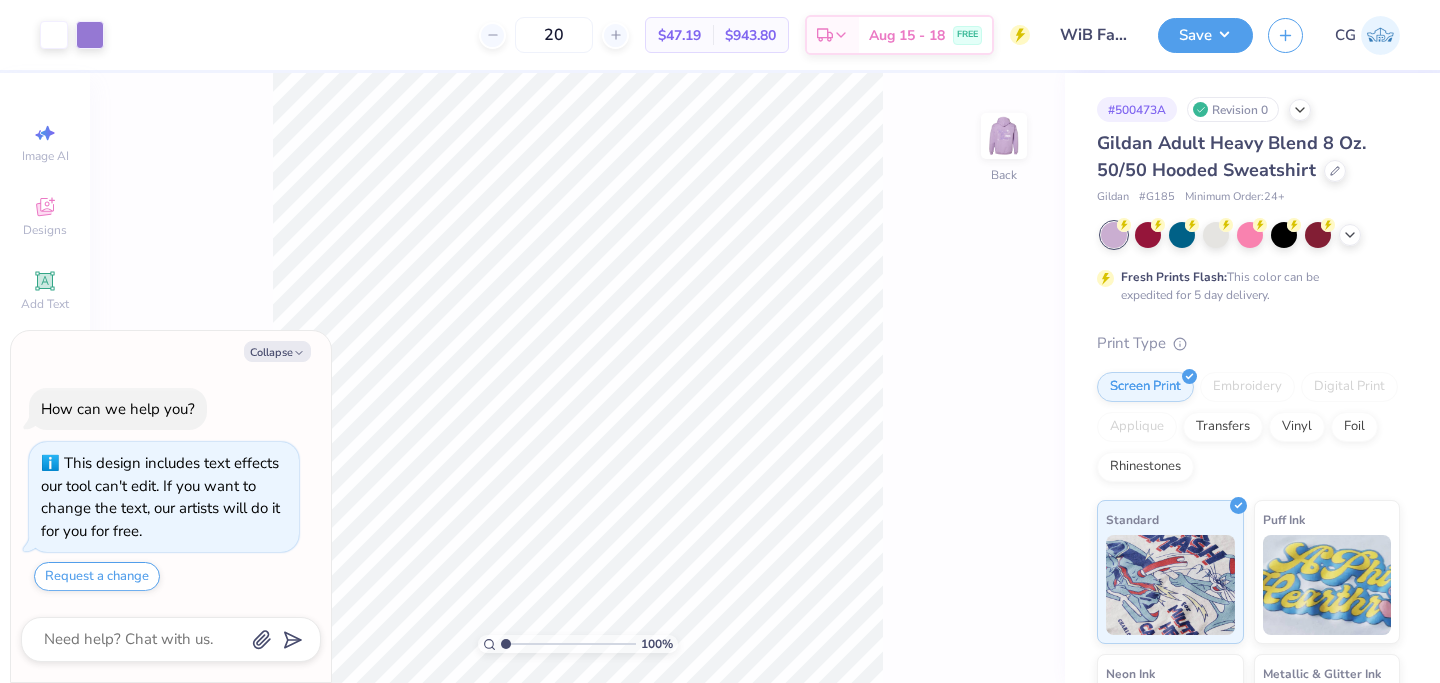 click on "100  % Back" at bounding box center (577, 378) 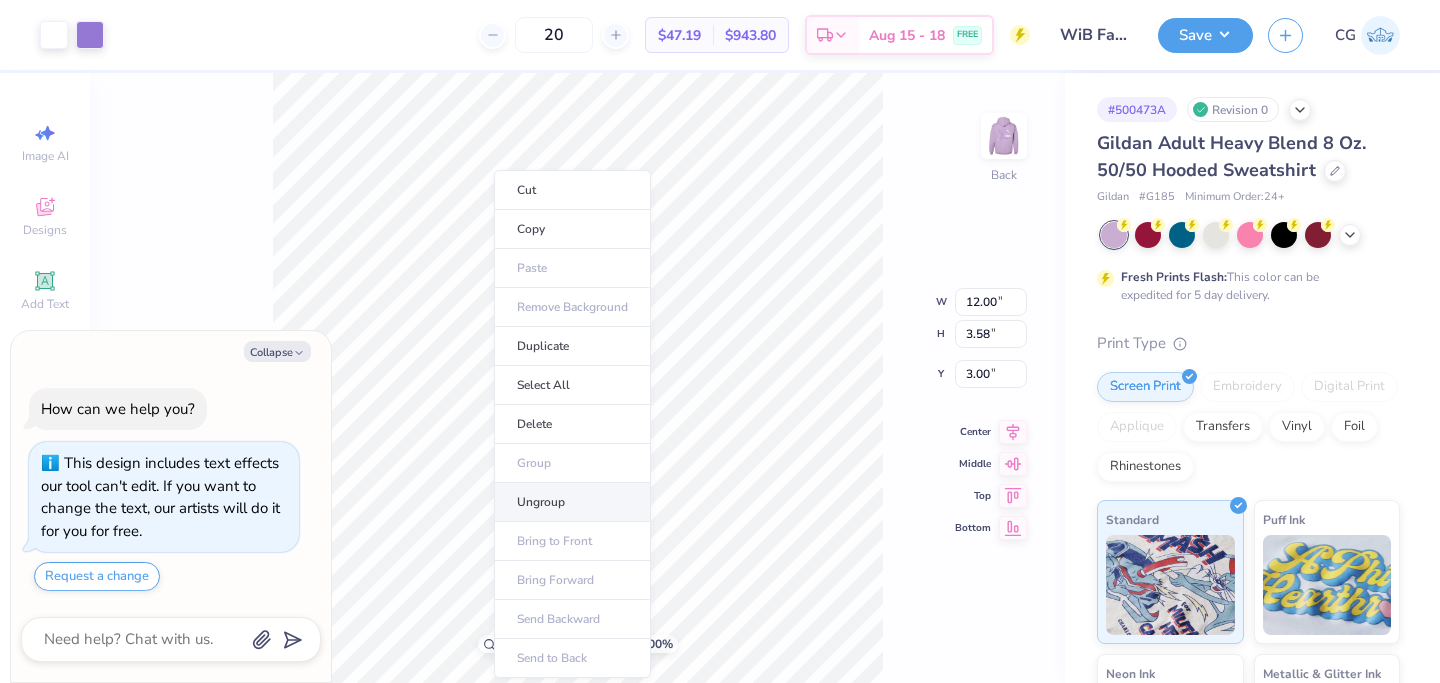 click on "Ungroup" at bounding box center [572, 502] 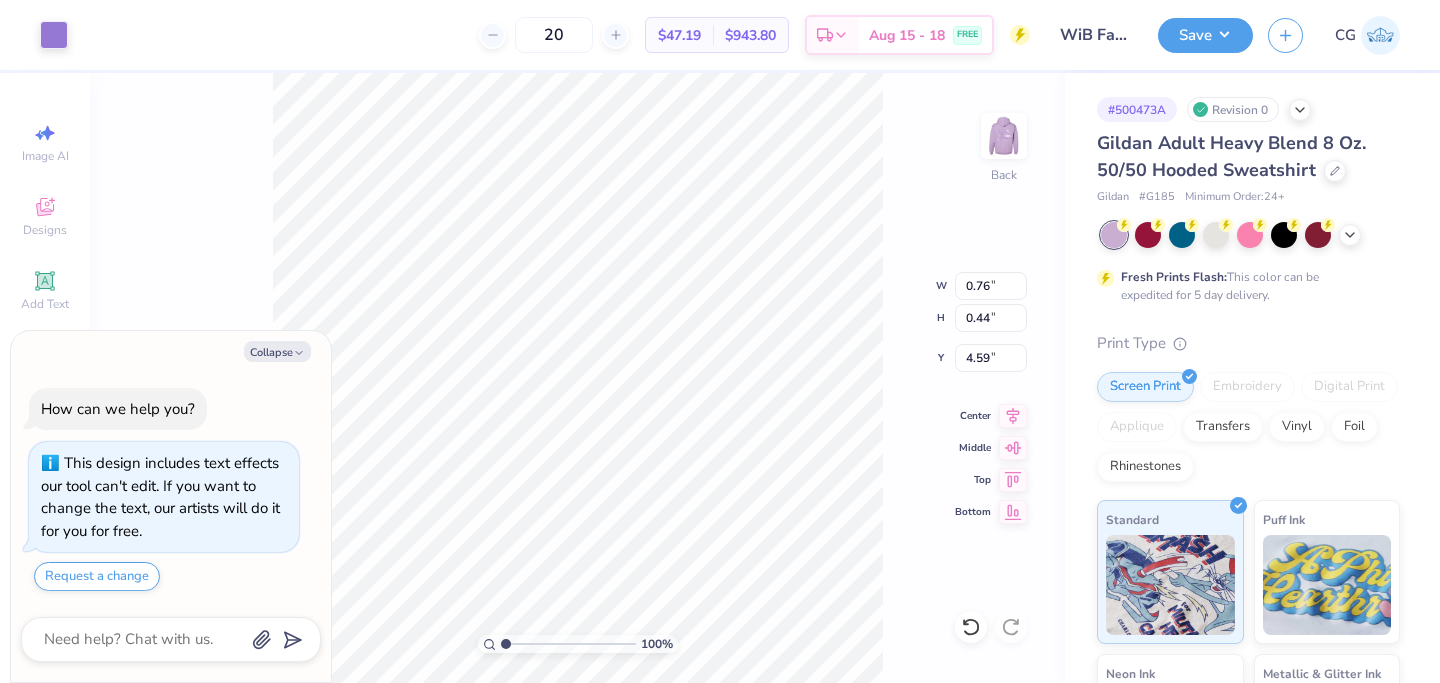 click on "100  % Back W 0.76 0.76 " H 0.44 0.44 " Y 4.59 4.59 " Center Middle Top Bottom" at bounding box center (577, 378) 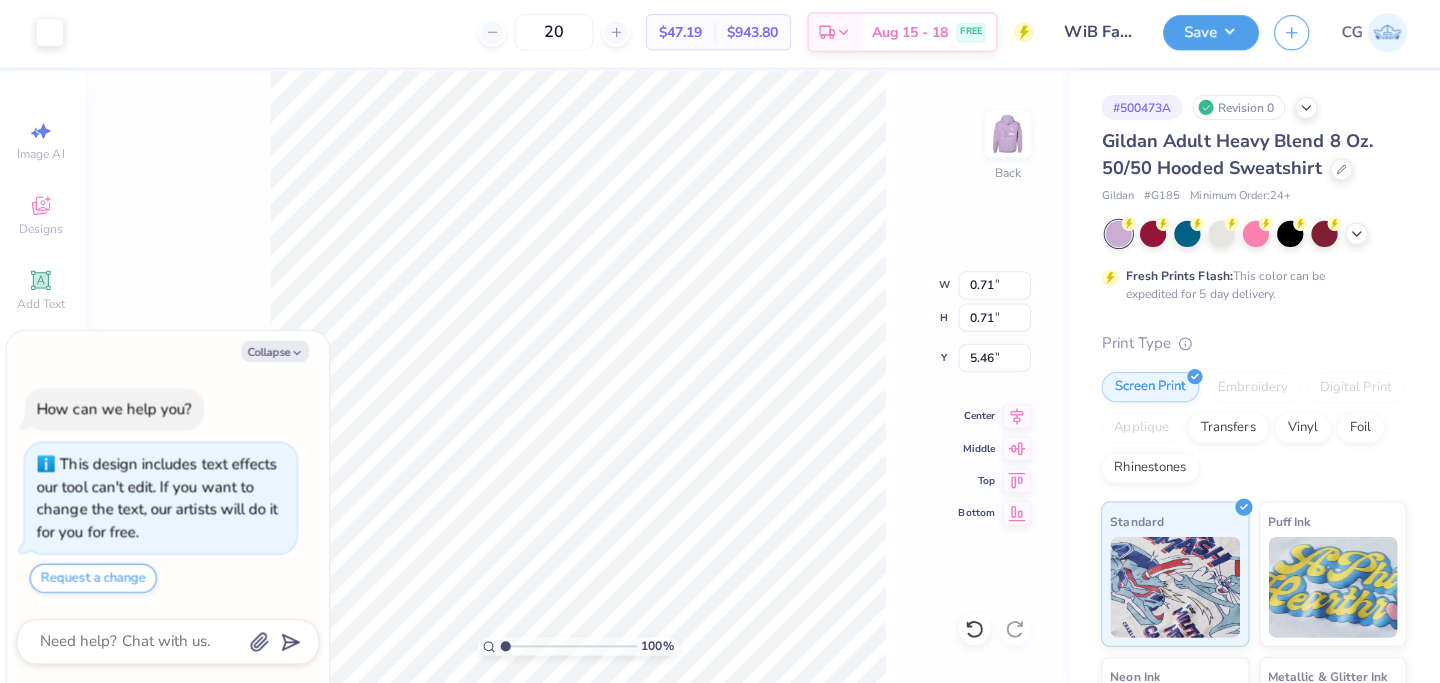 scroll, scrollTop: 0, scrollLeft: 0, axis: both 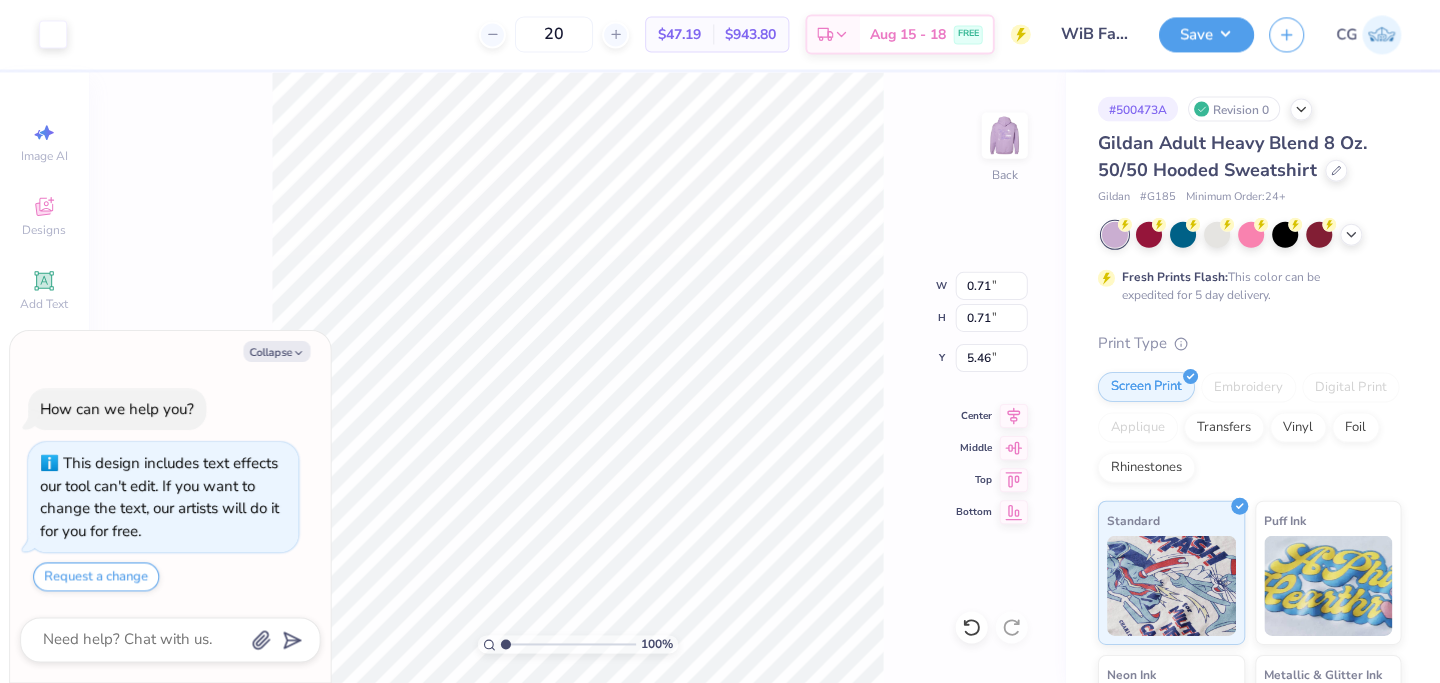 type on "x" 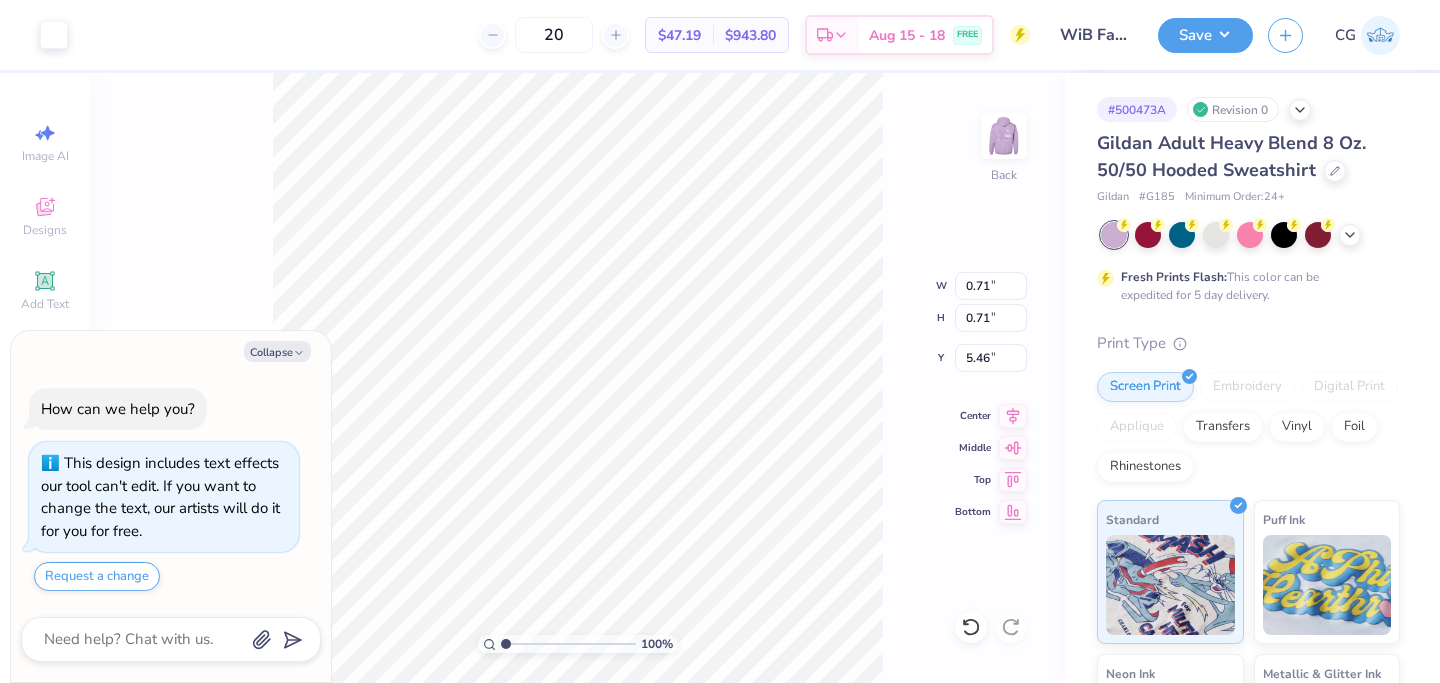 type on "1.07" 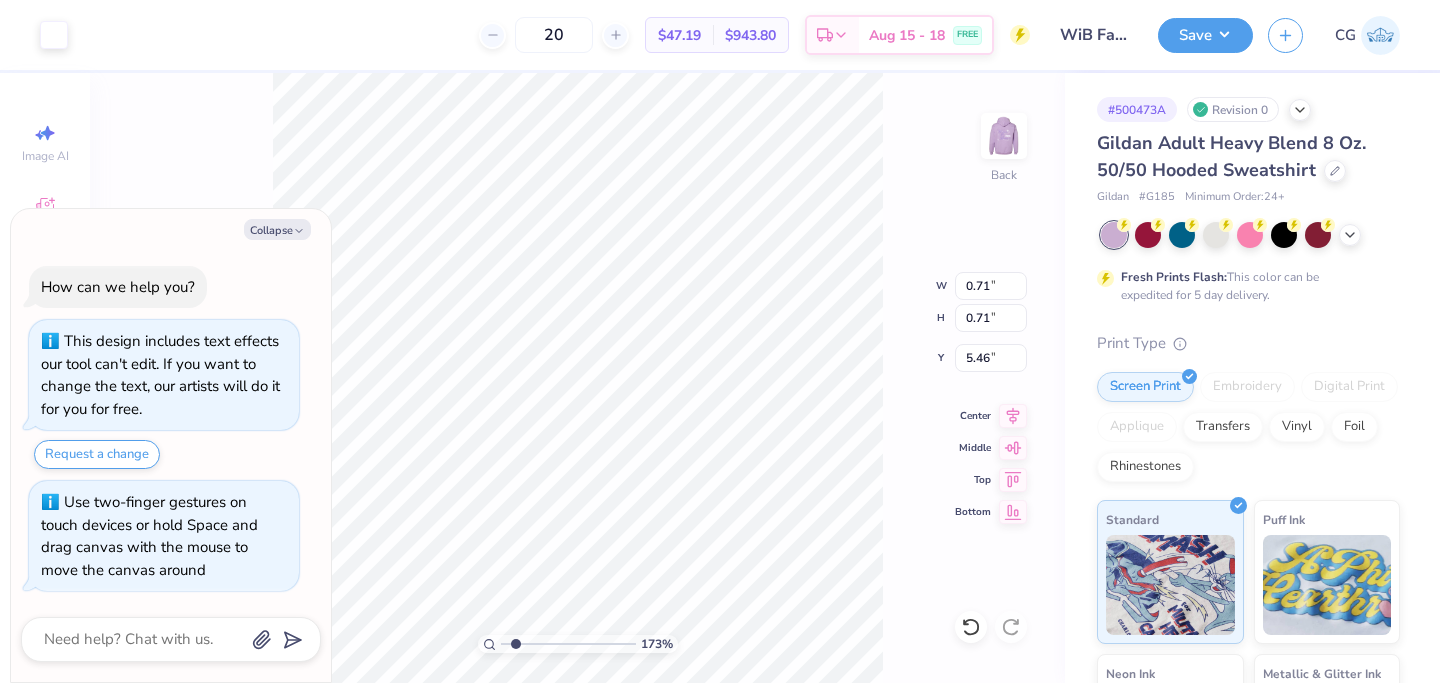 drag, startPoint x: 504, startPoint y: 644, endPoint x: 514, endPoint y: 643, distance: 10.049875 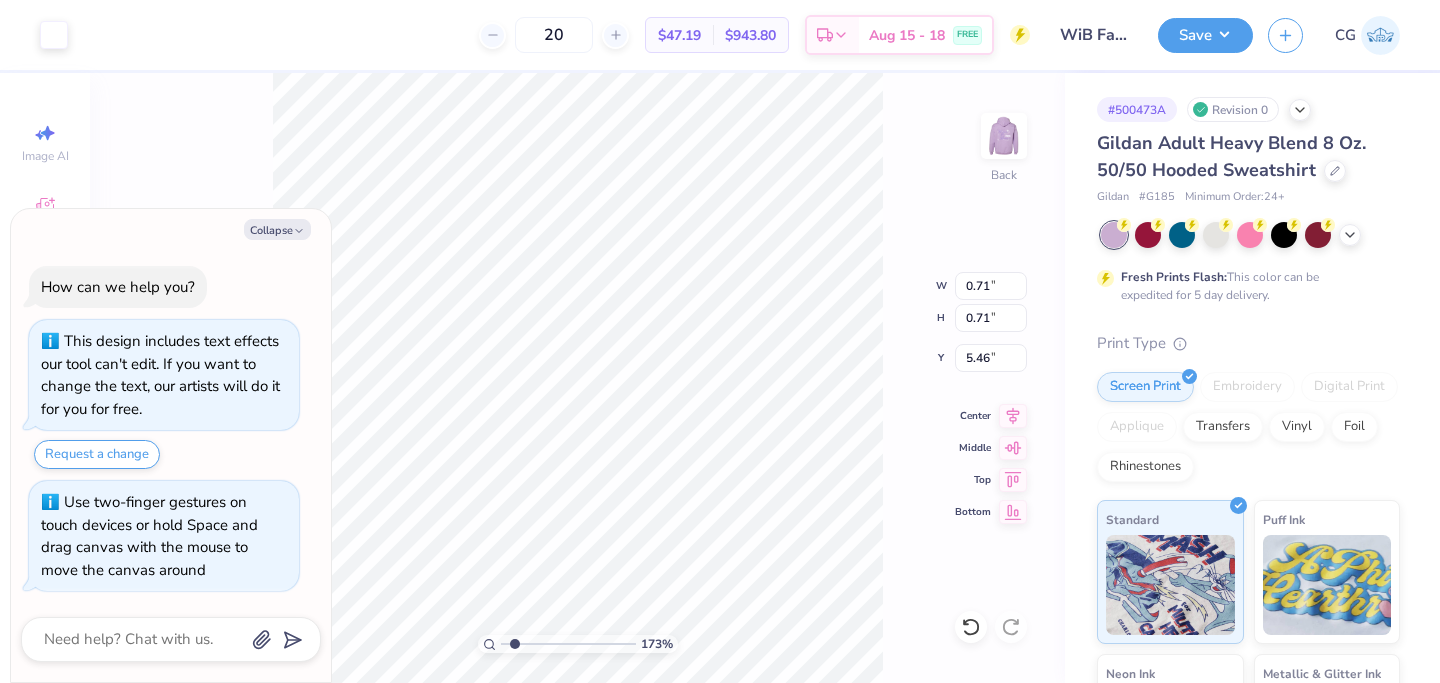 click at bounding box center (568, 644) 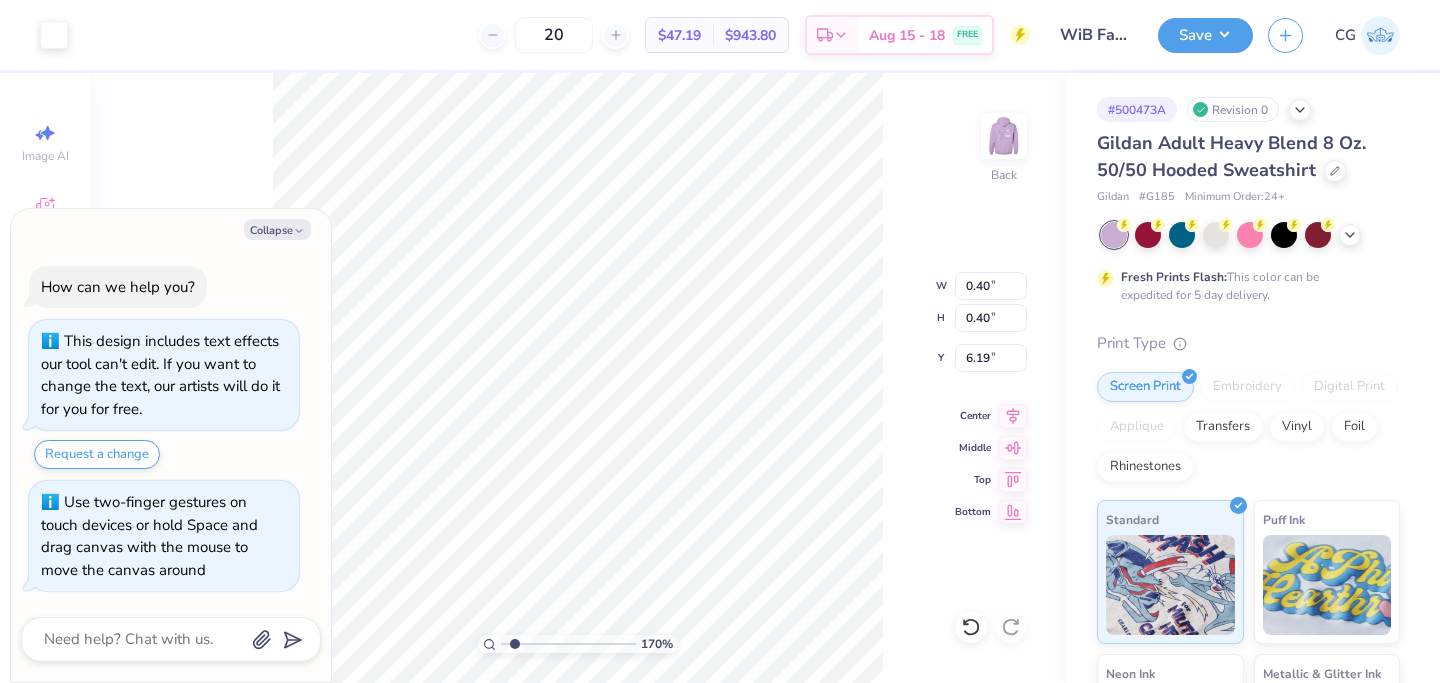 type on "x" 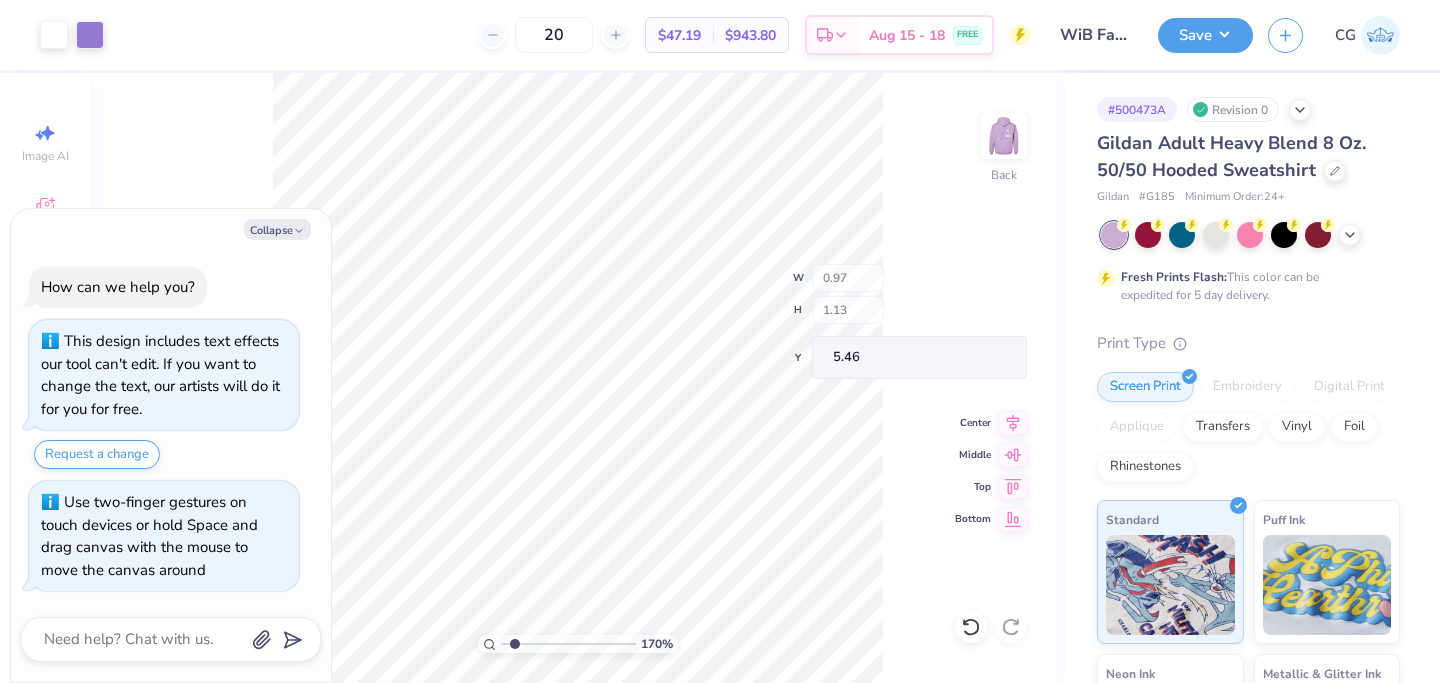 type on "x" 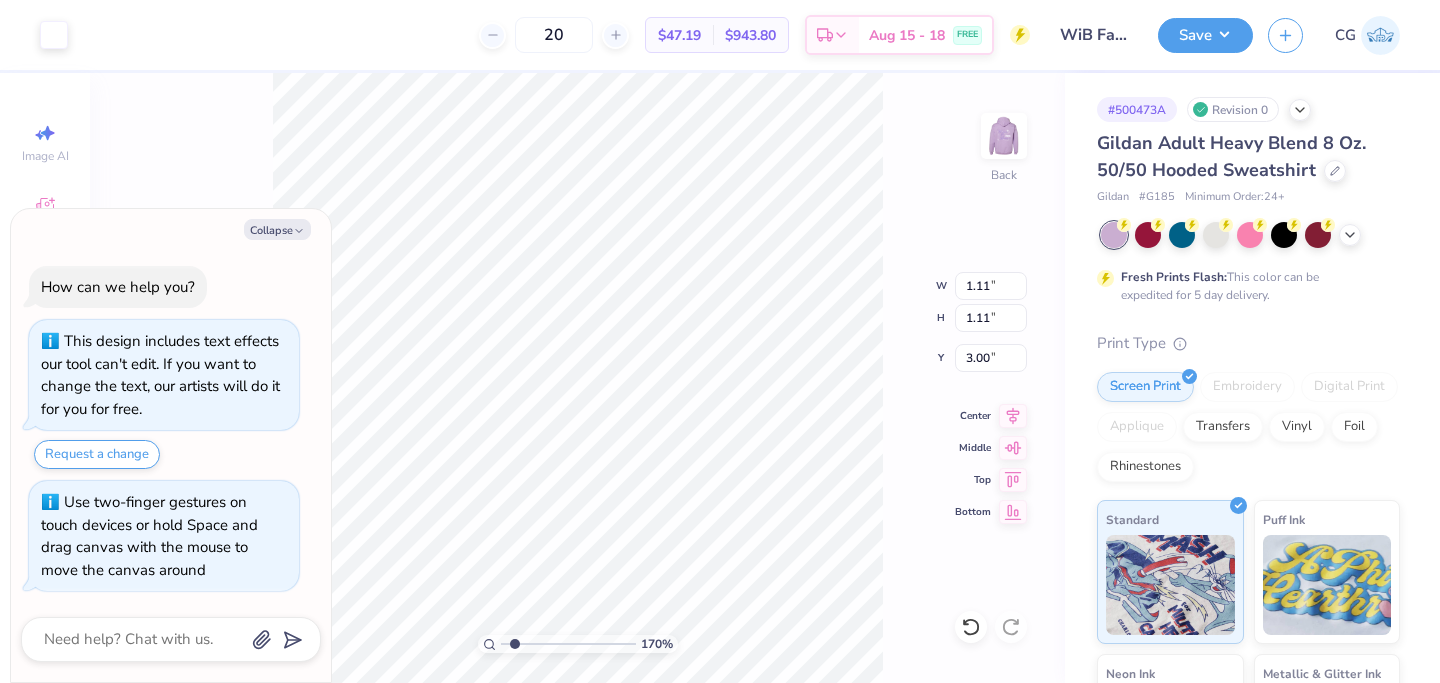 type on "x" 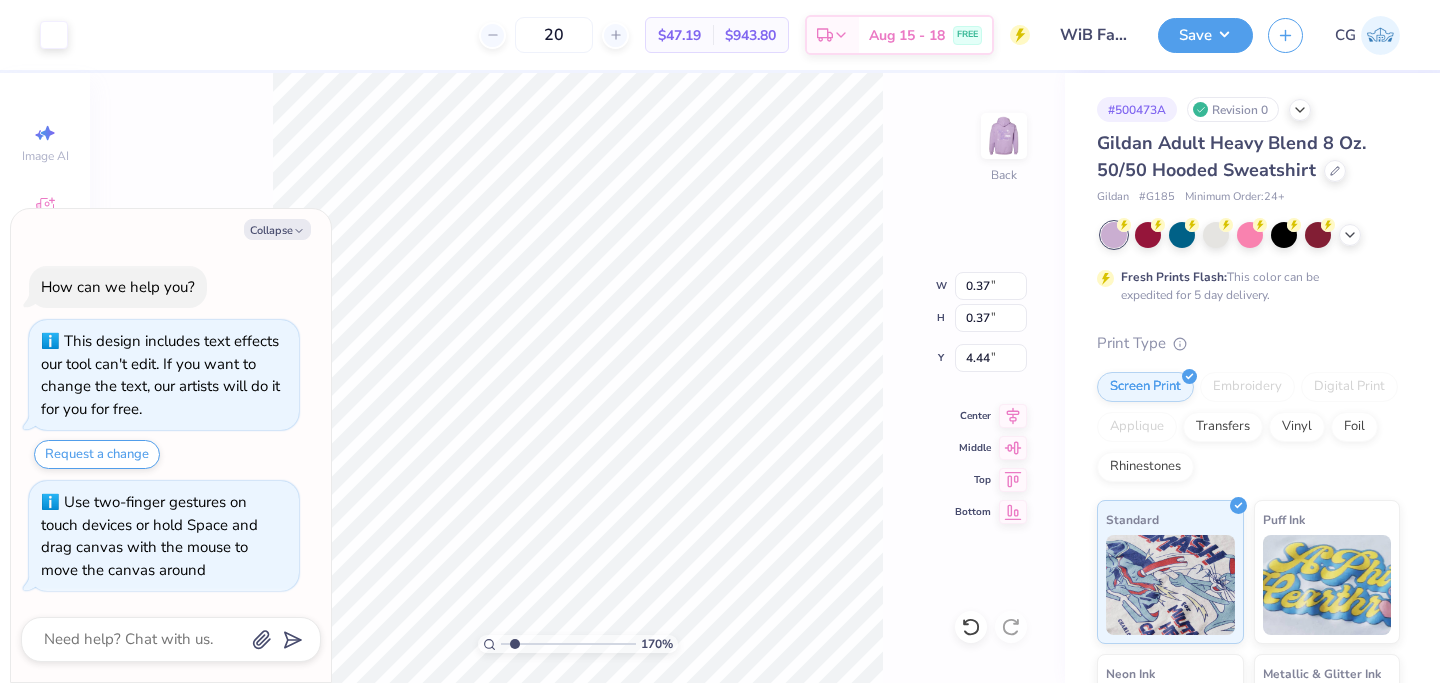 type on "x" 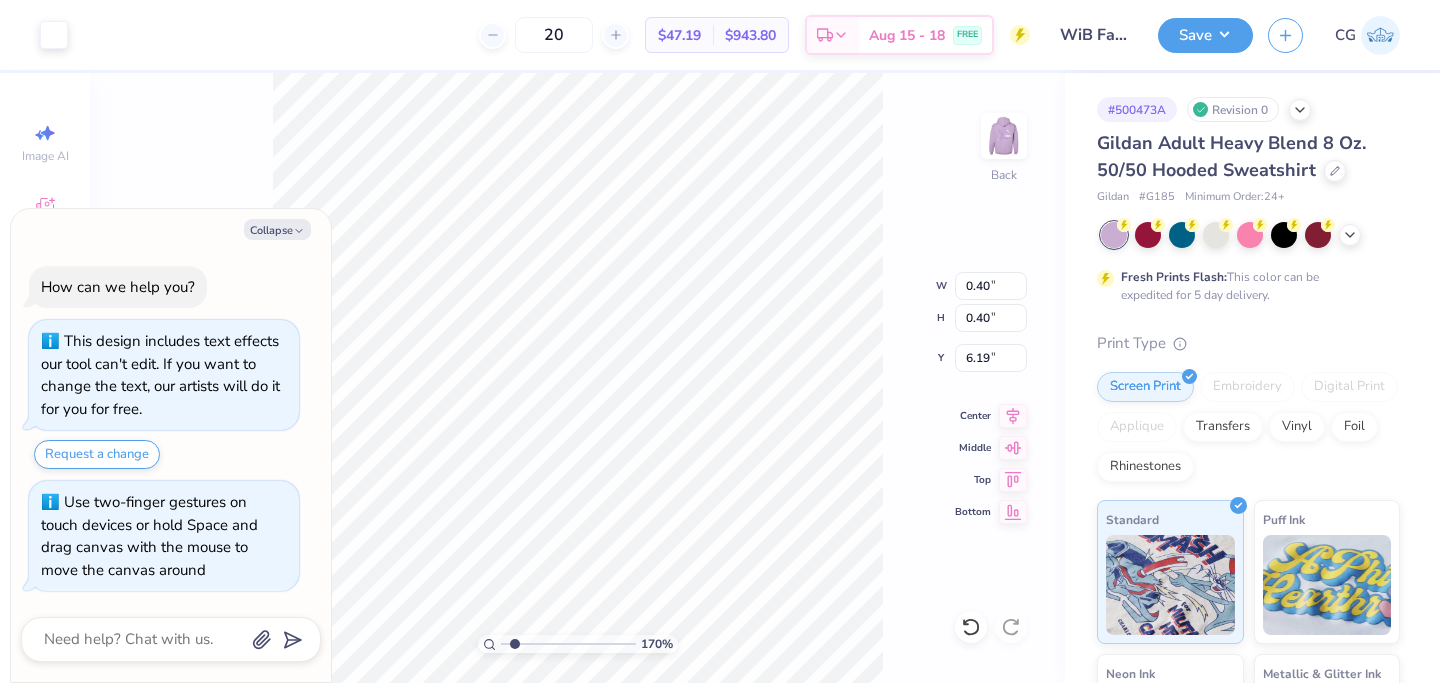 type on "x" 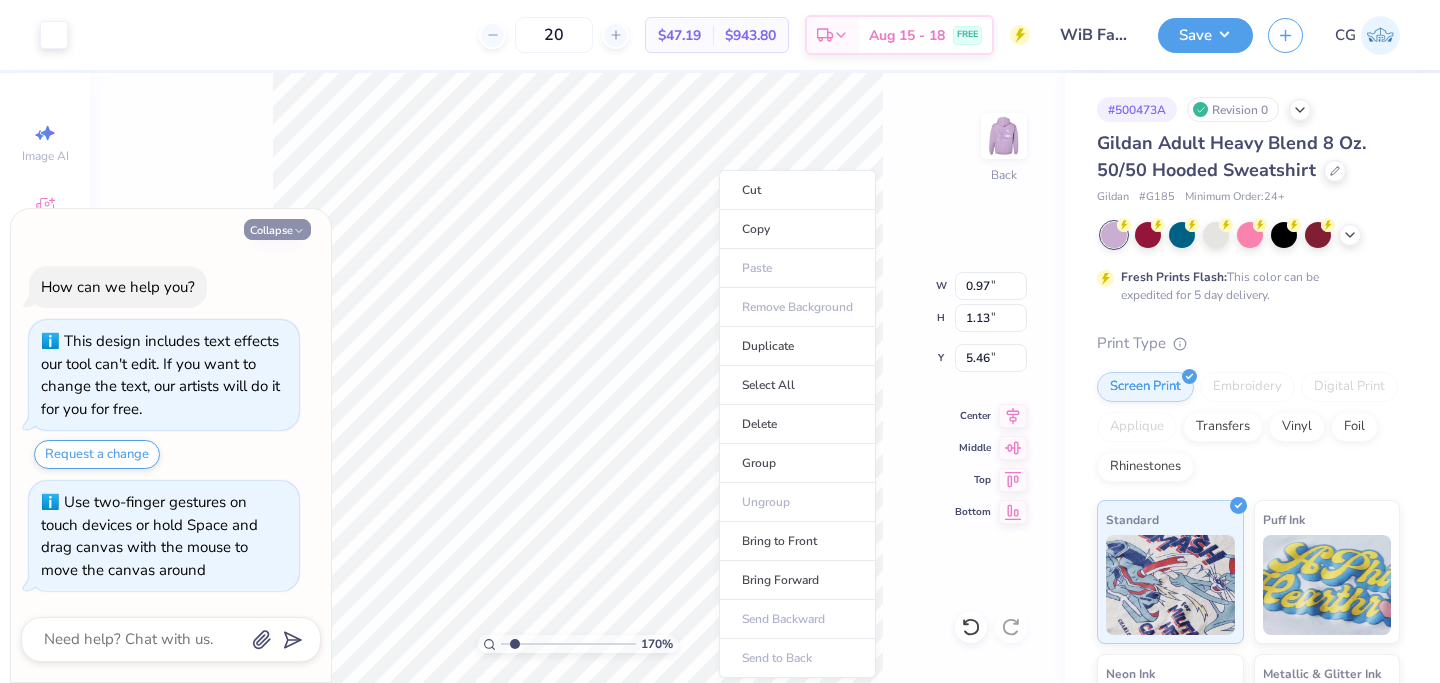 click on "Collapse" at bounding box center [277, 229] 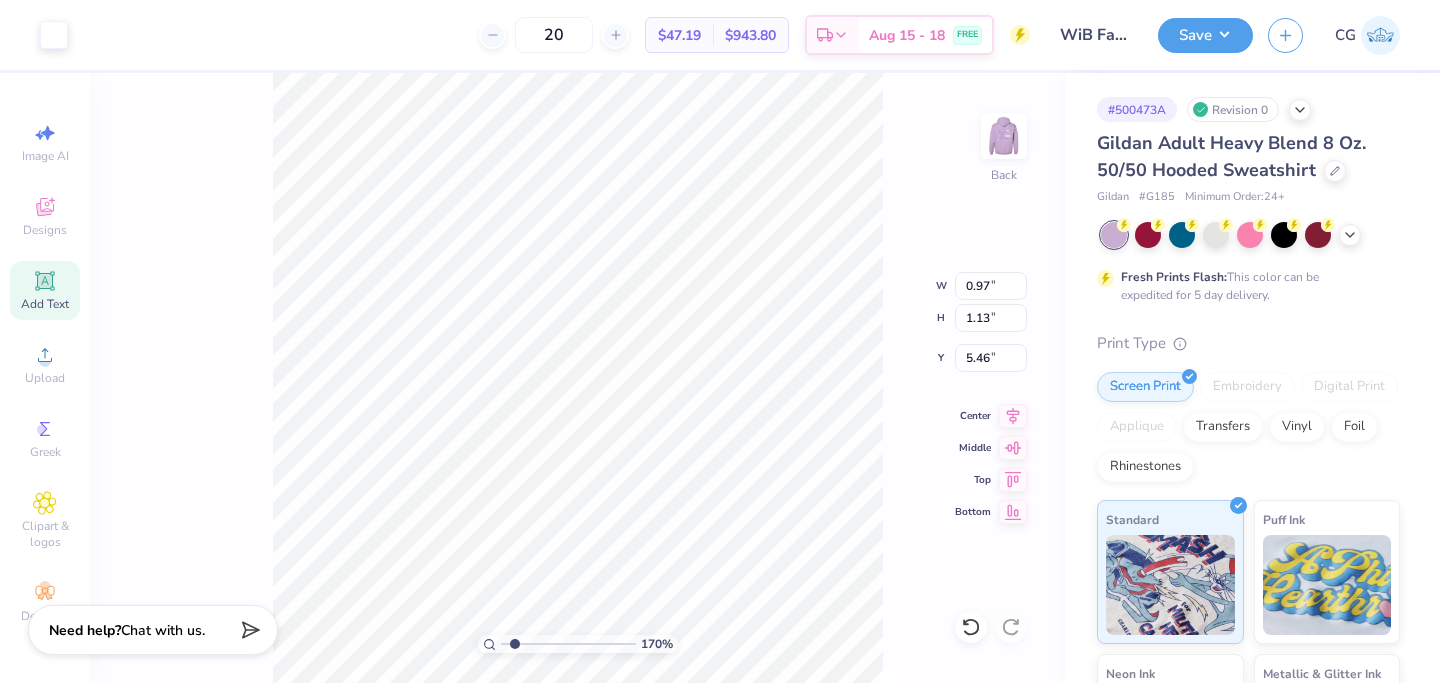 click 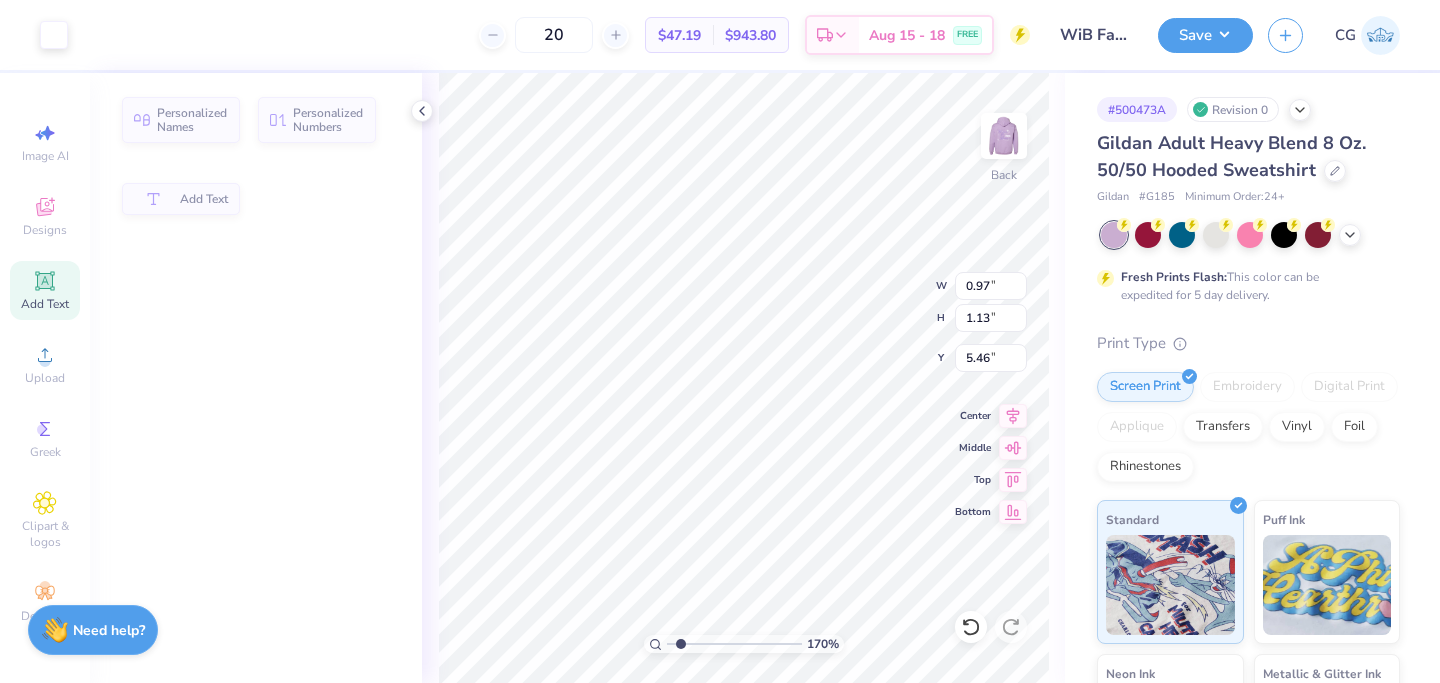 type on "6.48" 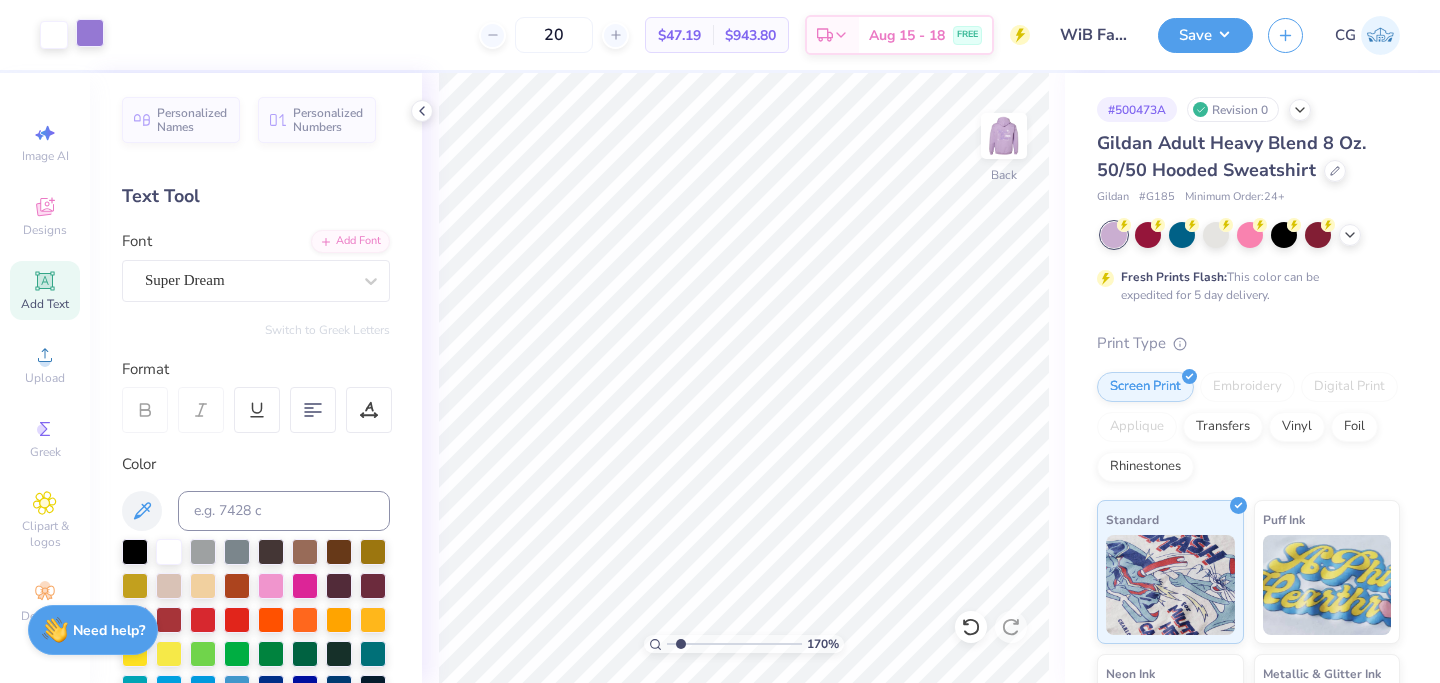 click at bounding box center [90, 33] 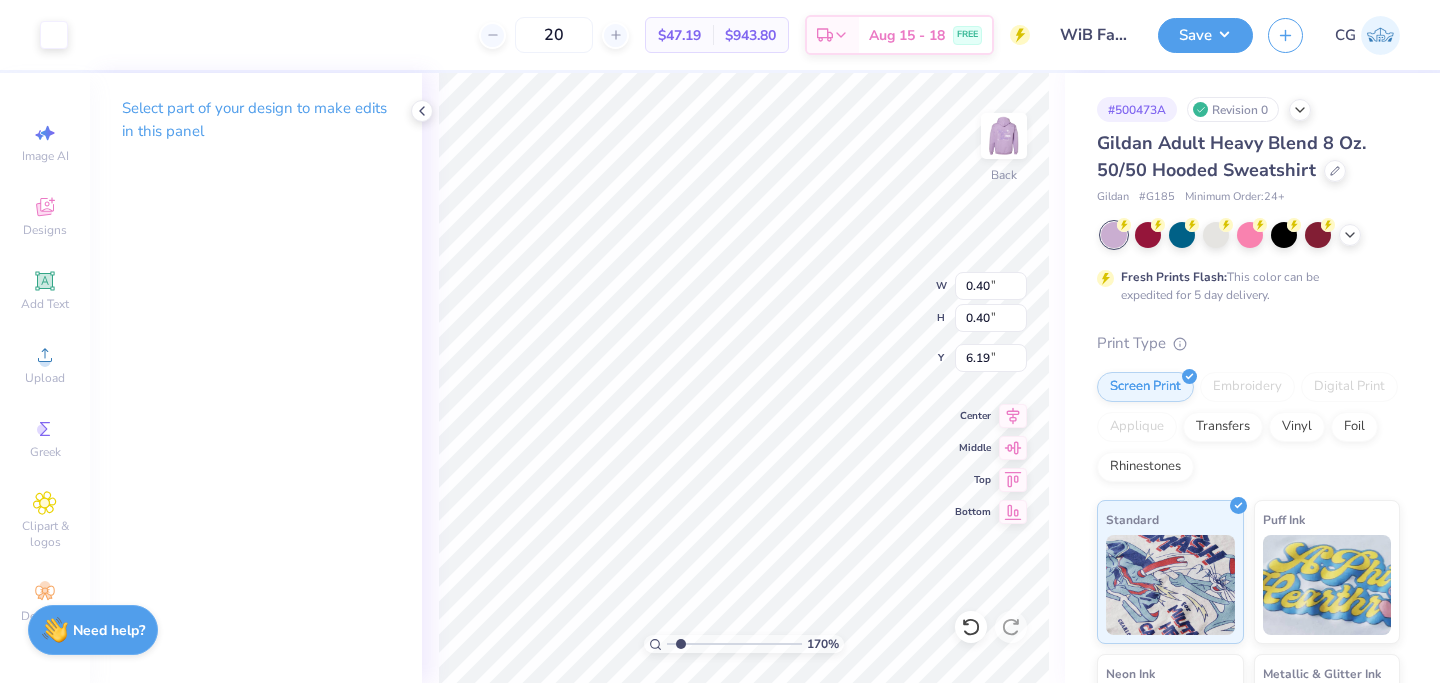 type on "0.97" 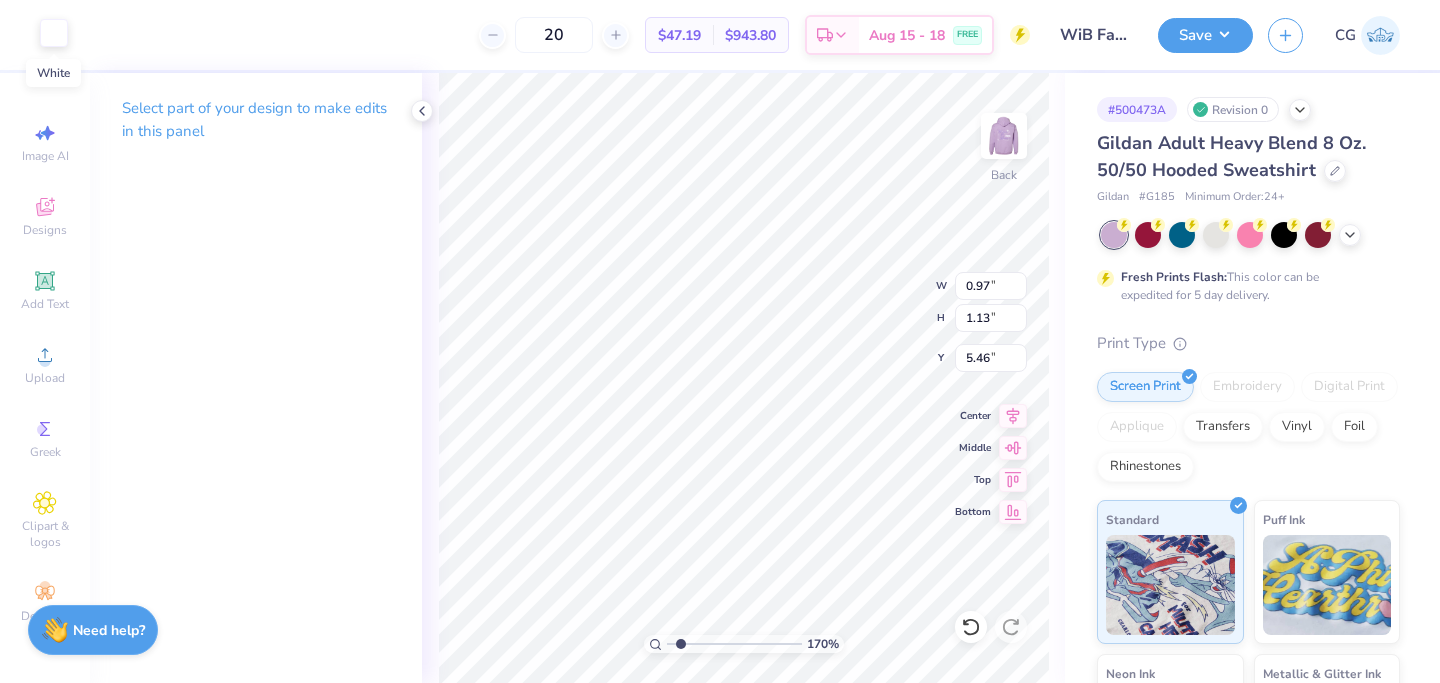 click at bounding box center [54, 33] 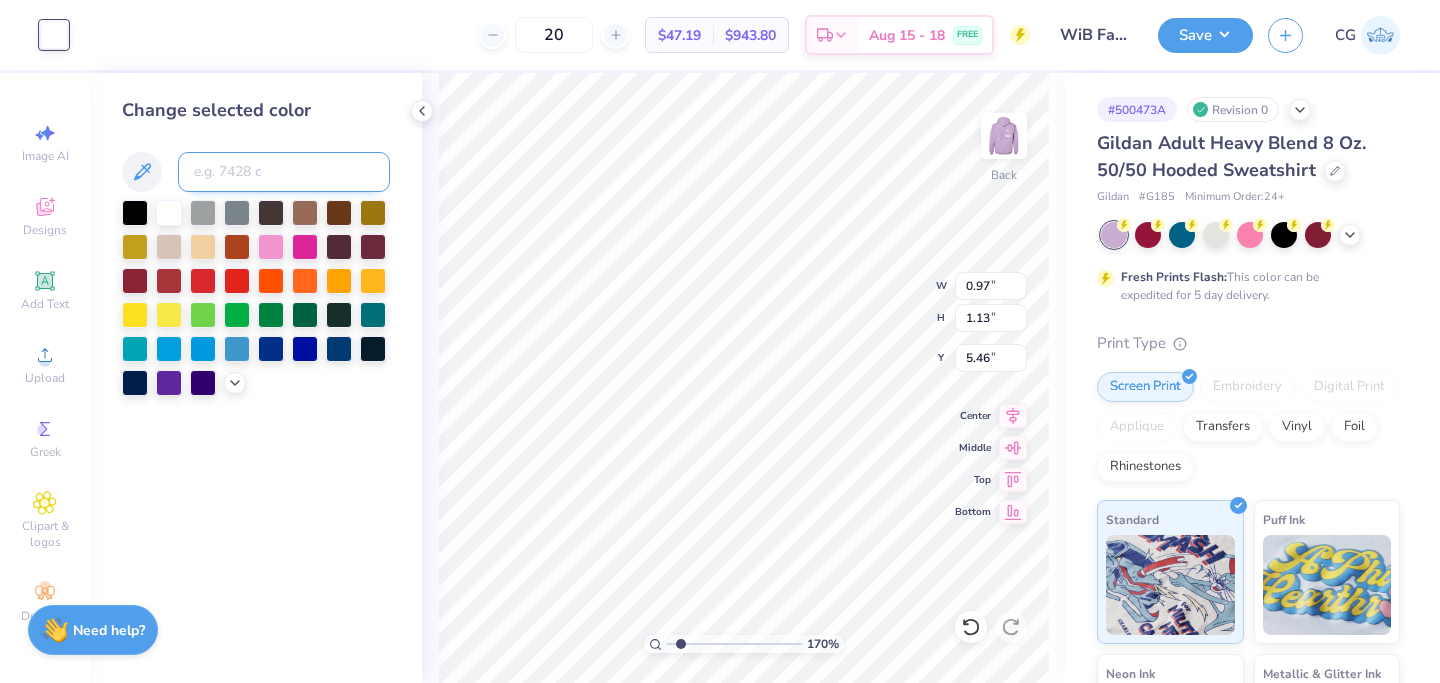 click at bounding box center [284, 172] 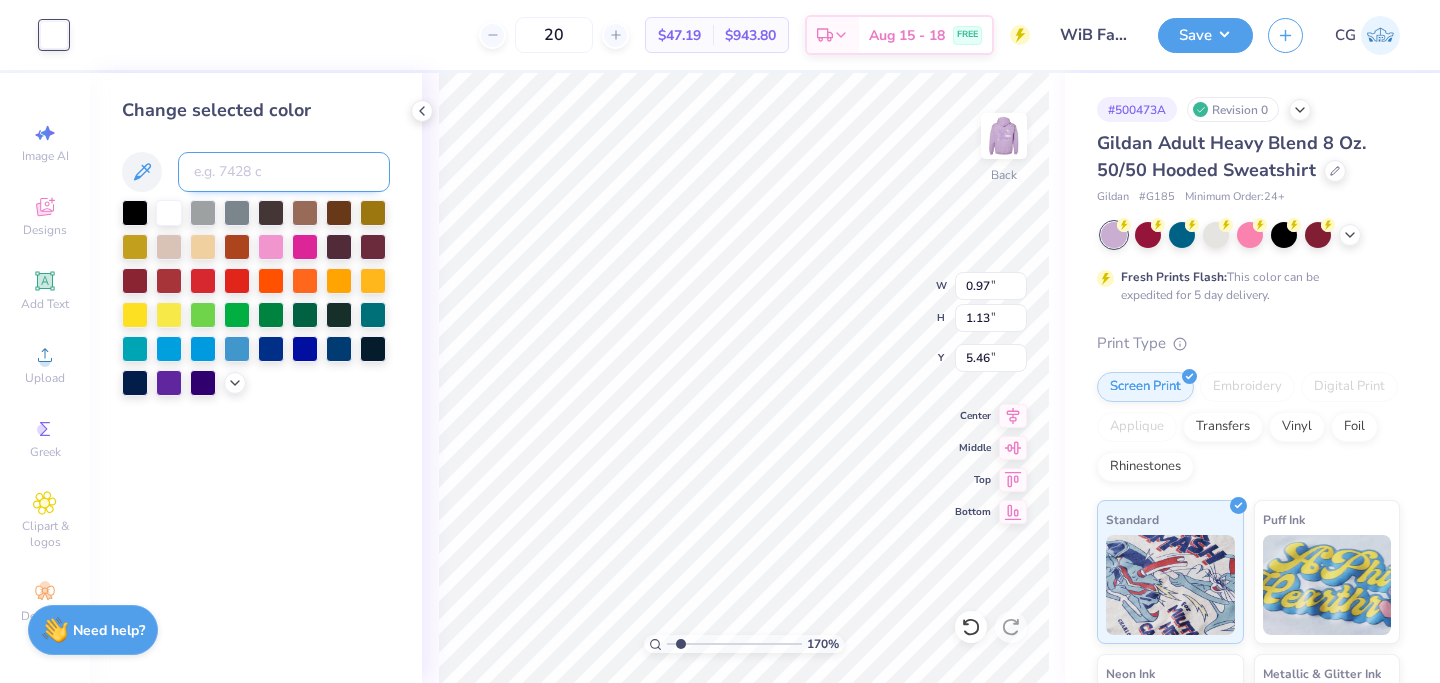 type on "6" 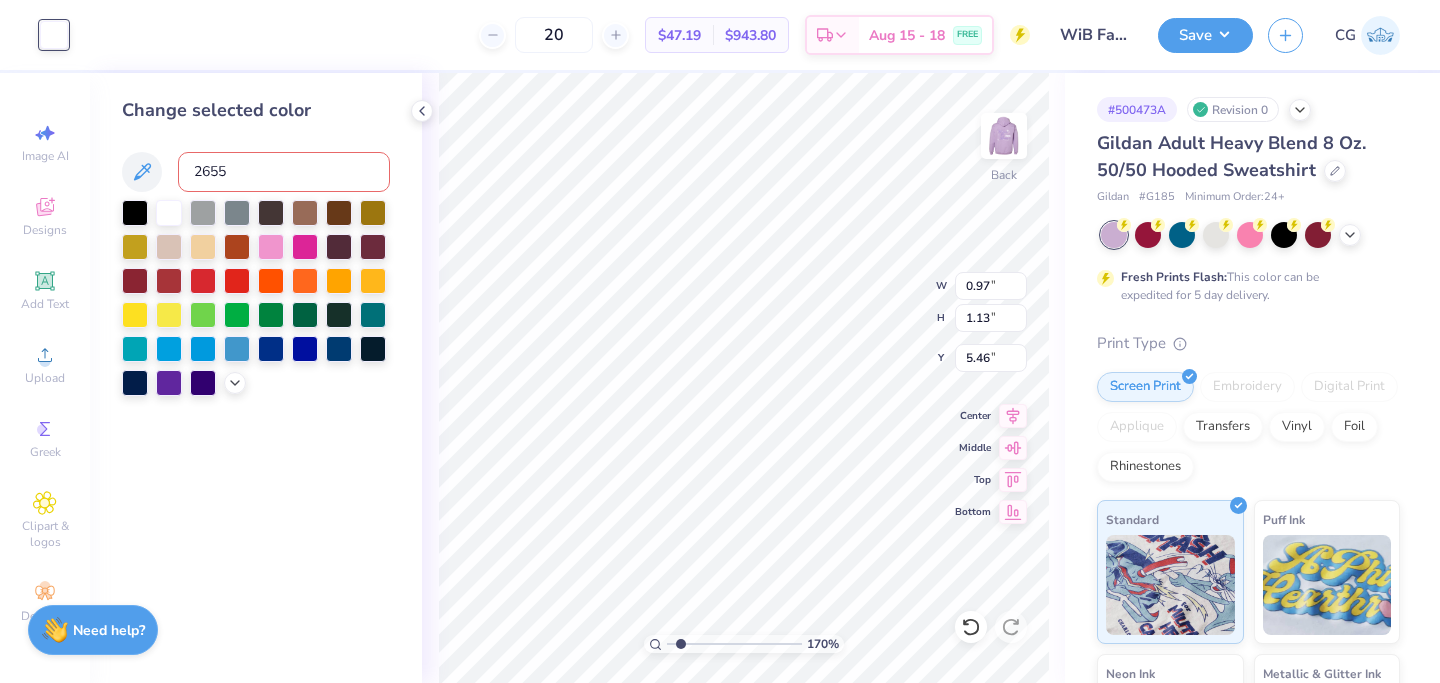 type on "2655" 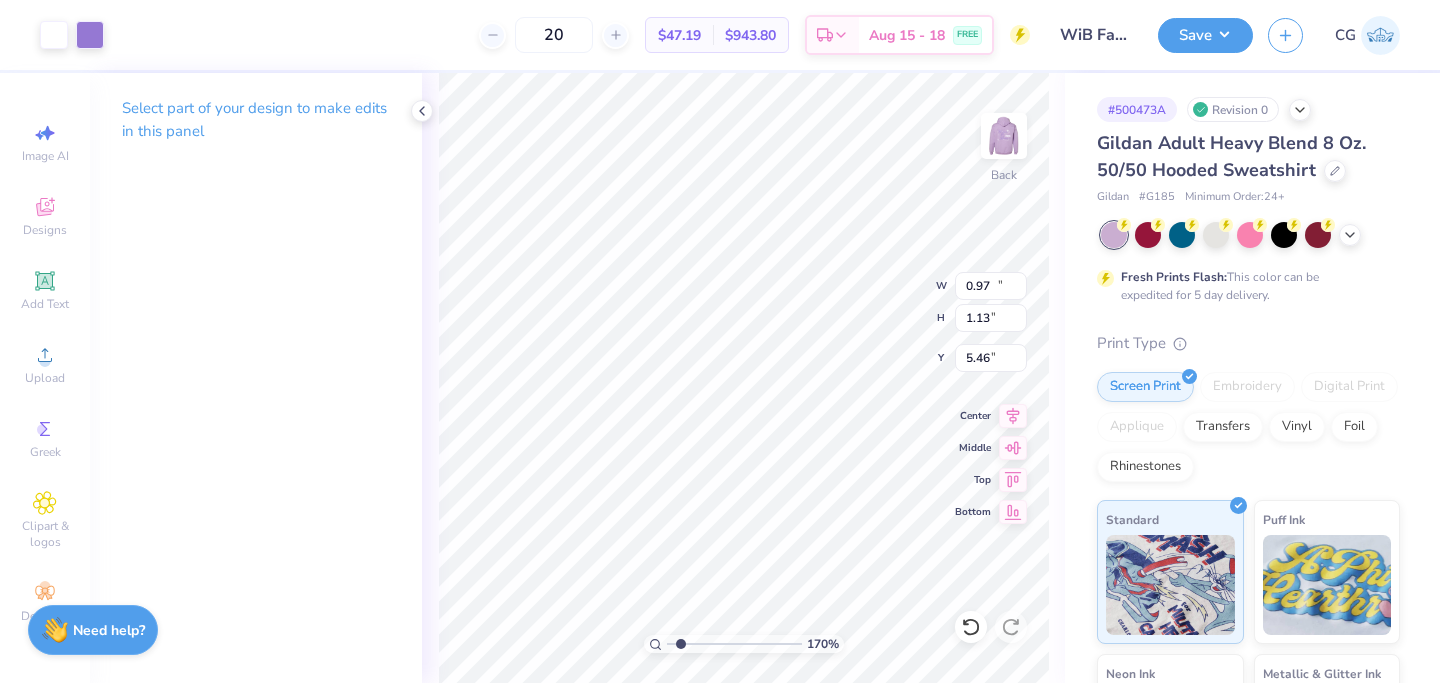 type on "12.00" 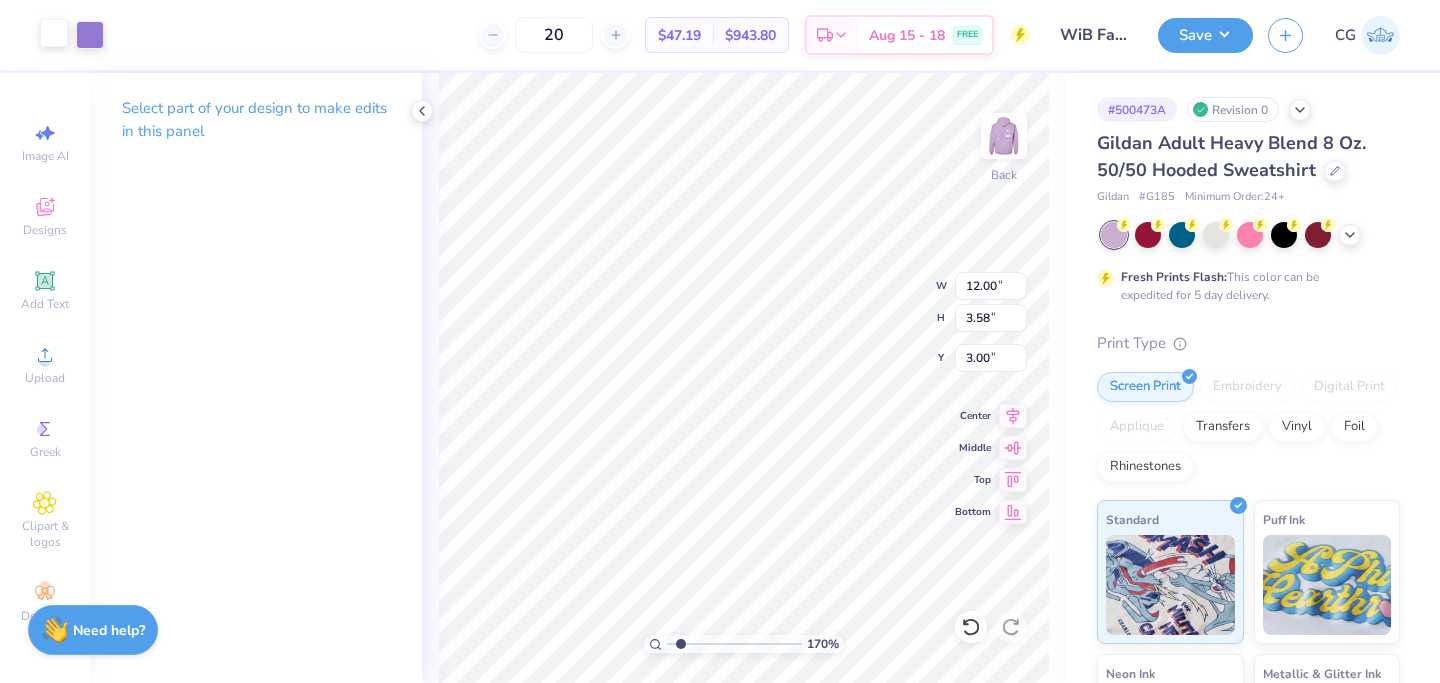 click at bounding box center [54, 33] 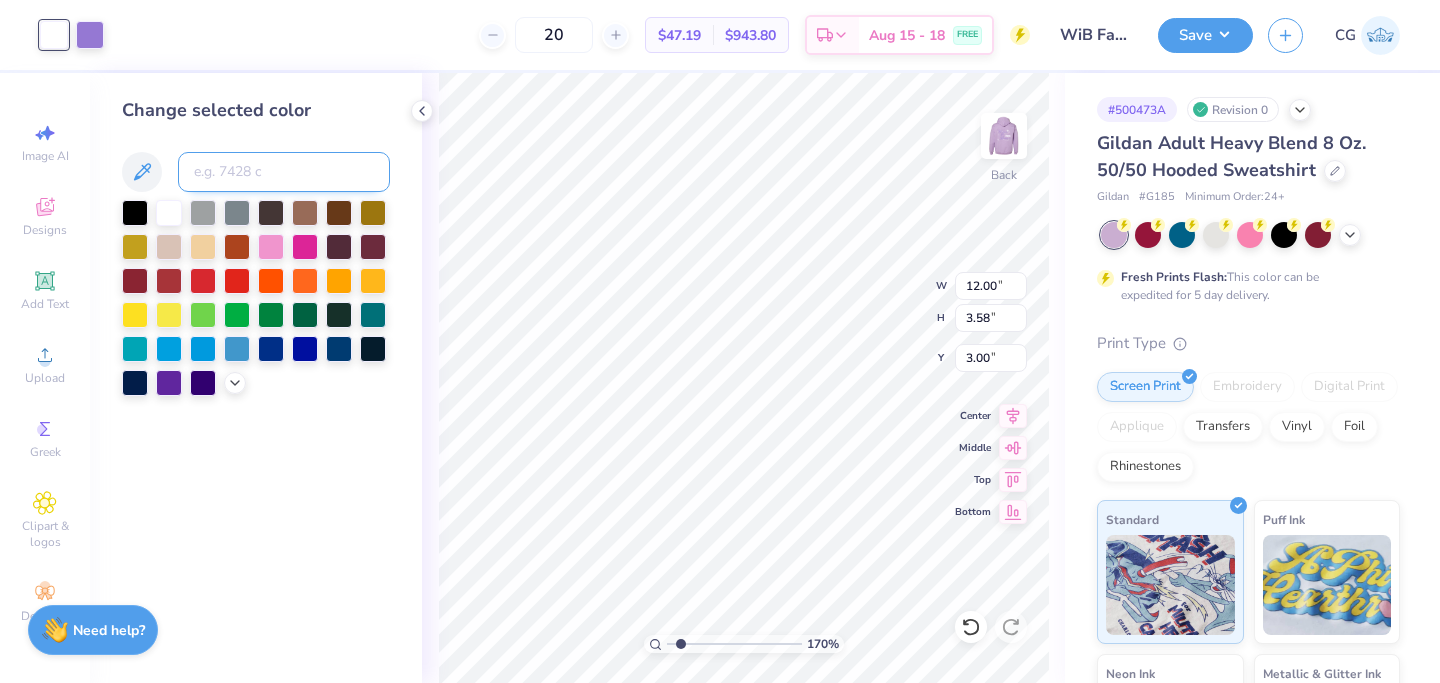 click at bounding box center (284, 172) 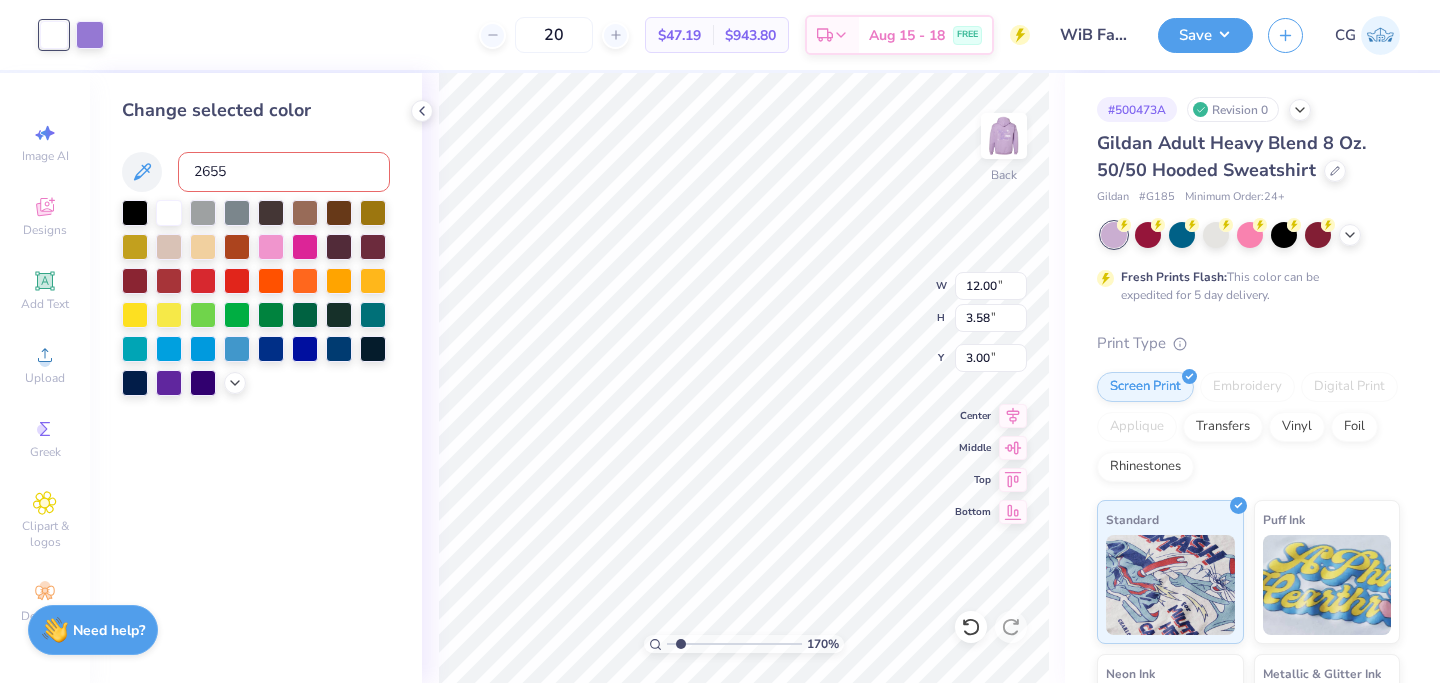 type on "2655" 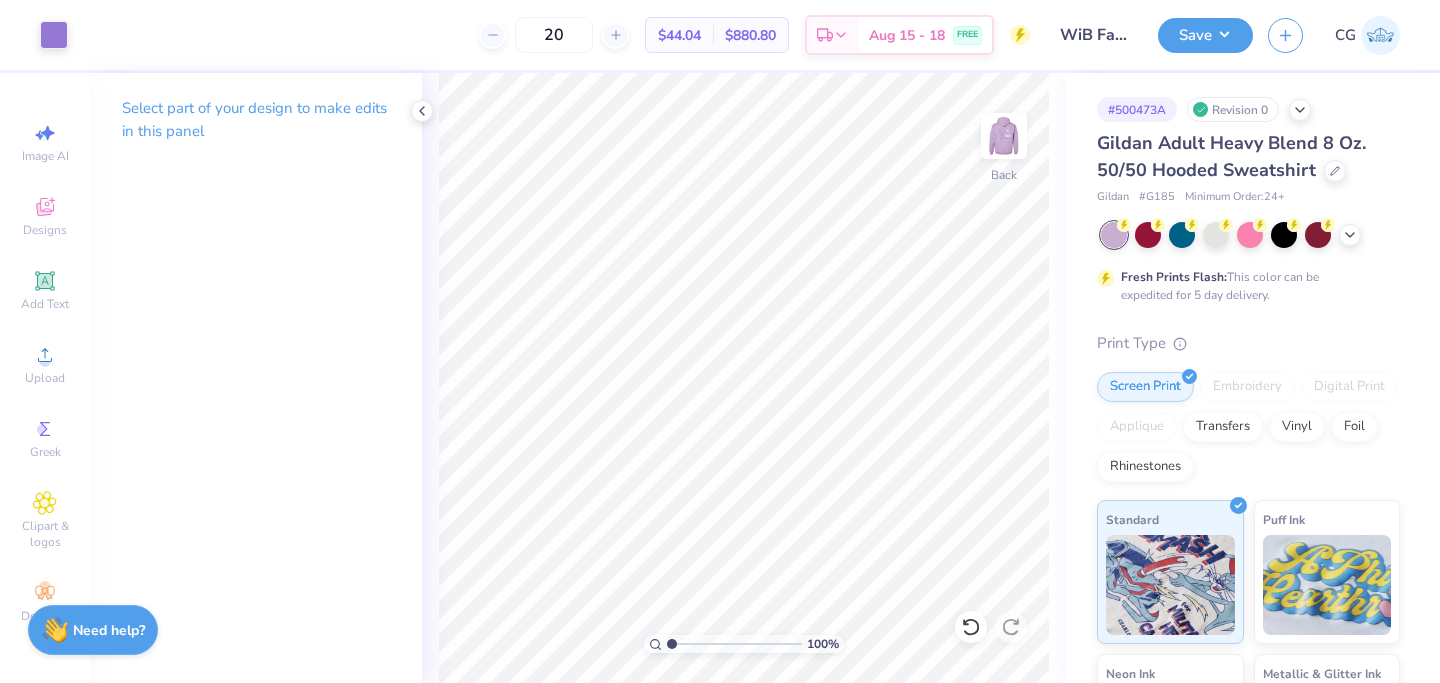 drag, startPoint x: 686, startPoint y: 643, endPoint x: 668, endPoint y: 642, distance: 18.027756 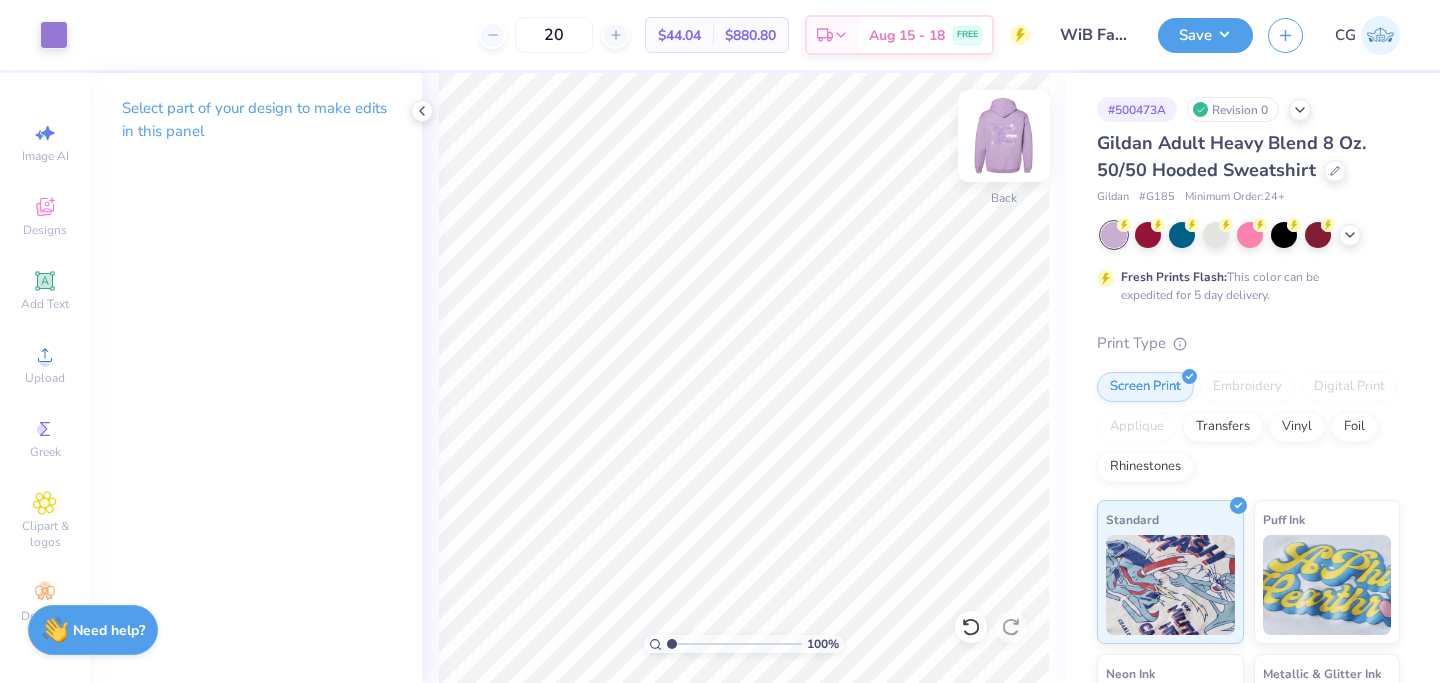 click at bounding box center [1004, 136] 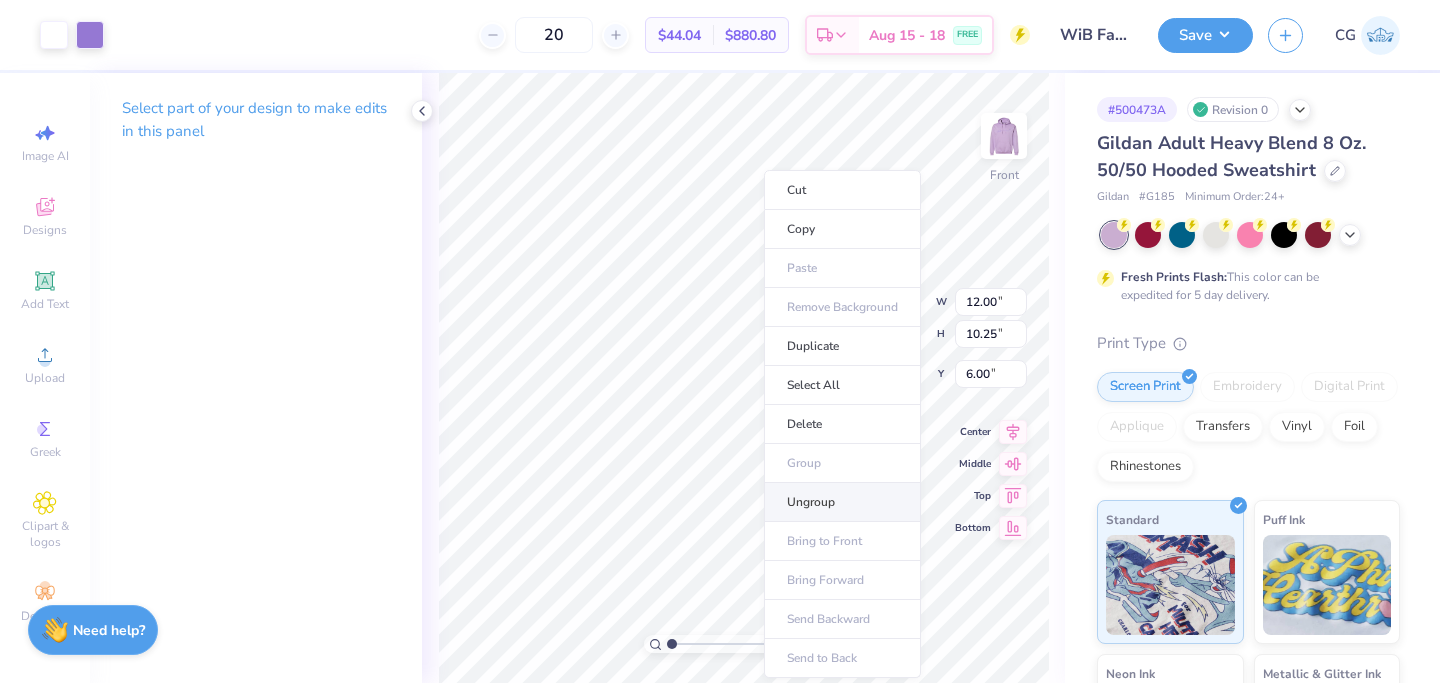 click on "Ungroup" at bounding box center (842, 502) 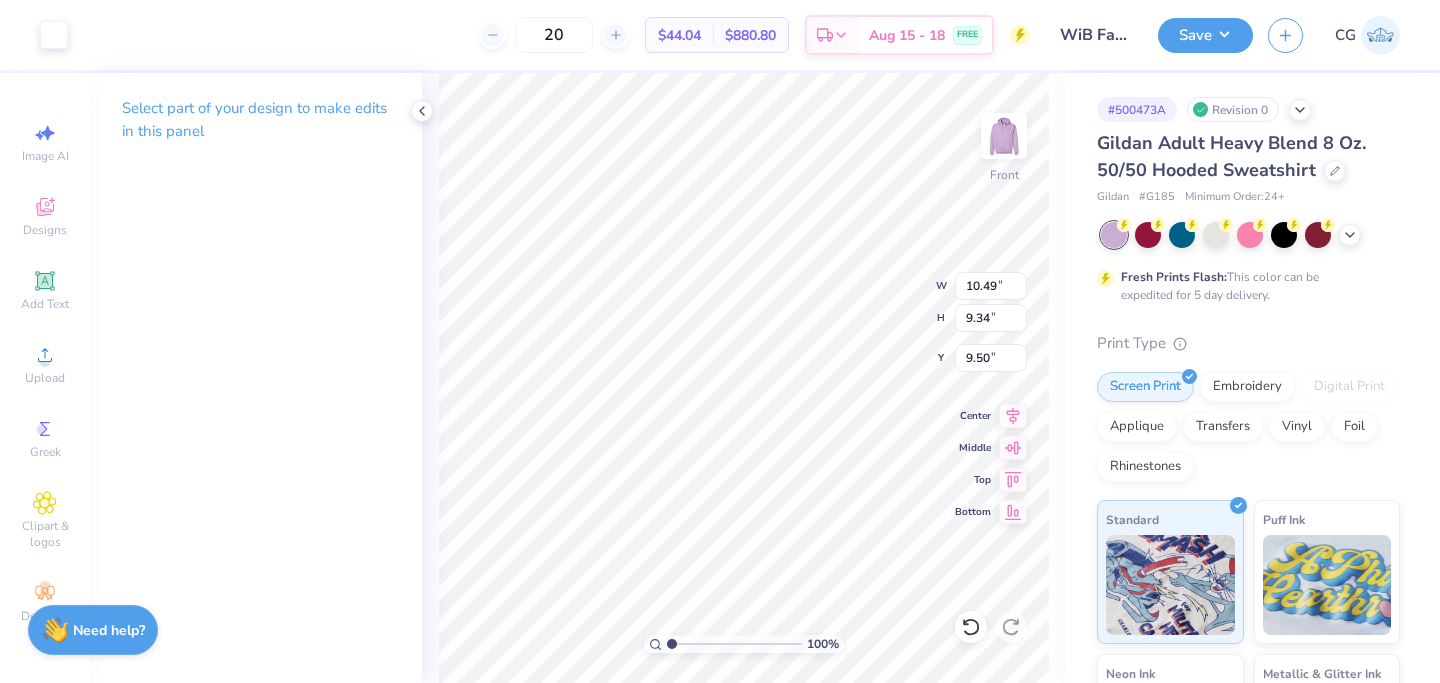 type on "12.91" 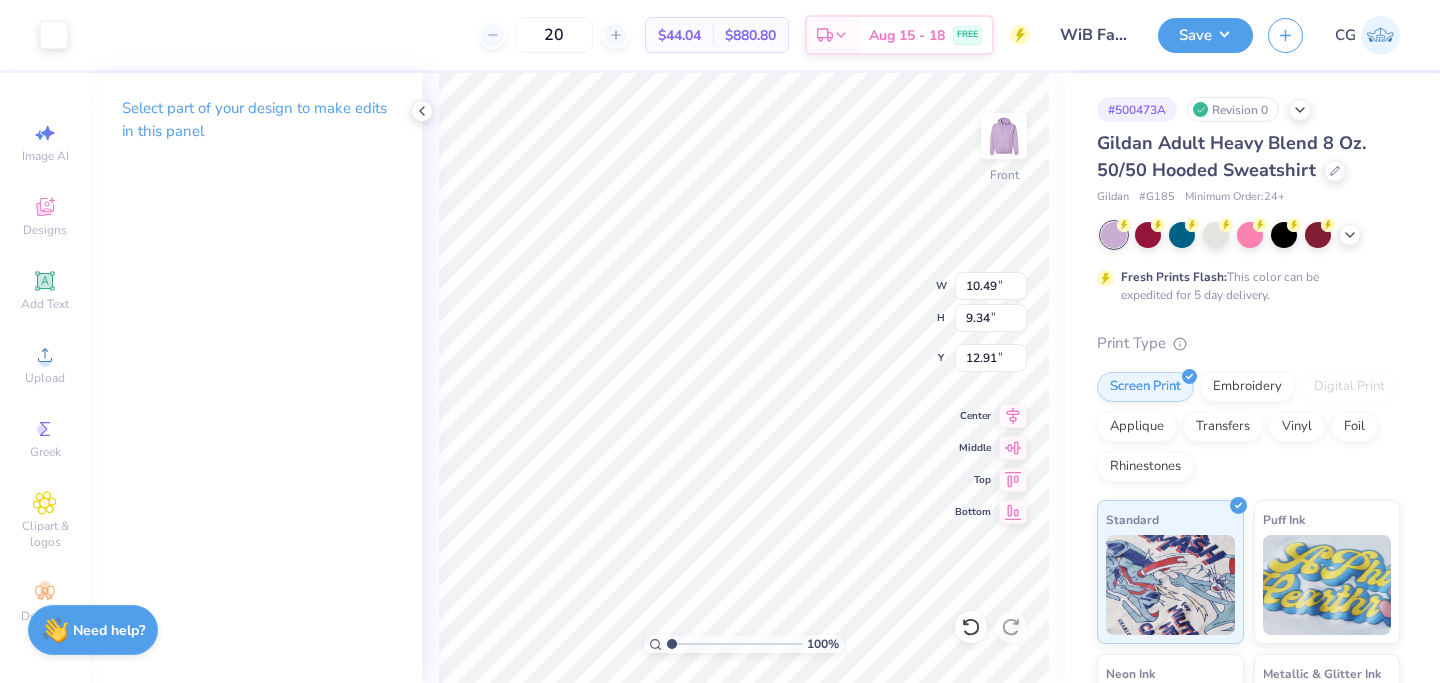 type on "6.27" 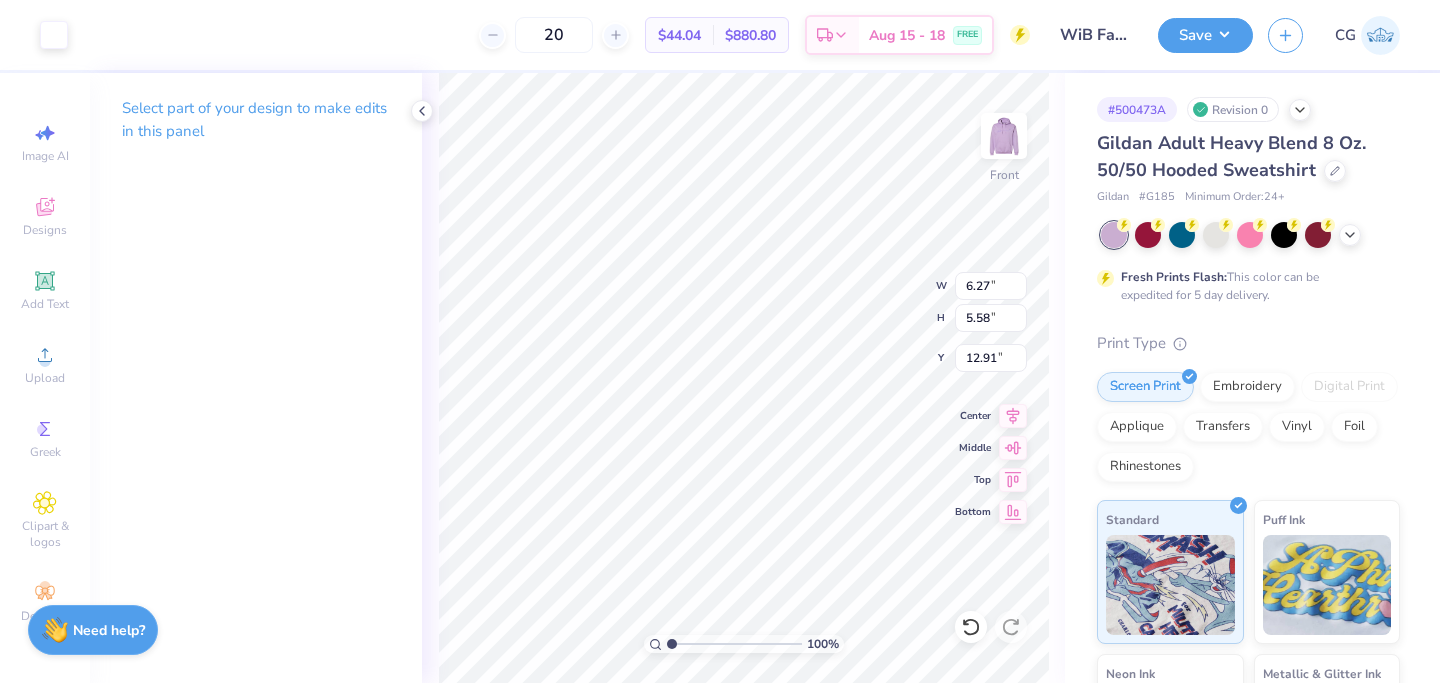 type on "7.81" 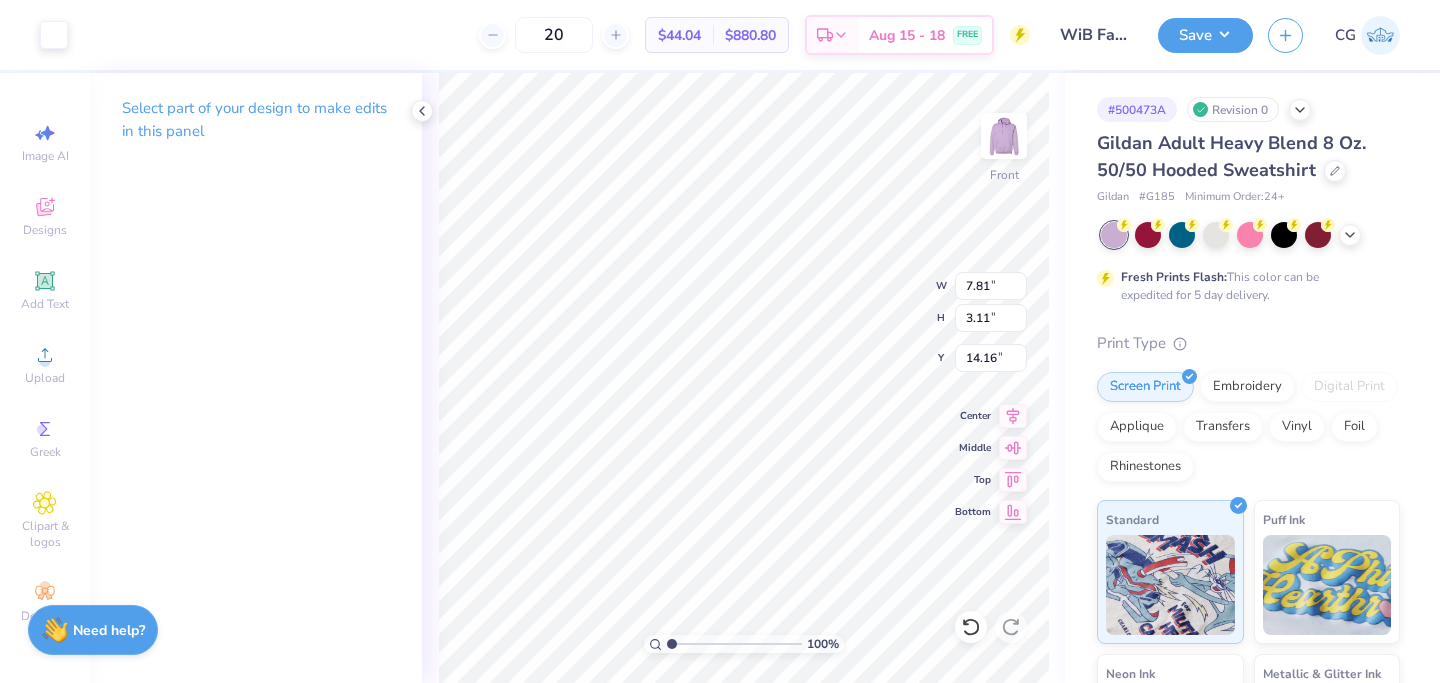 type on "4.77" 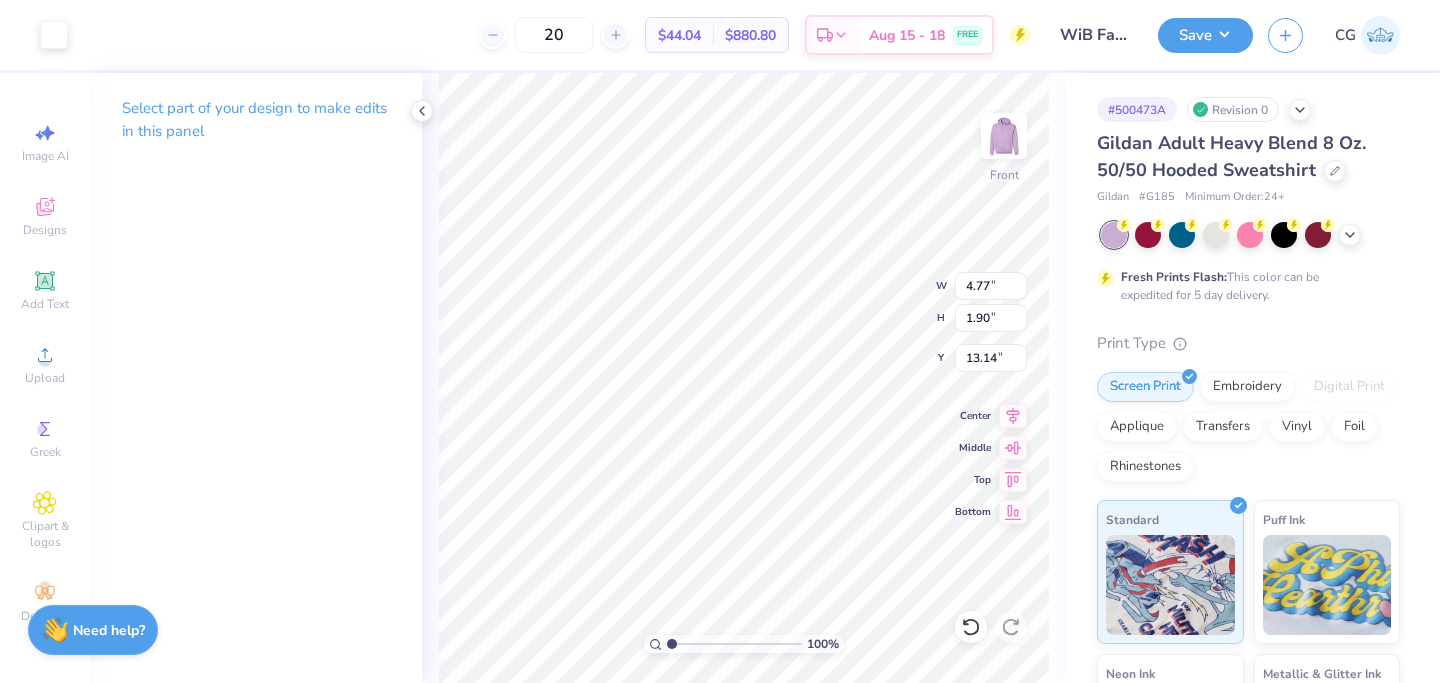 type on "10.77" 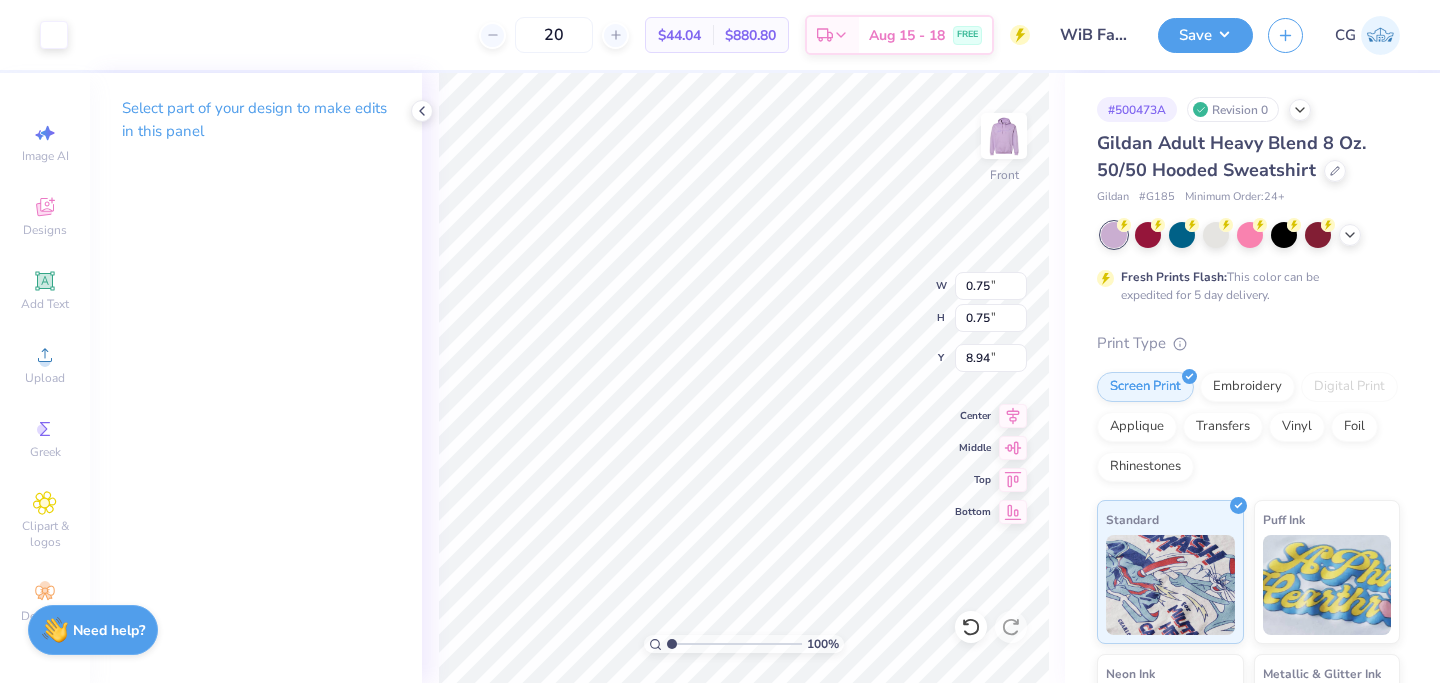 type on "2.20" 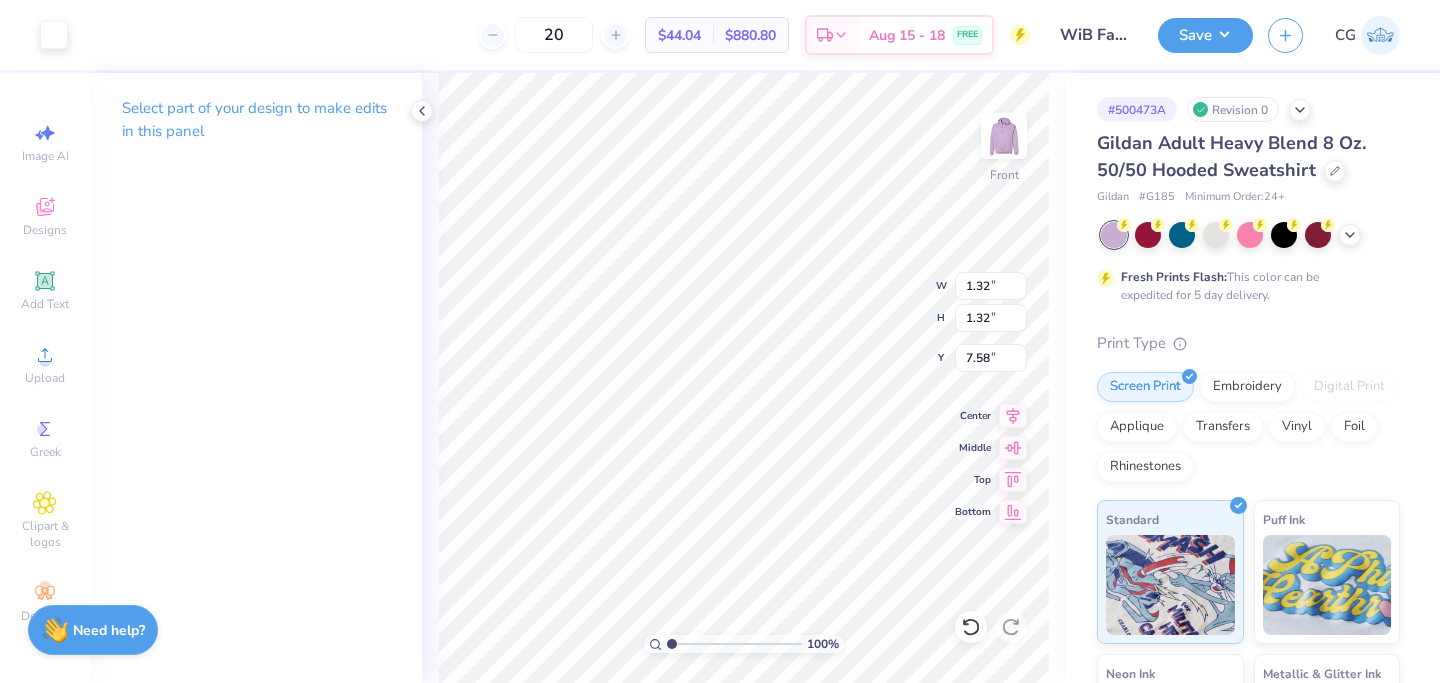 type on "7.62" 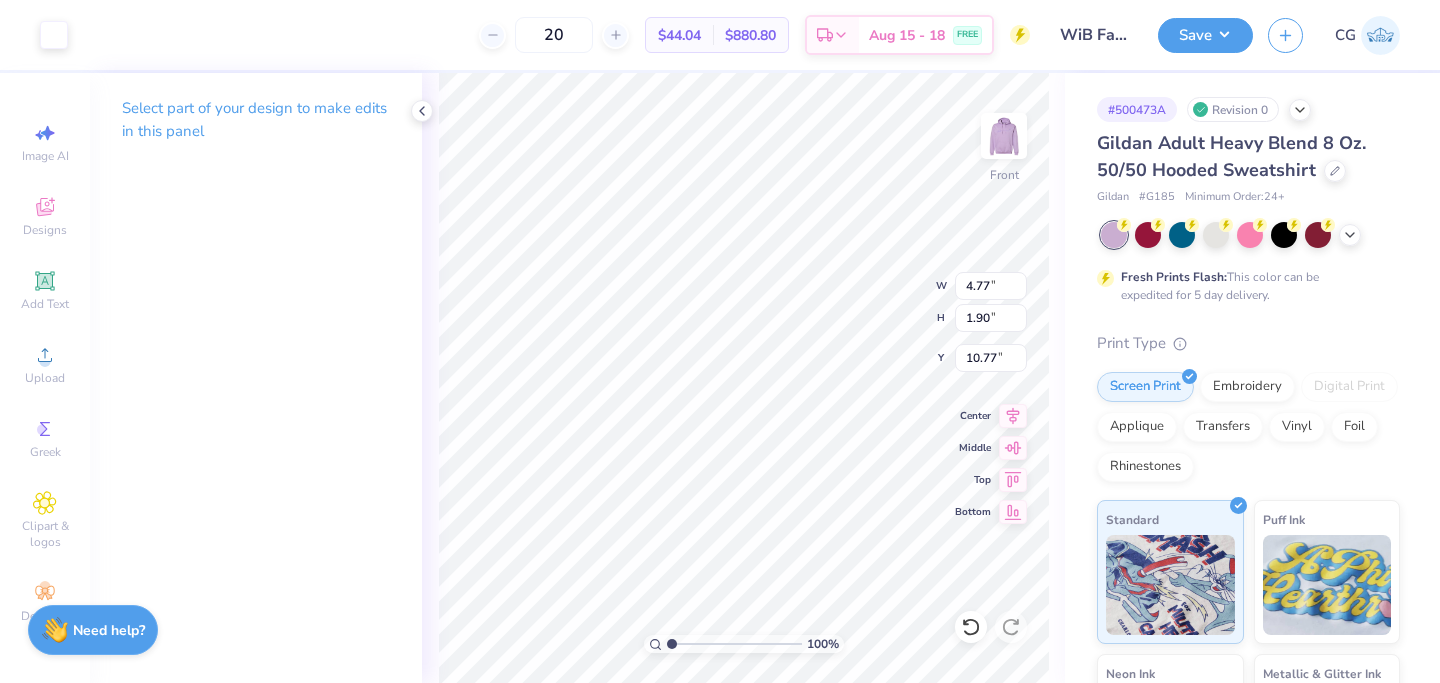 type on "5.05" 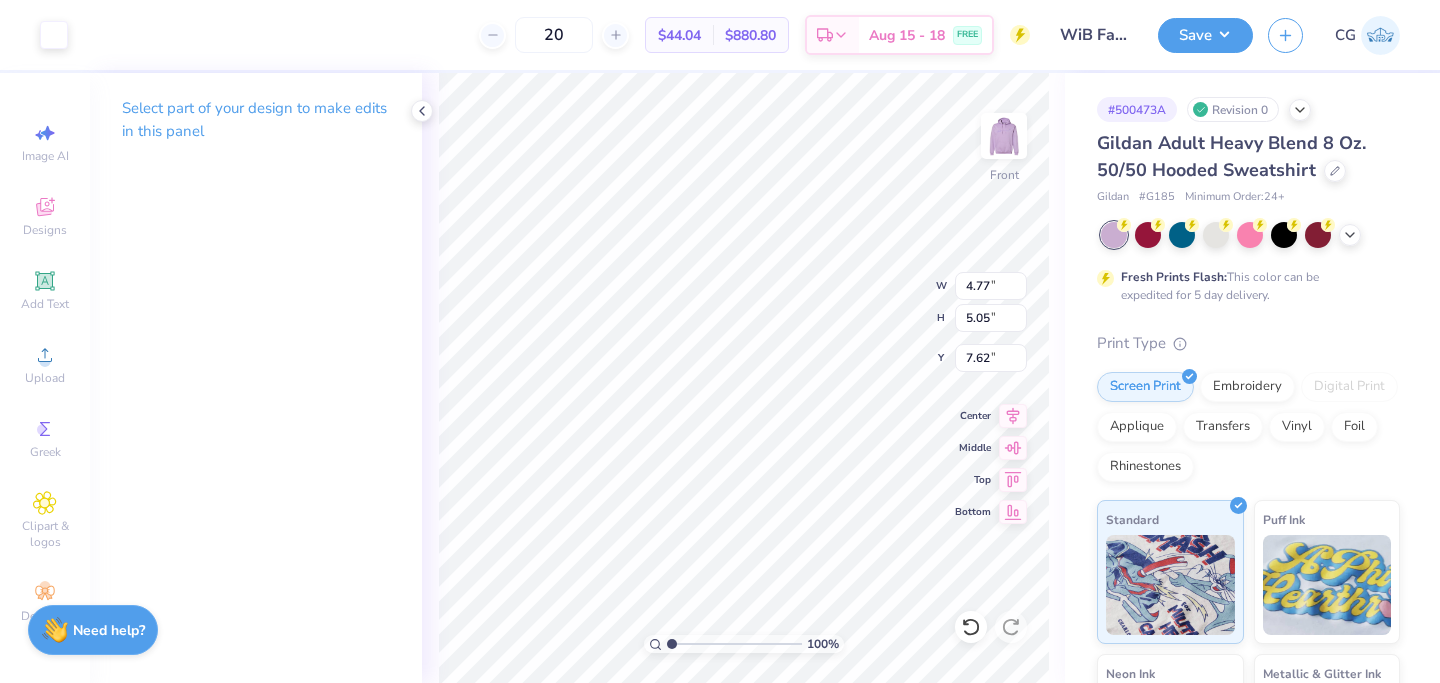 type on "1.32" 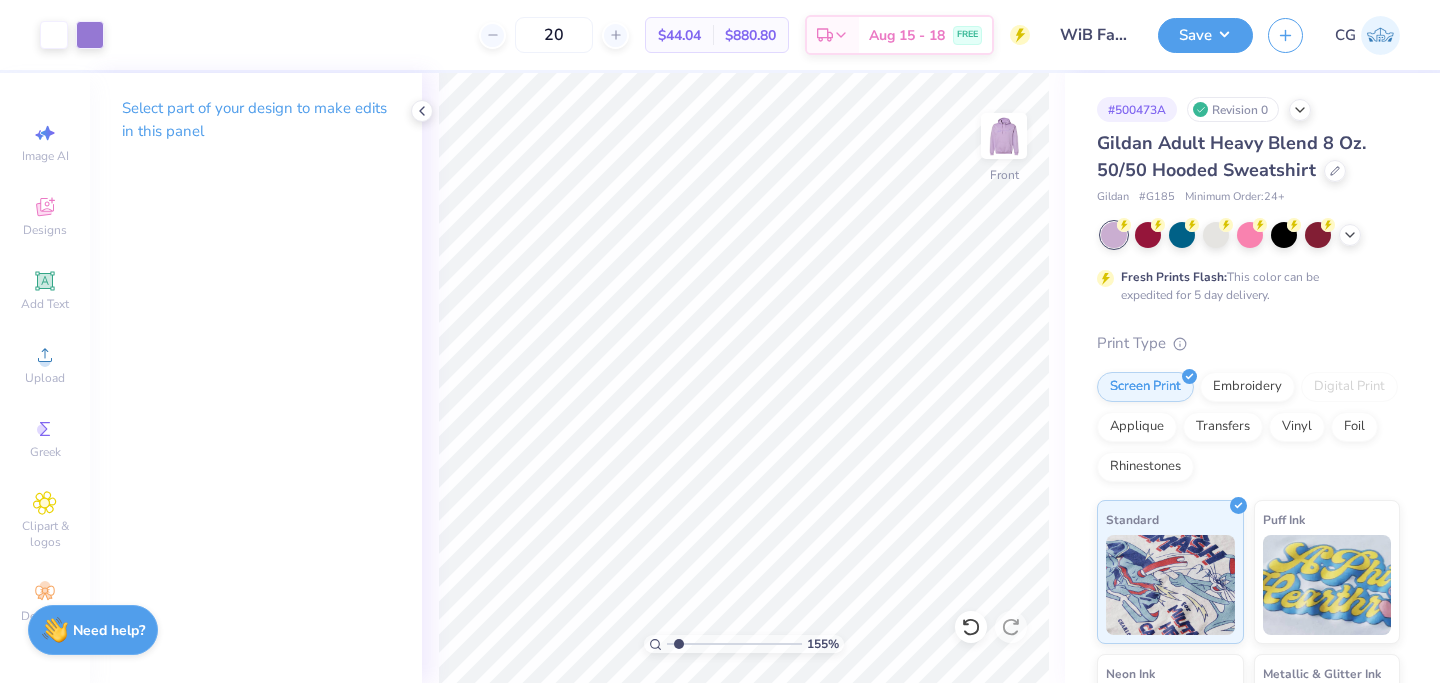 type on "1.55" 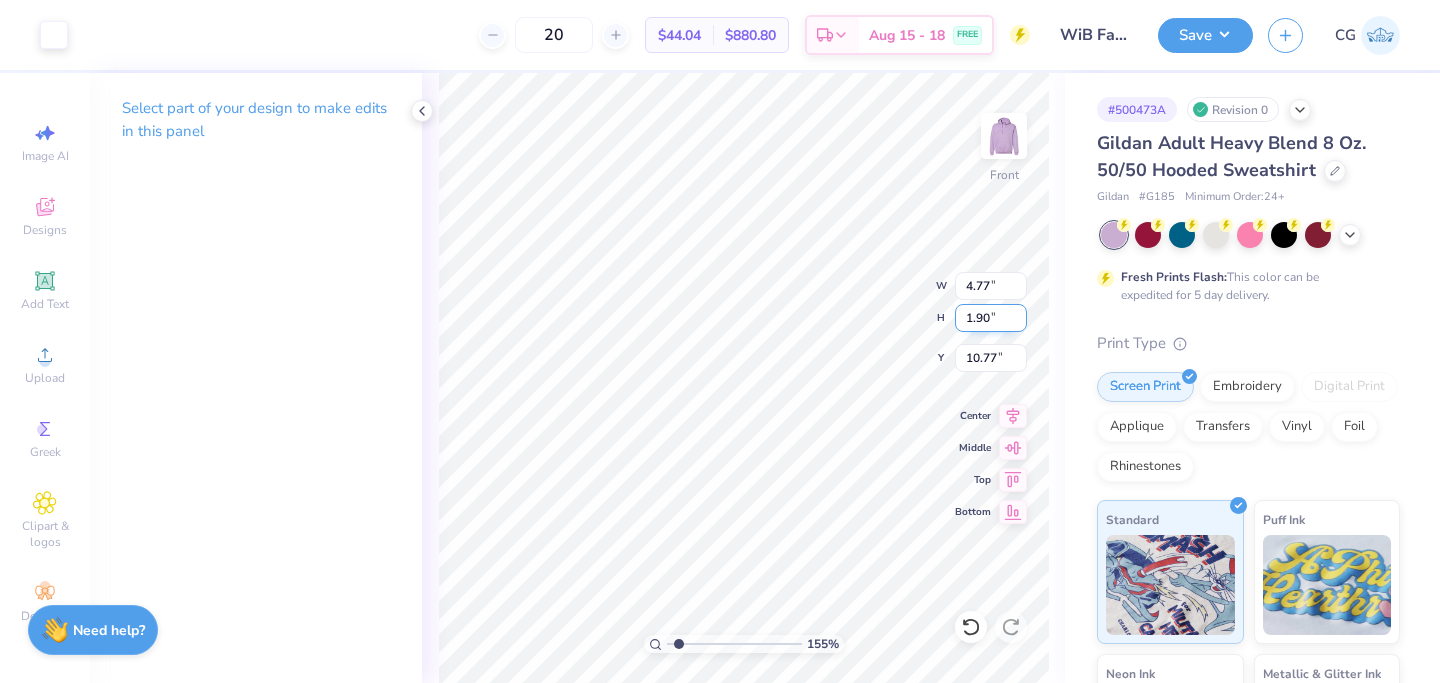 click on "155  % Front W 4.77 4.77 " H 1.90 1.90 " Y 10.77 10.77 " Center Middle Top Bottom" at bounding box center [743, 378] 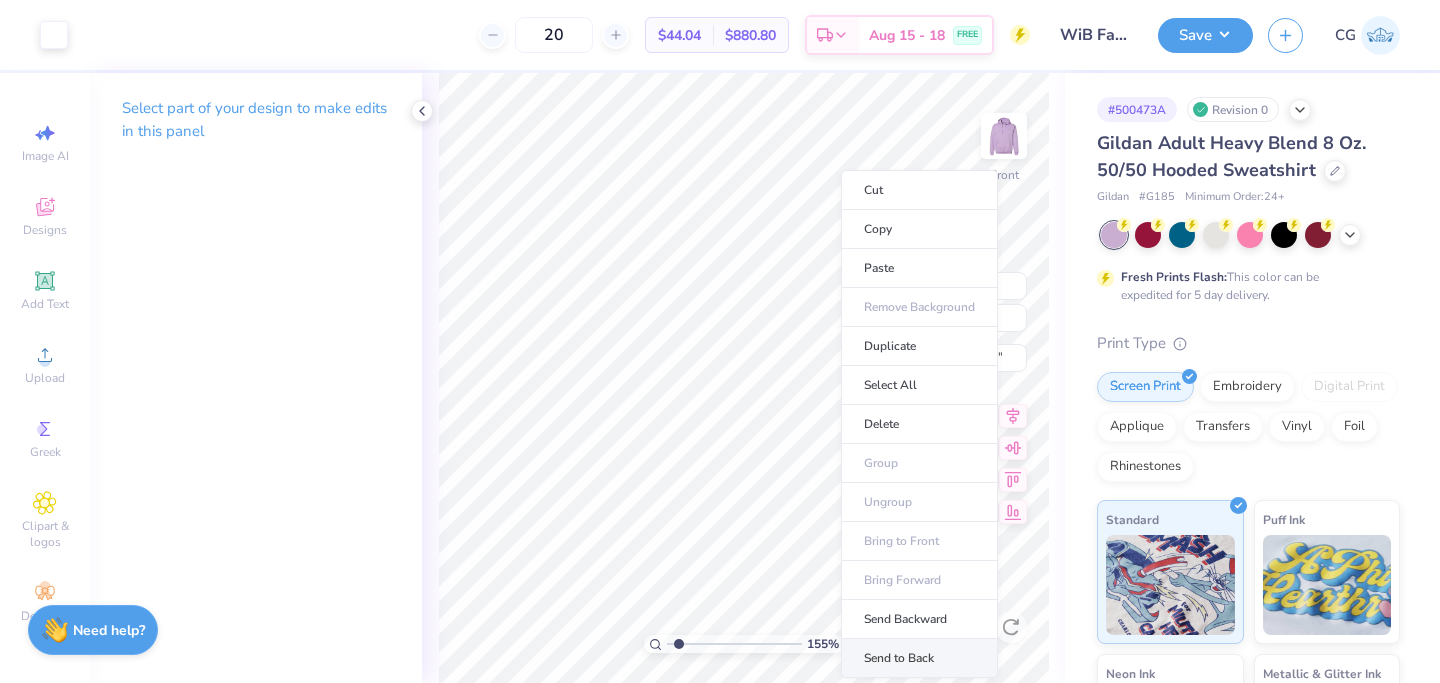 click on "Send to Back" at bounding box center (919, 658) 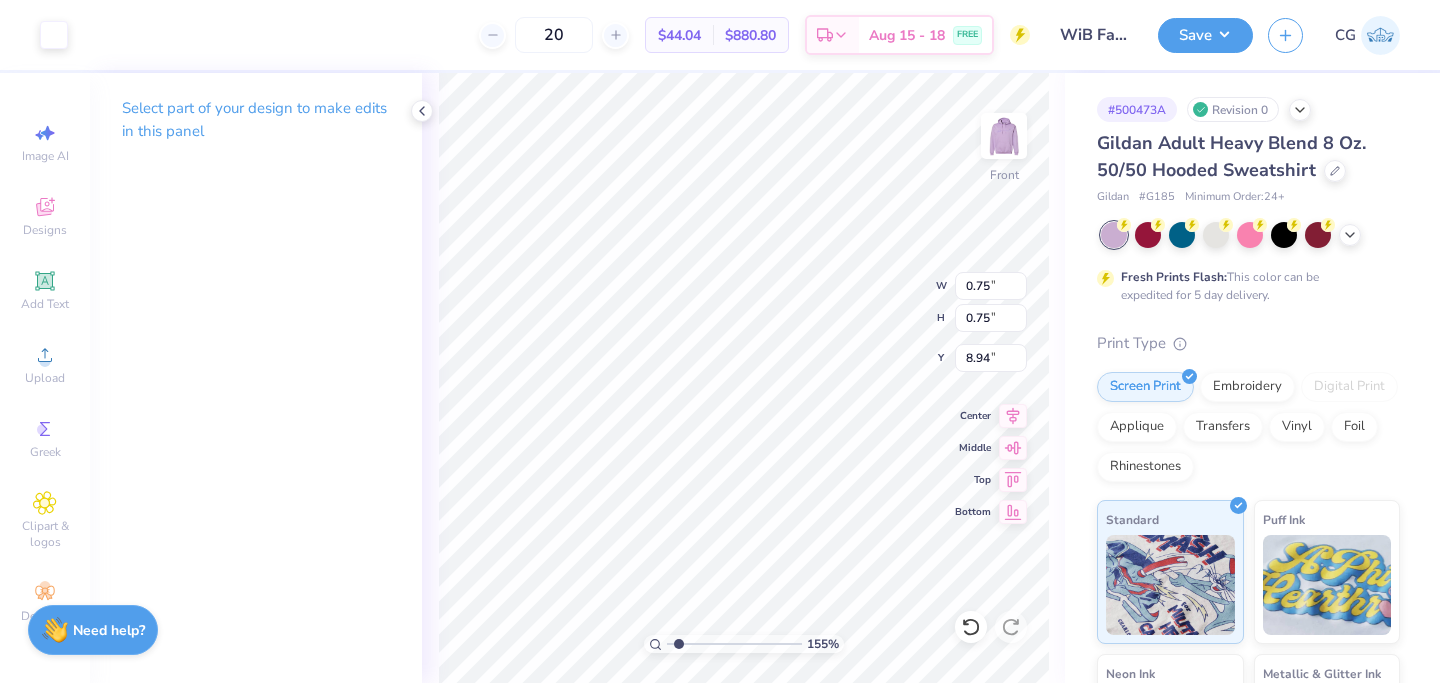 type on "4.77" 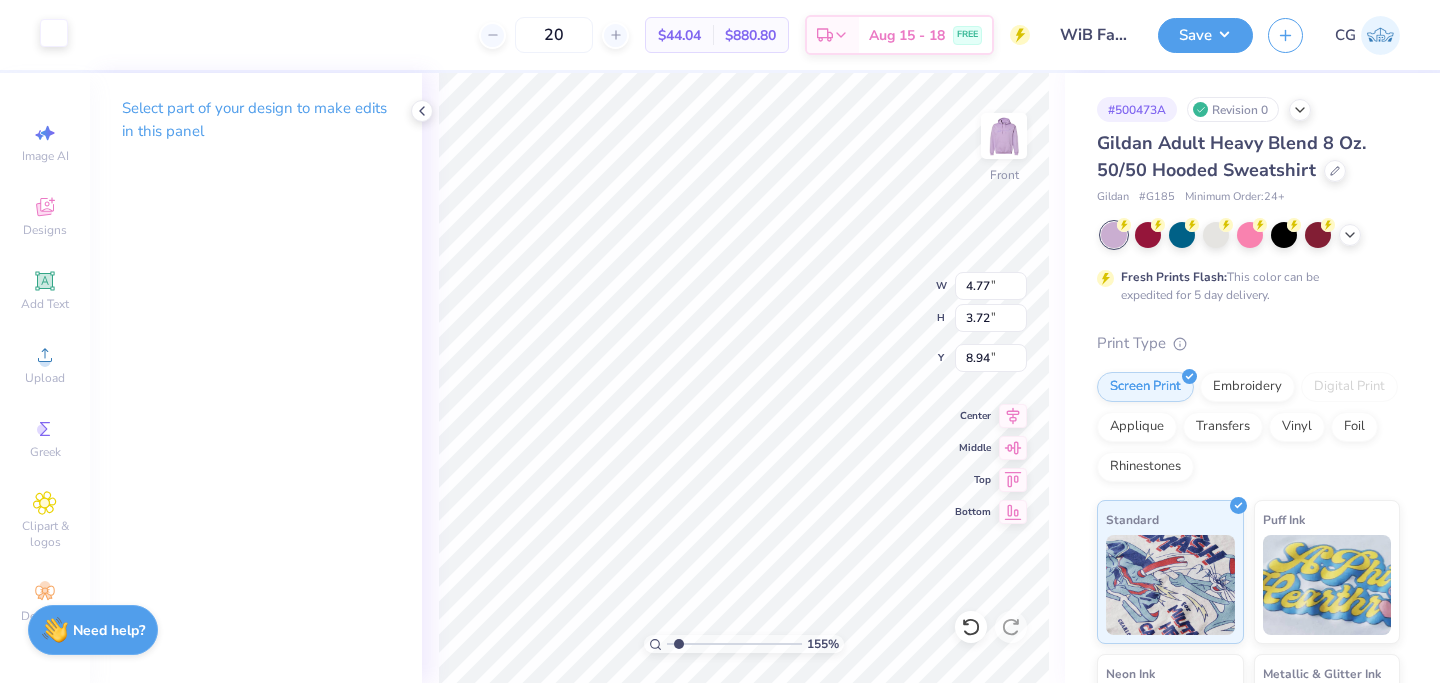 click at bounding box center (54, 33) 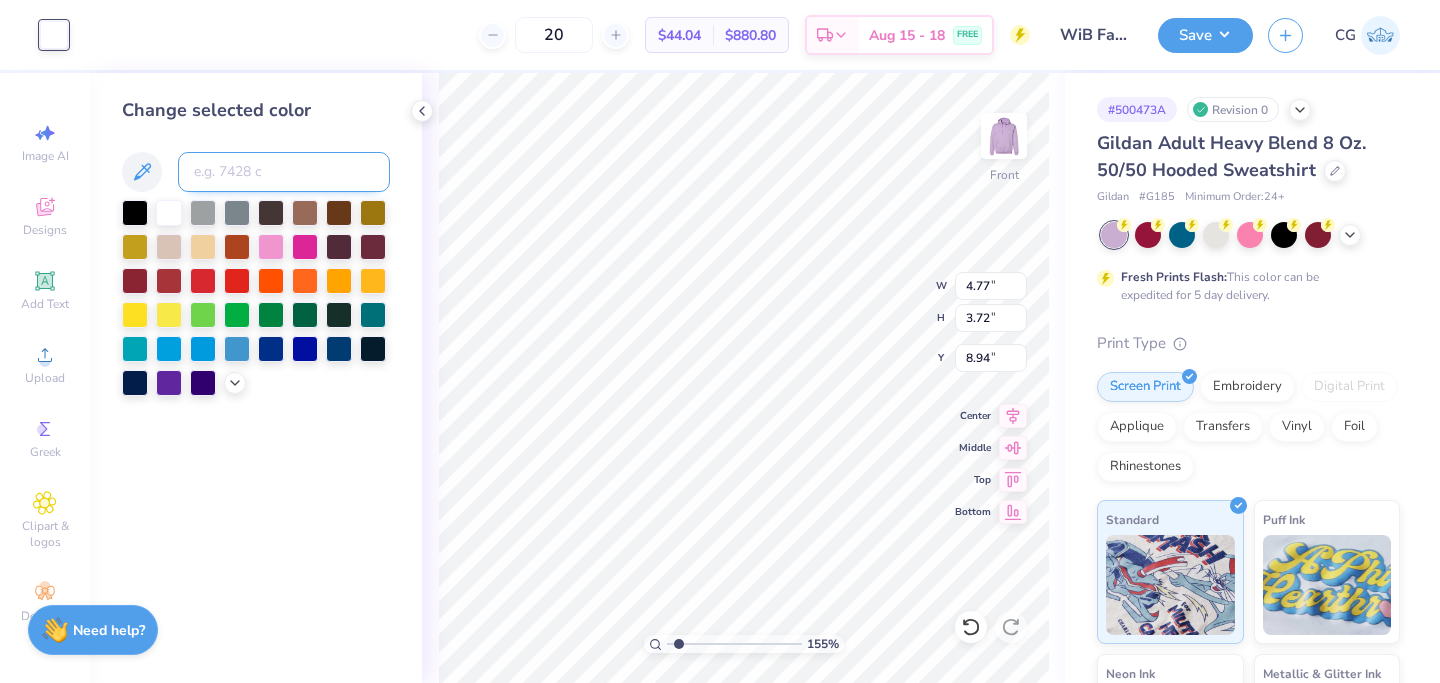 click at bounding box center [284, 172] 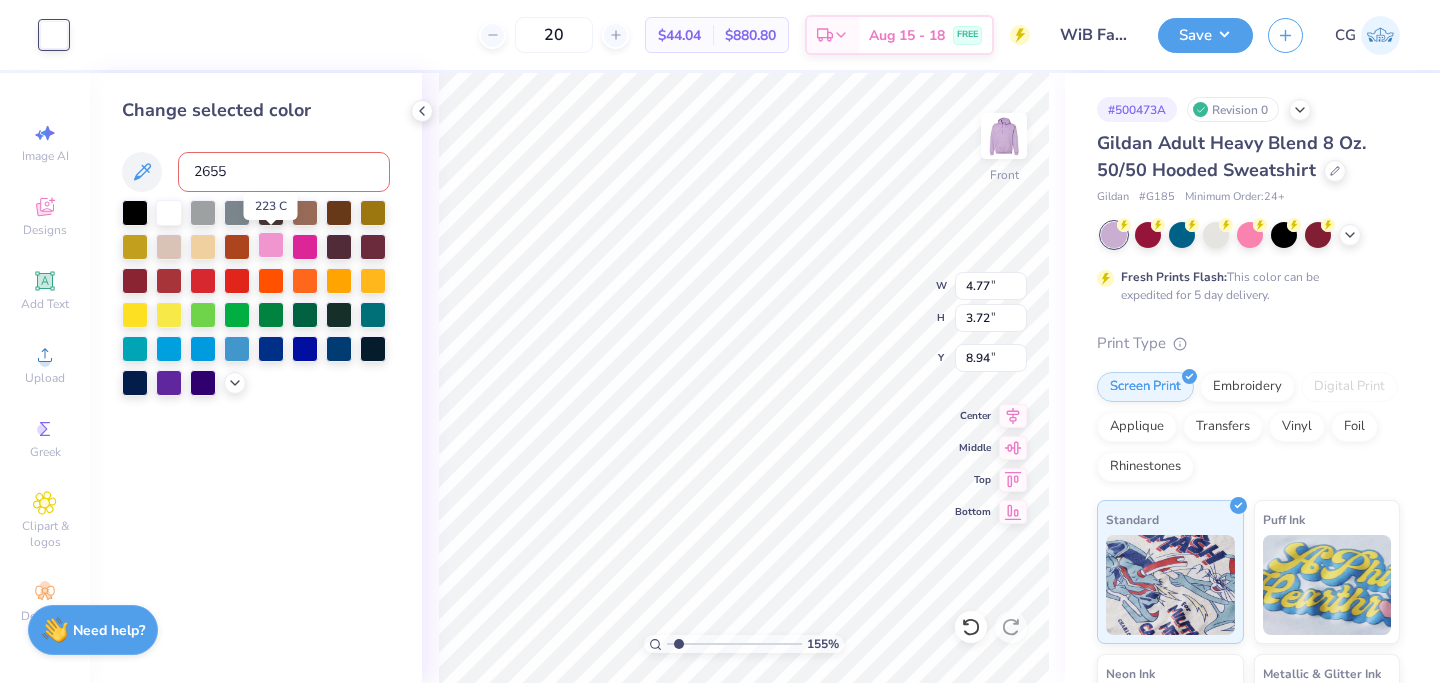 type on "2655" 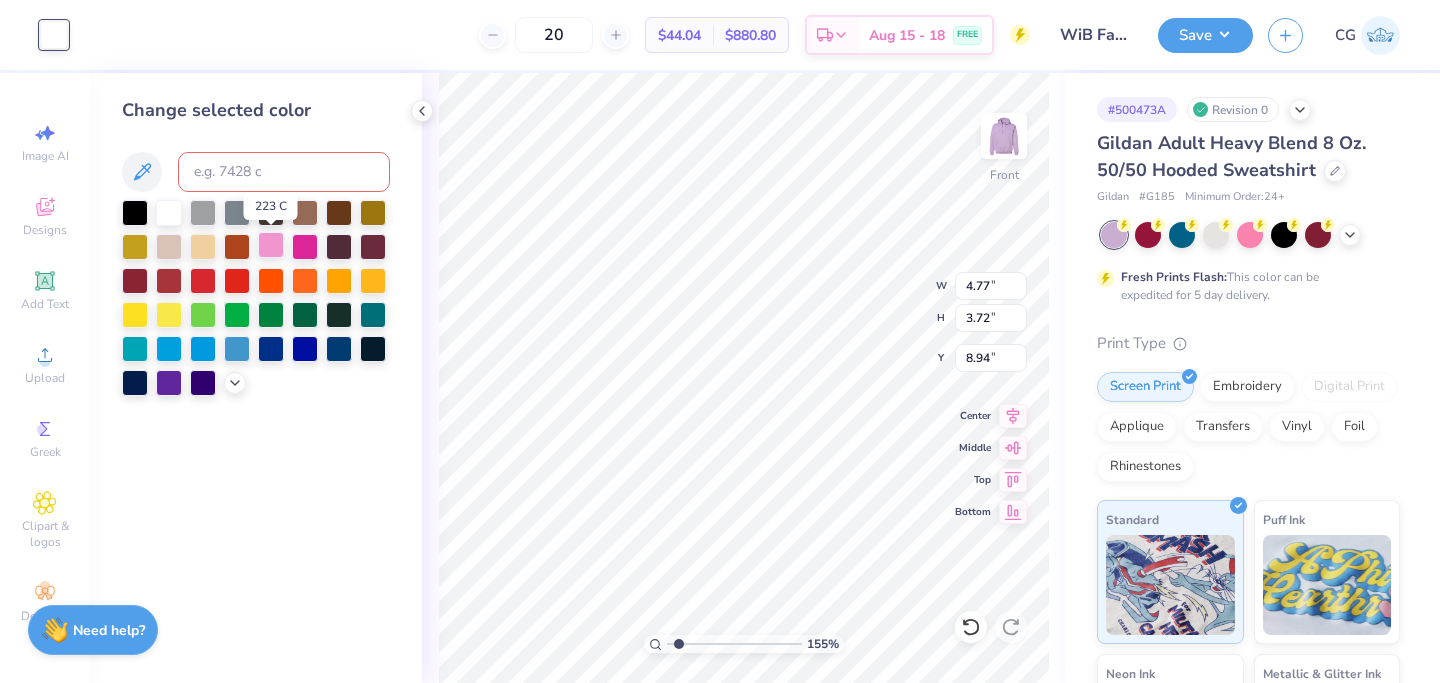 type on "11.94" 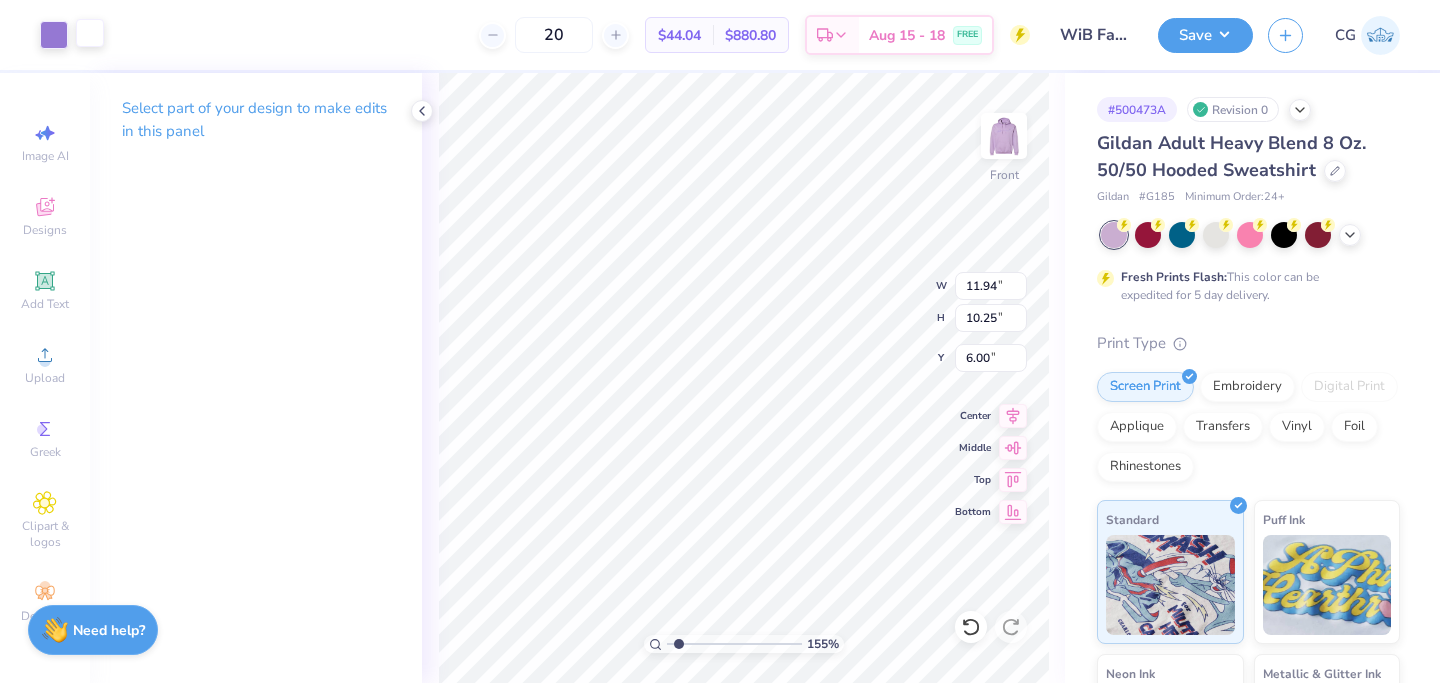 click at bounding box center [90, 33] 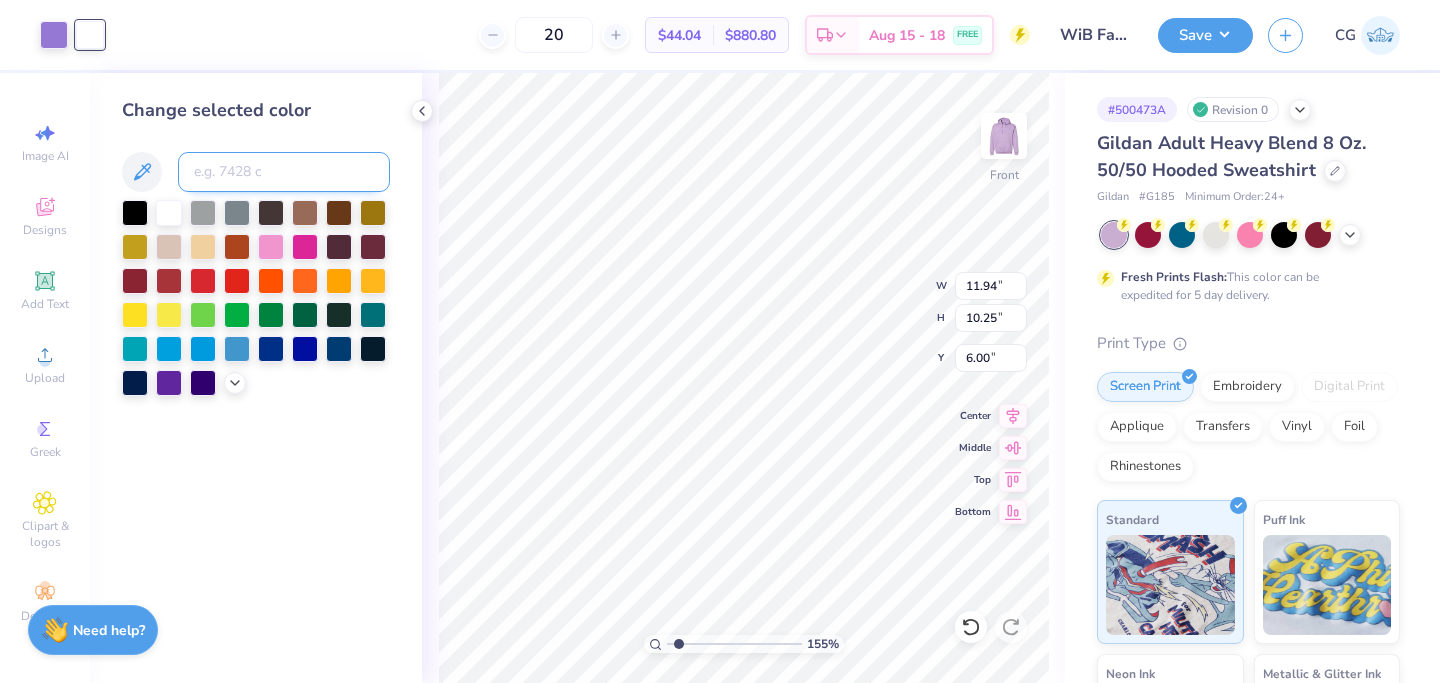 click at bounding box center (284, 172) 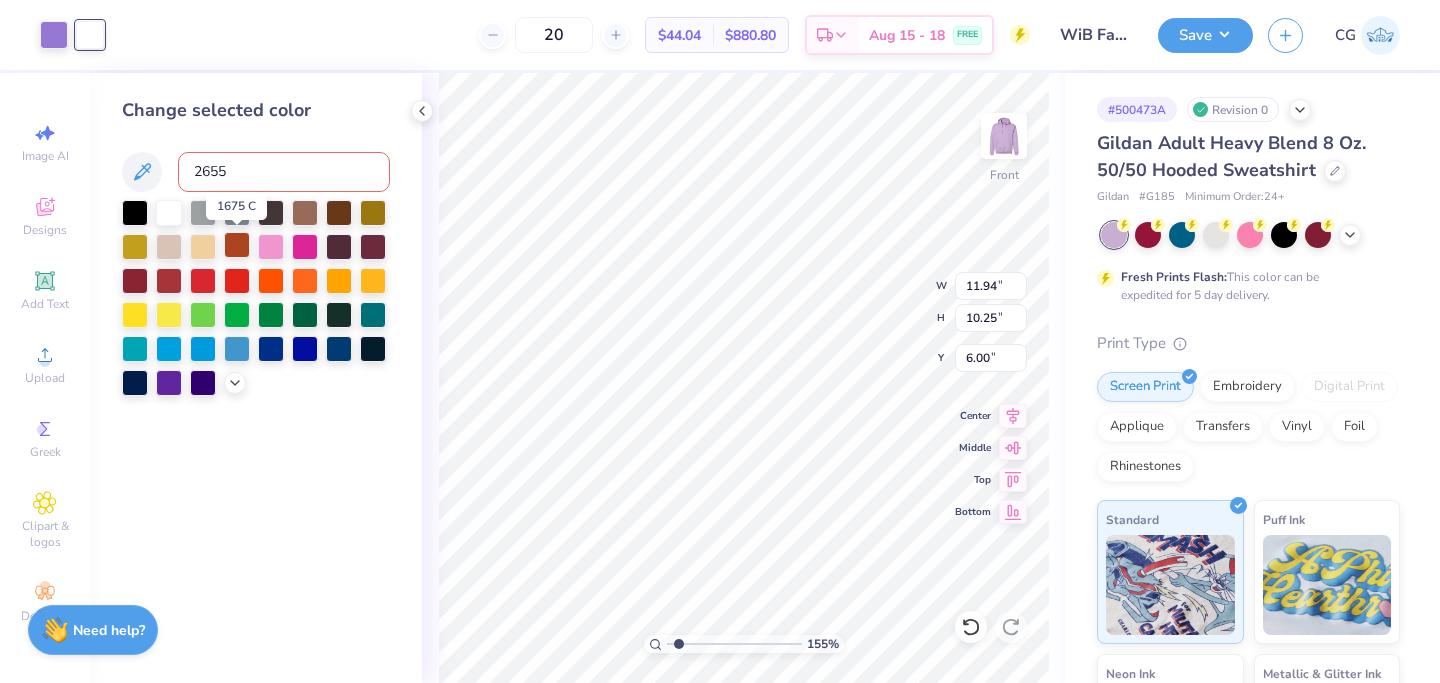 type on "2655" 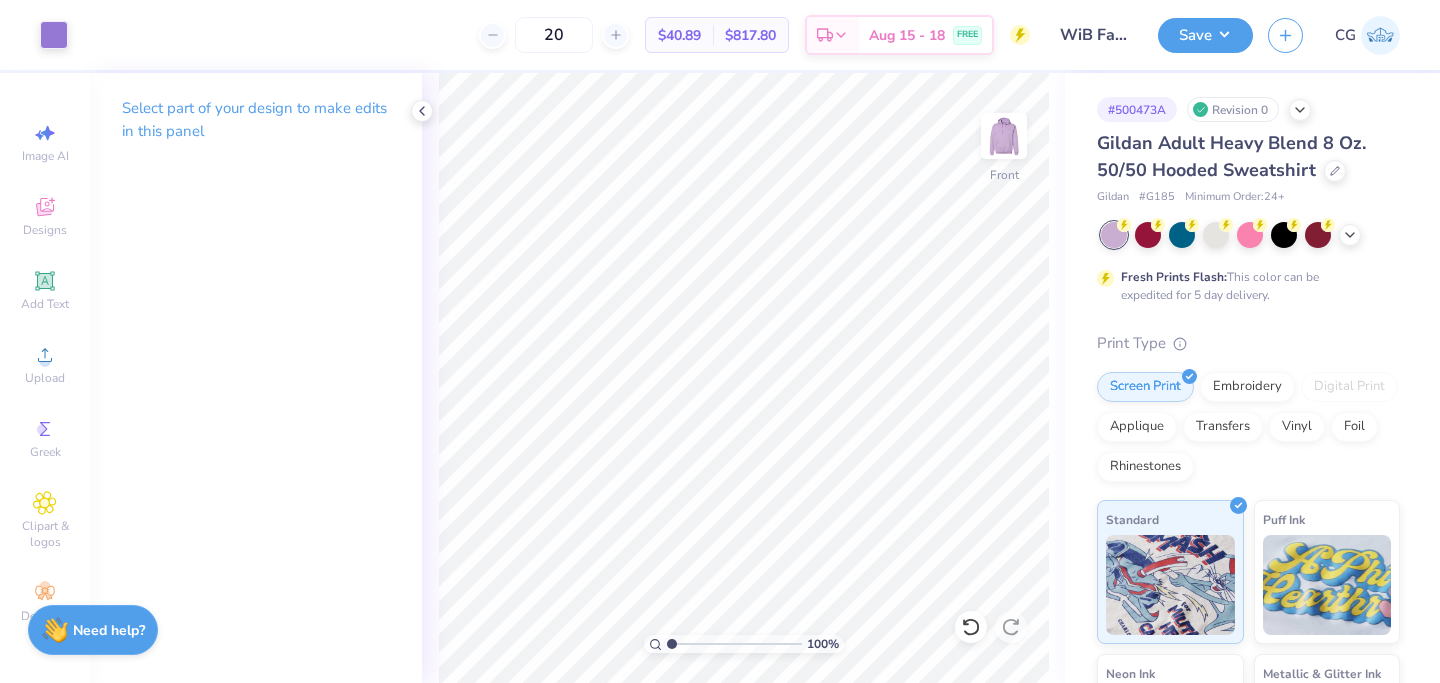 drag, startPoint x: 678, startPoint y: 642, endPoint x: 659, endPoint y: 643, distance: 19.026299 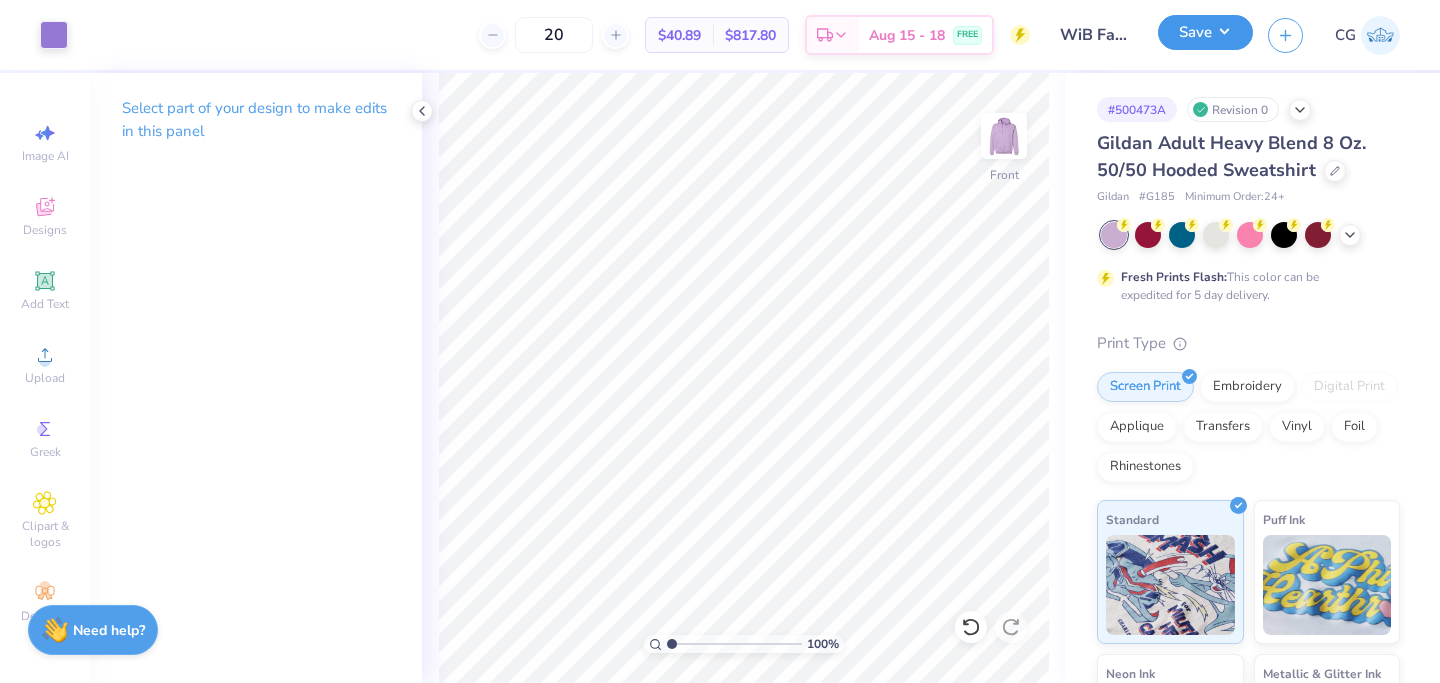 click on "Save" at bounding box center [1205, 32] 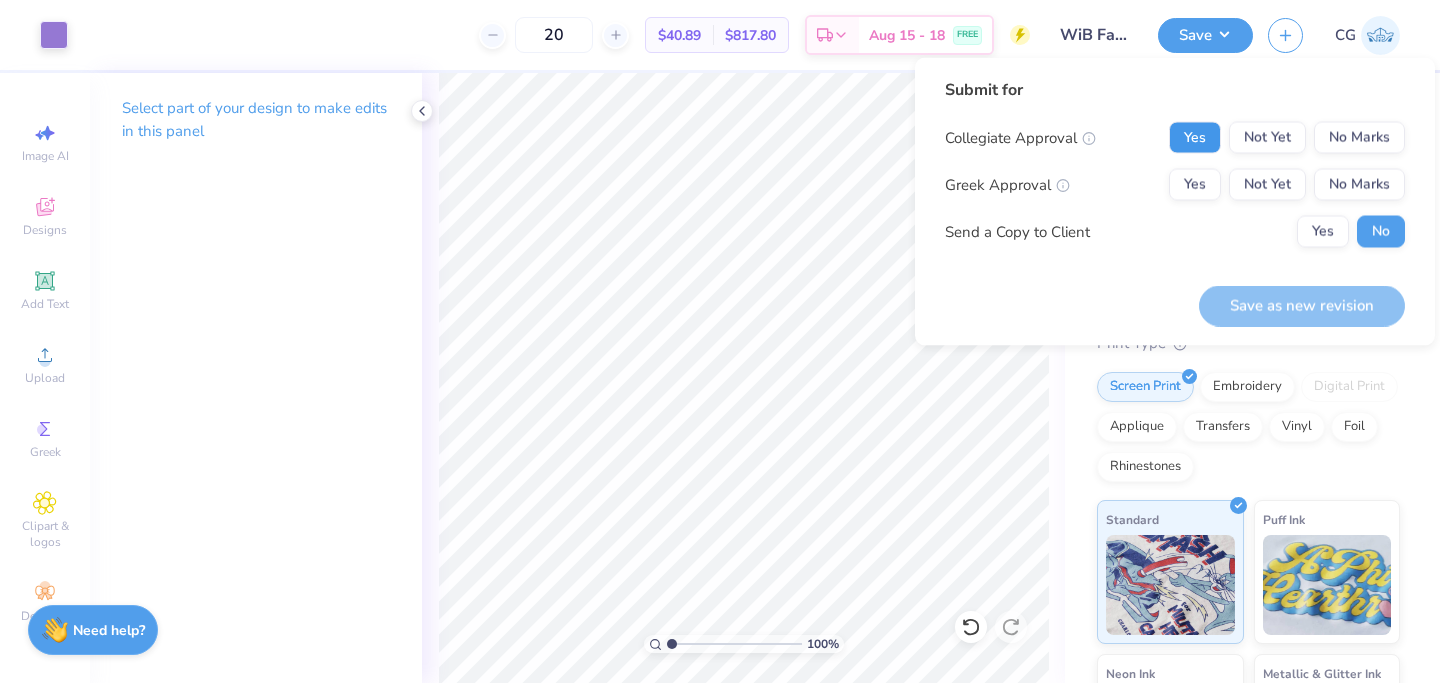click on "Yes" at bounding box center [1195, 138] 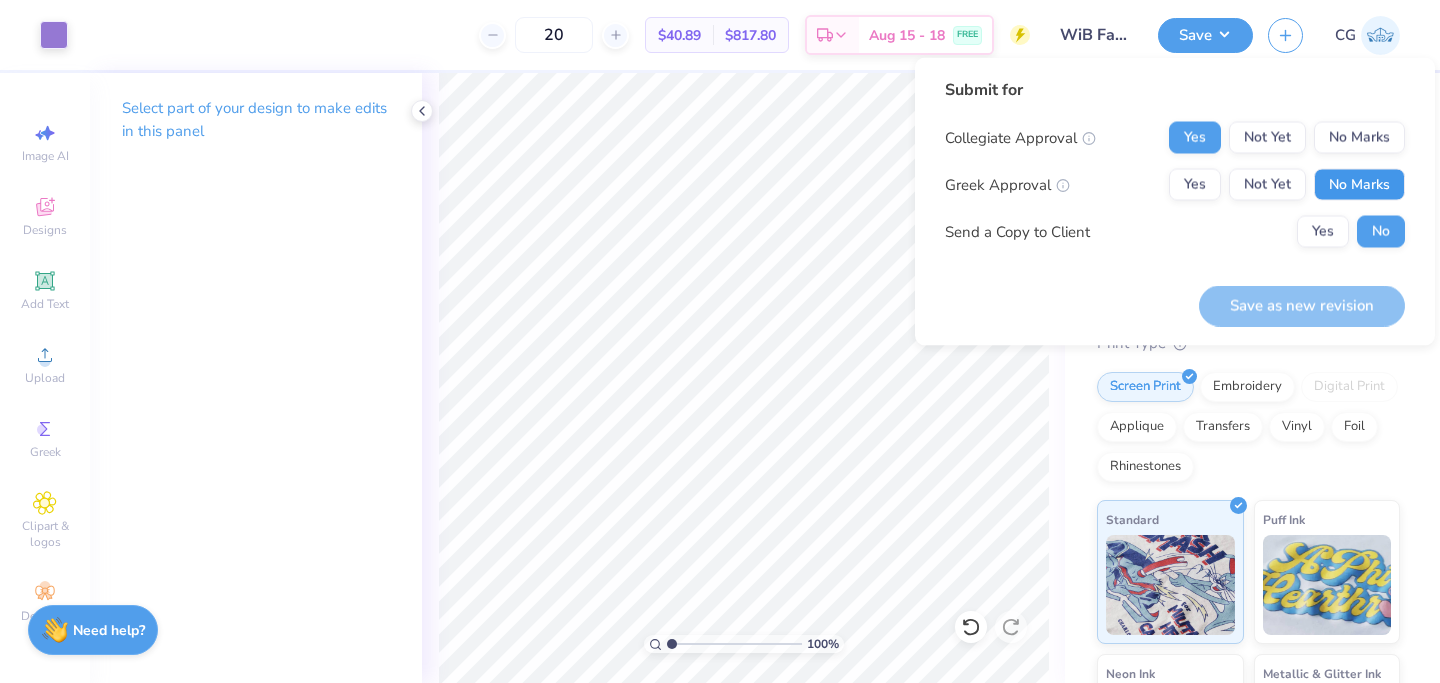 click on "No Marks" at bounding box center [1359, 185] 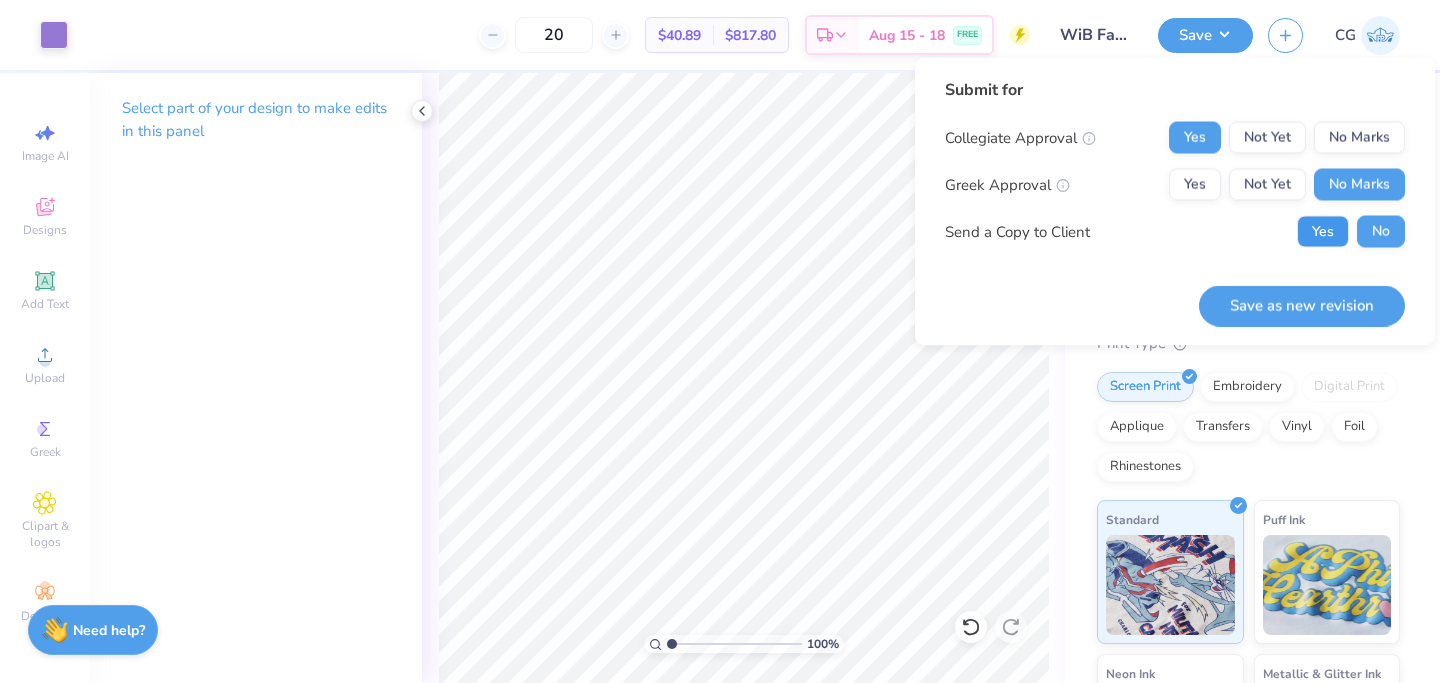 click on "Yes" at bounding box center (1323, 232) 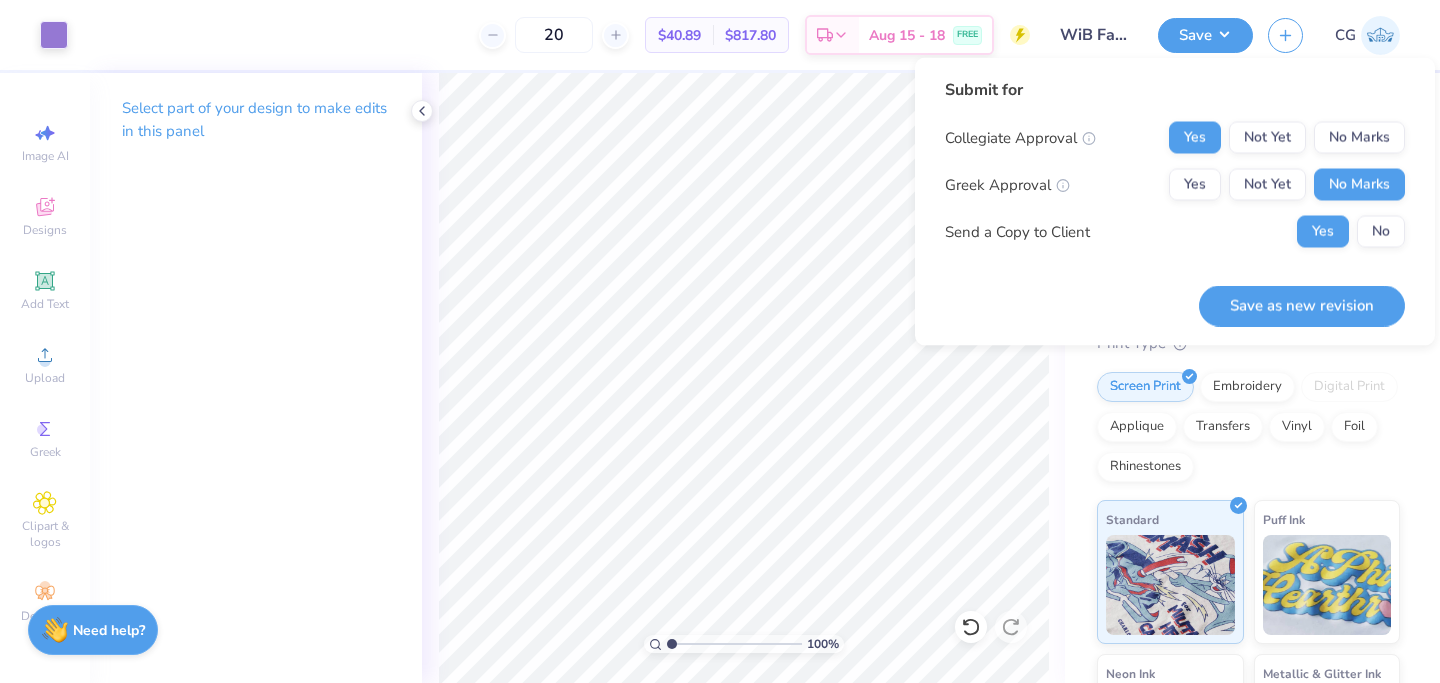 click on "100  % Front" at bounding box center [743, 378] 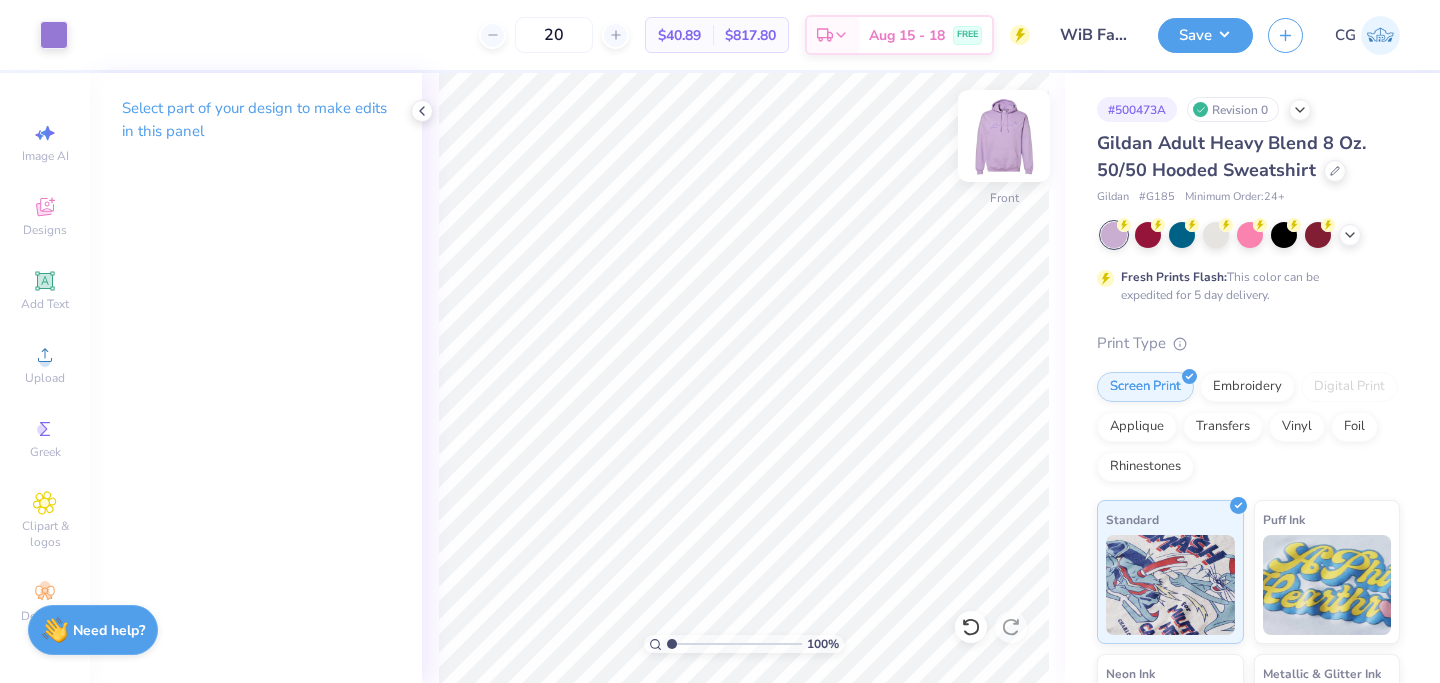 click at bounding box center [1004, 136] 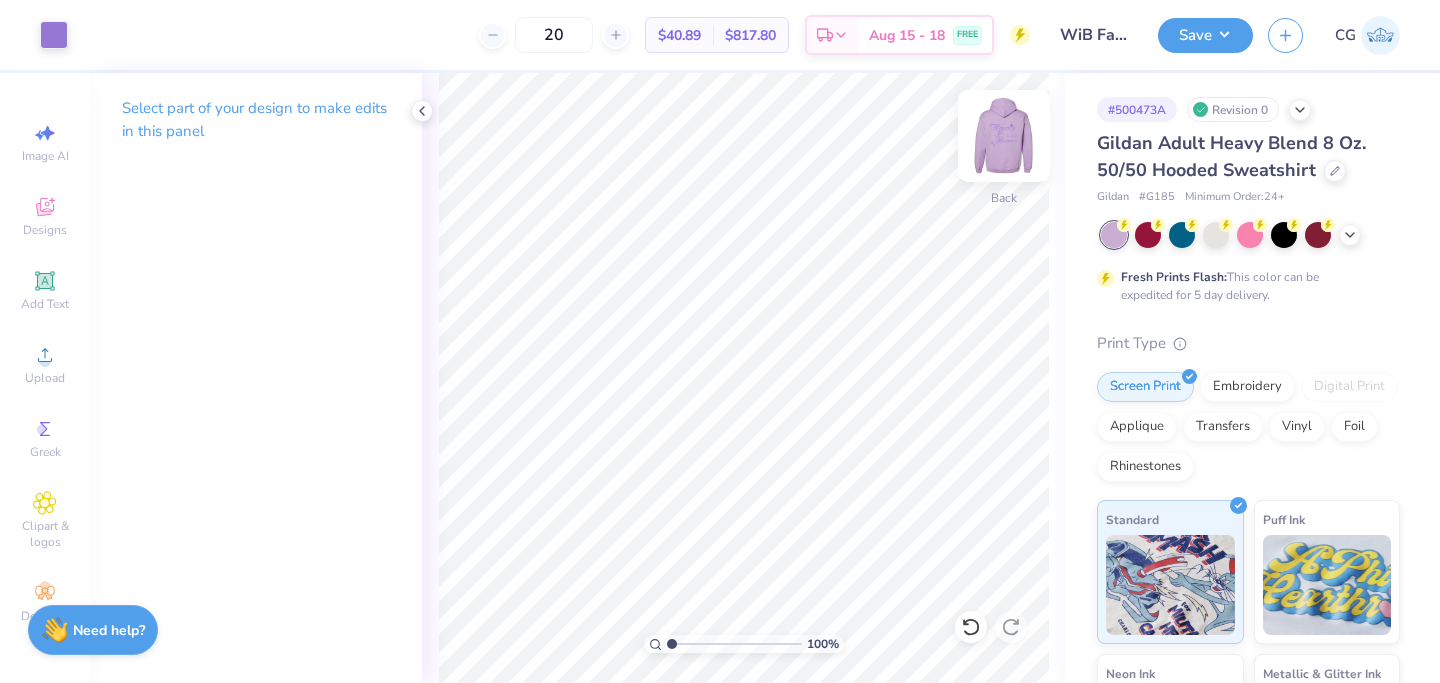 click at bounding box center [1004, 136] 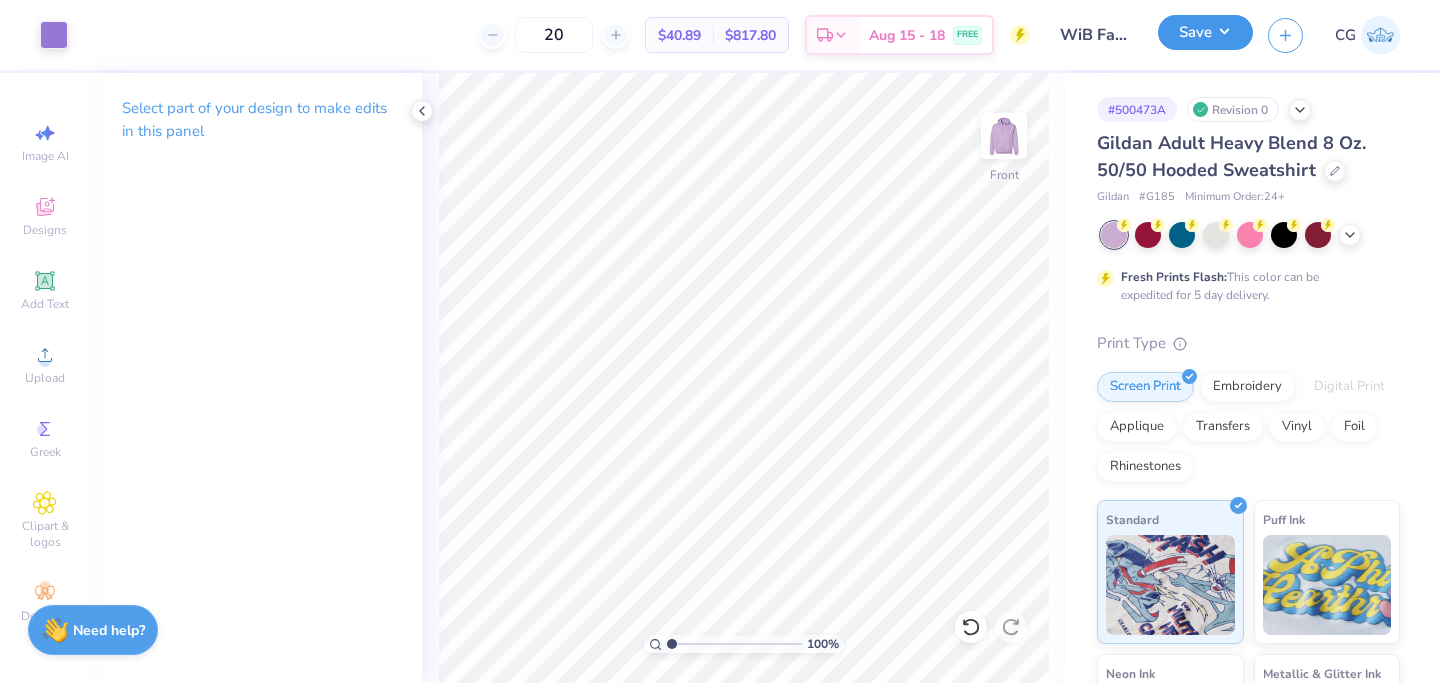 click on "Save" at bounding box center [1205, 32] 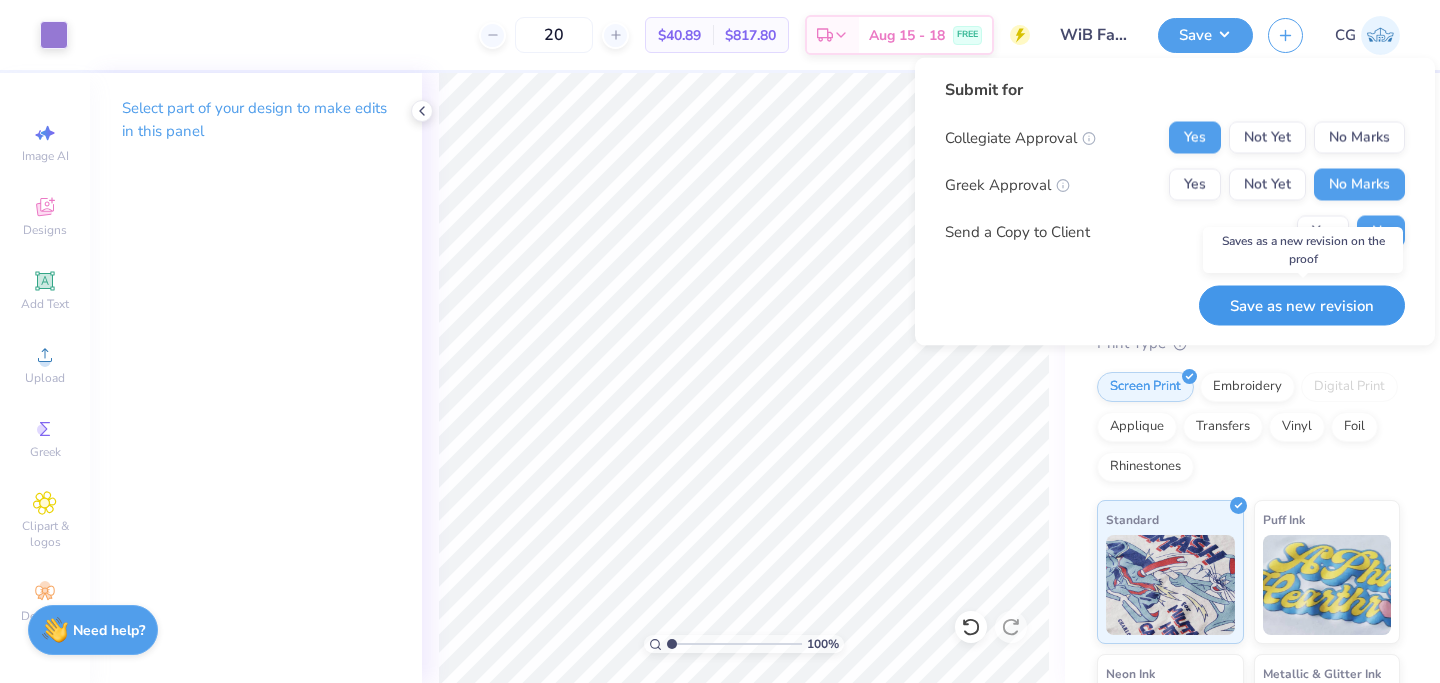click on "Save as new revision" at bounding box center (1302, 305) 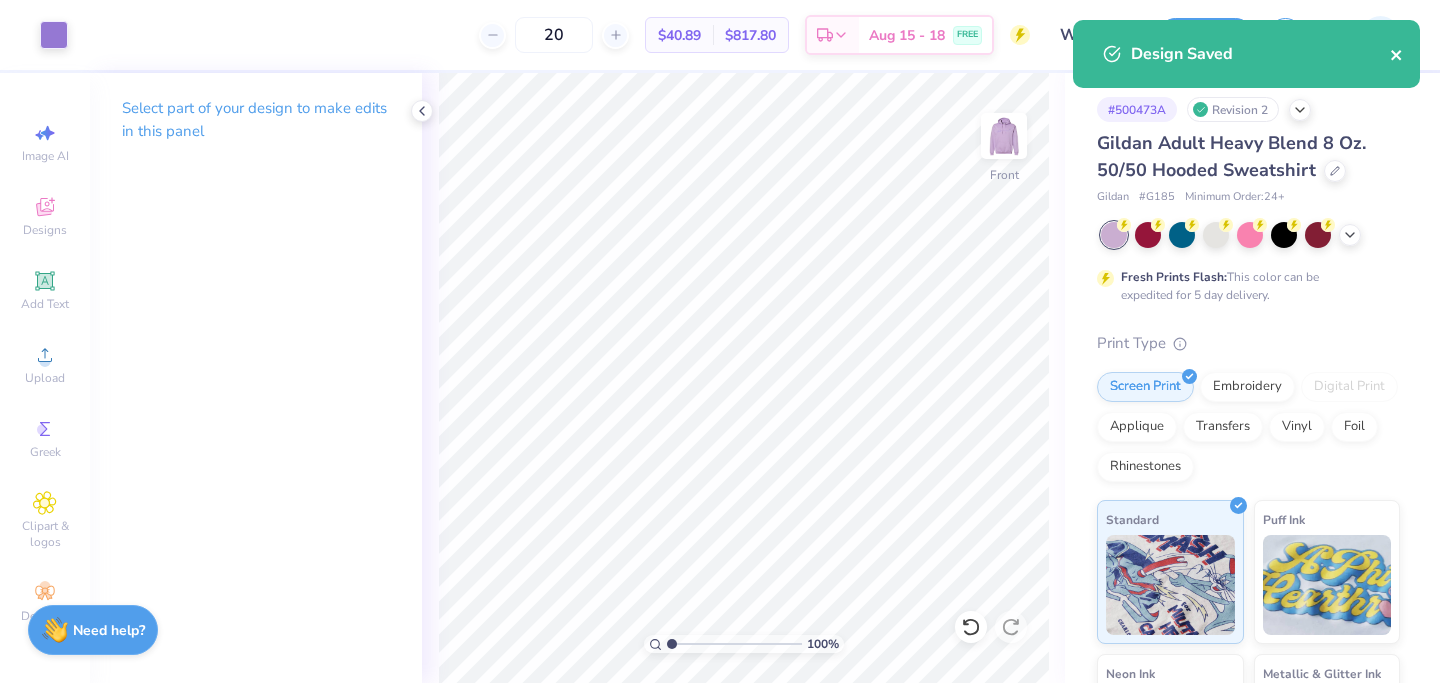 click 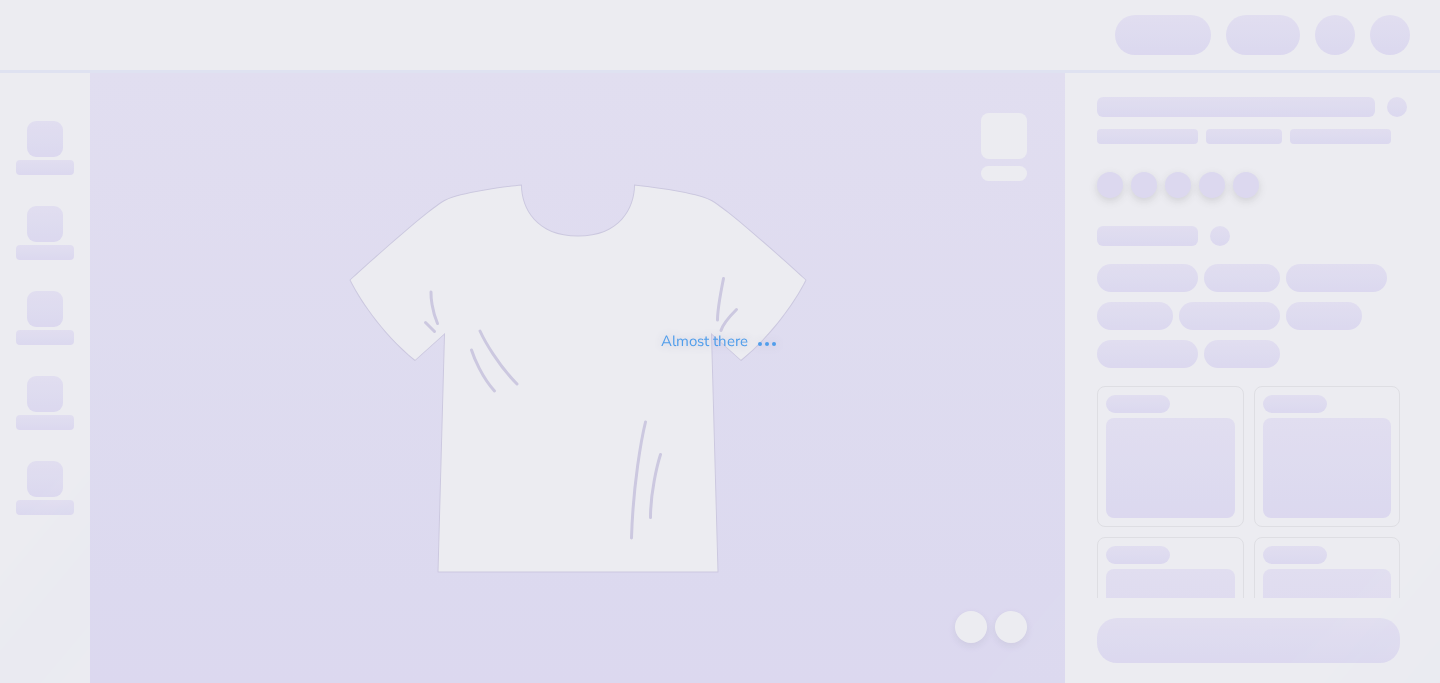 scroll, scrollTop: 0, scrollLeft: 0, axis: both 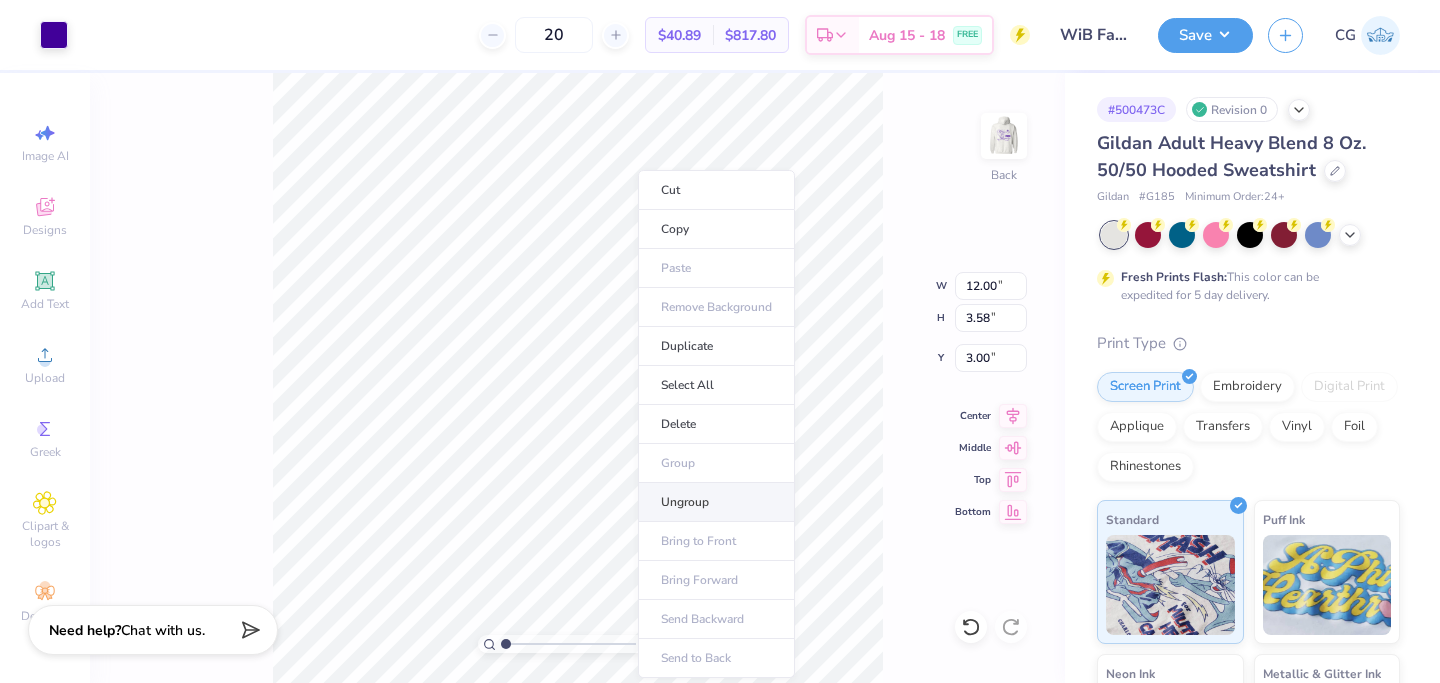 click on "Ungroup" at bounding box center [716, 502] 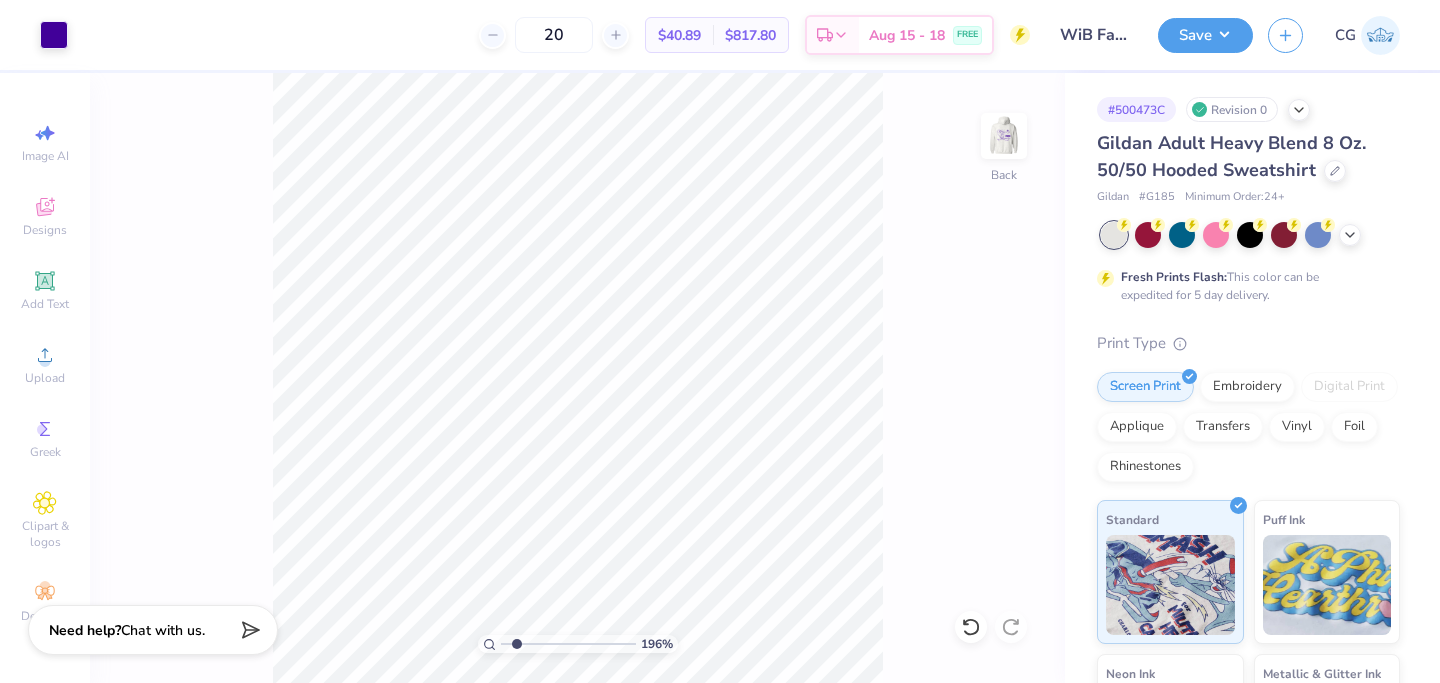 type on "1.85" 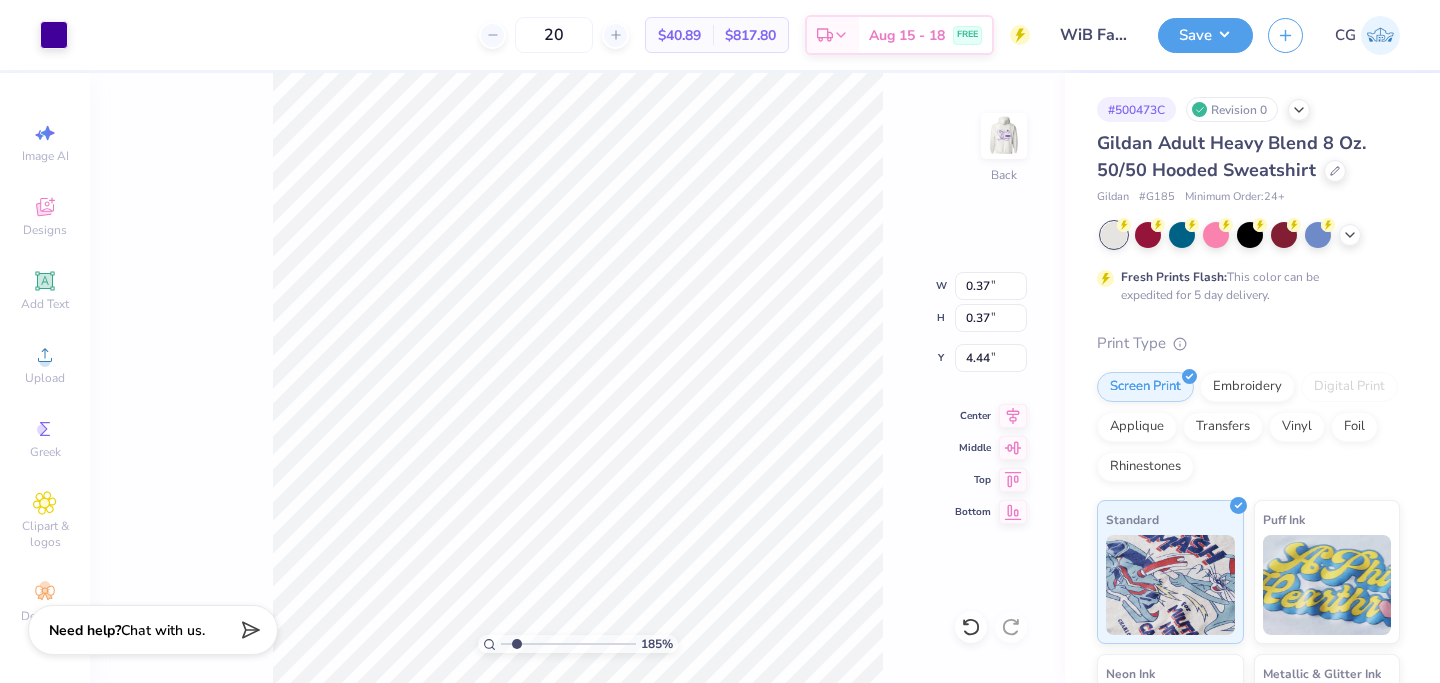 type on "1.00" 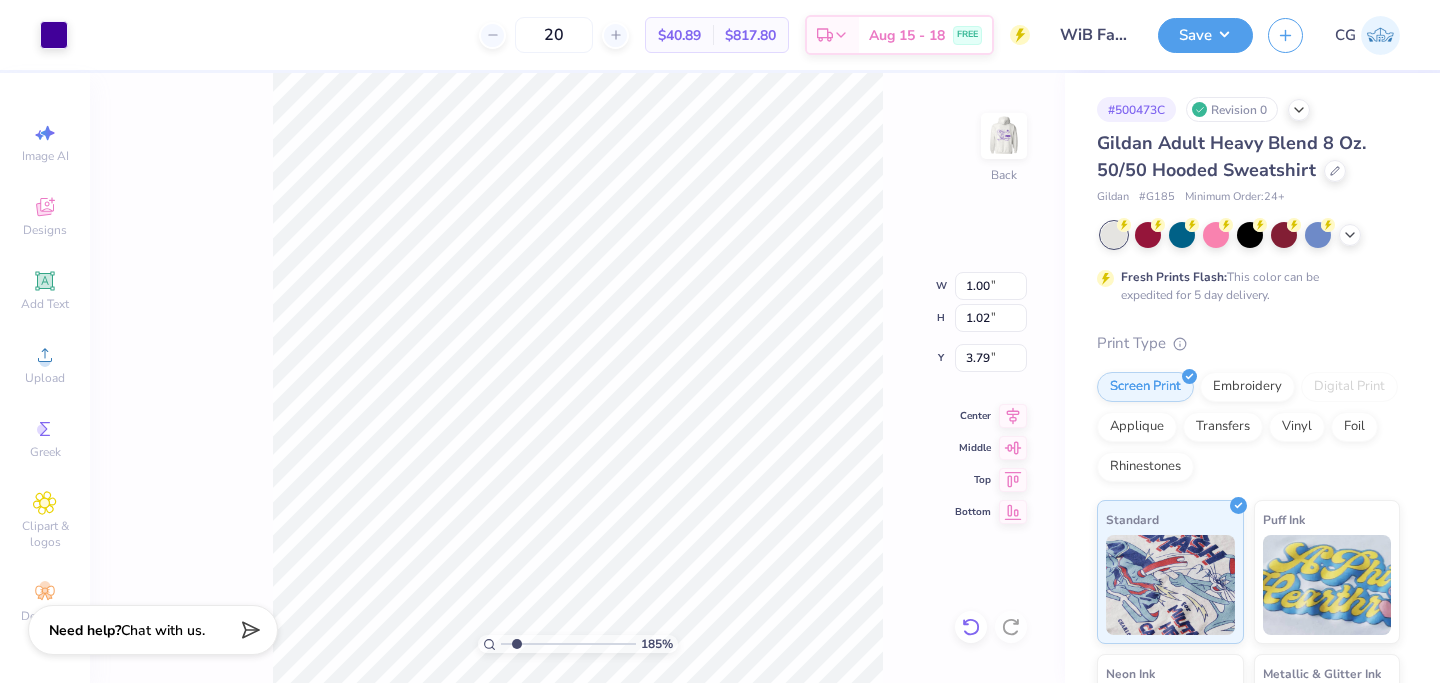 click at bounding box center [971, 627] 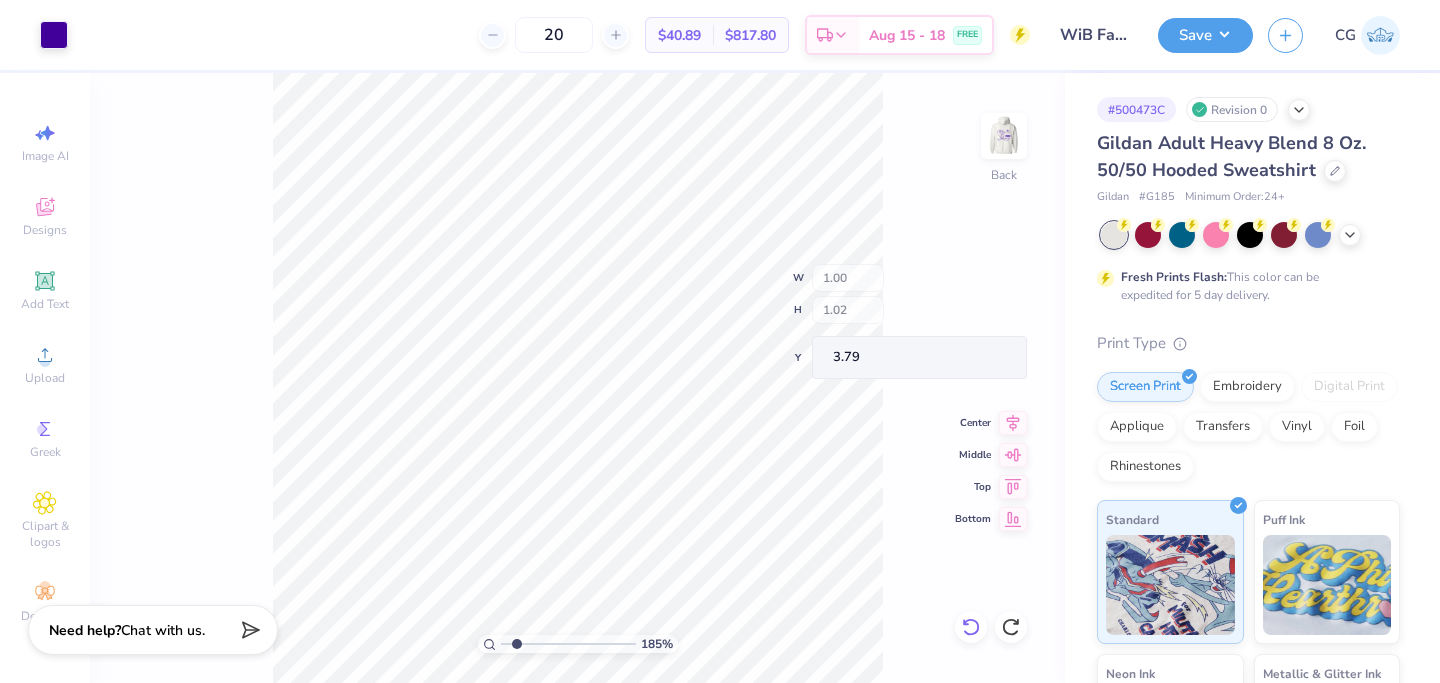 click at bounding box center (971, 627) 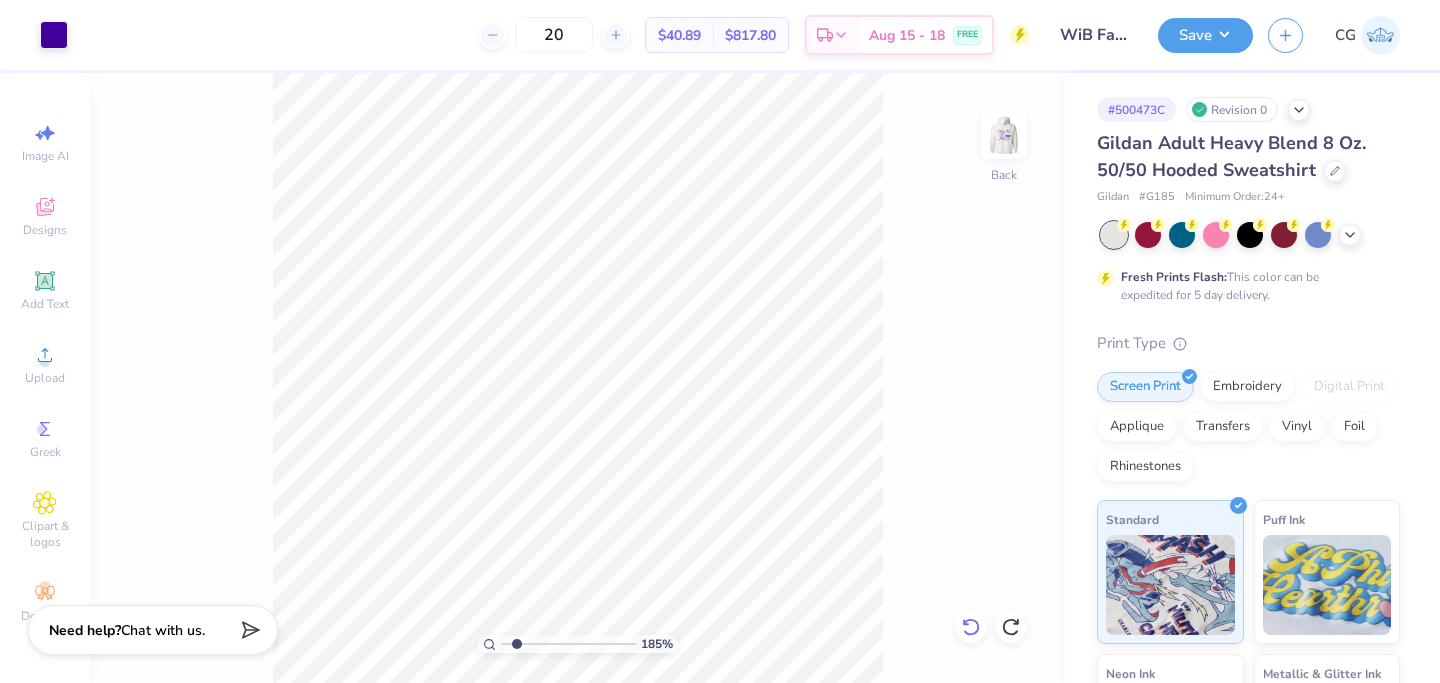 click at bounding box center [971, 627] 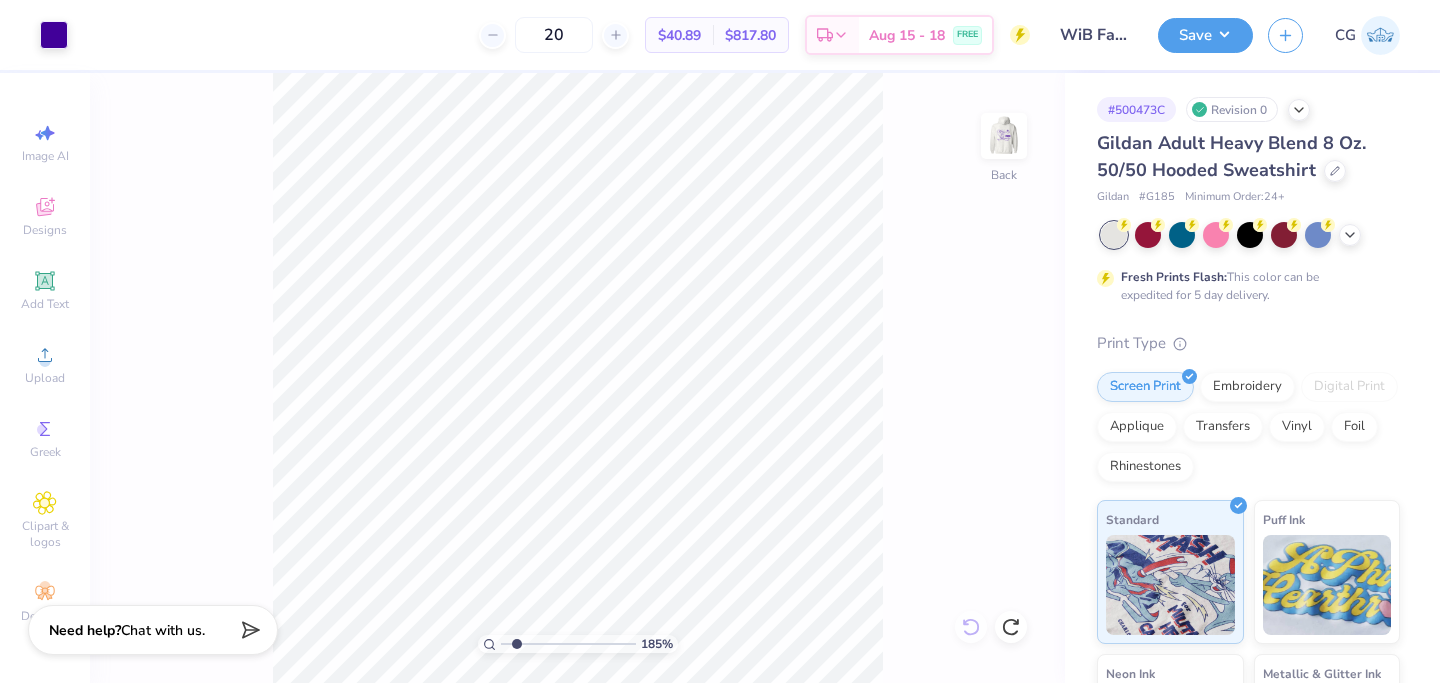 click on "185  % Back" at bounding box center (577, 378) 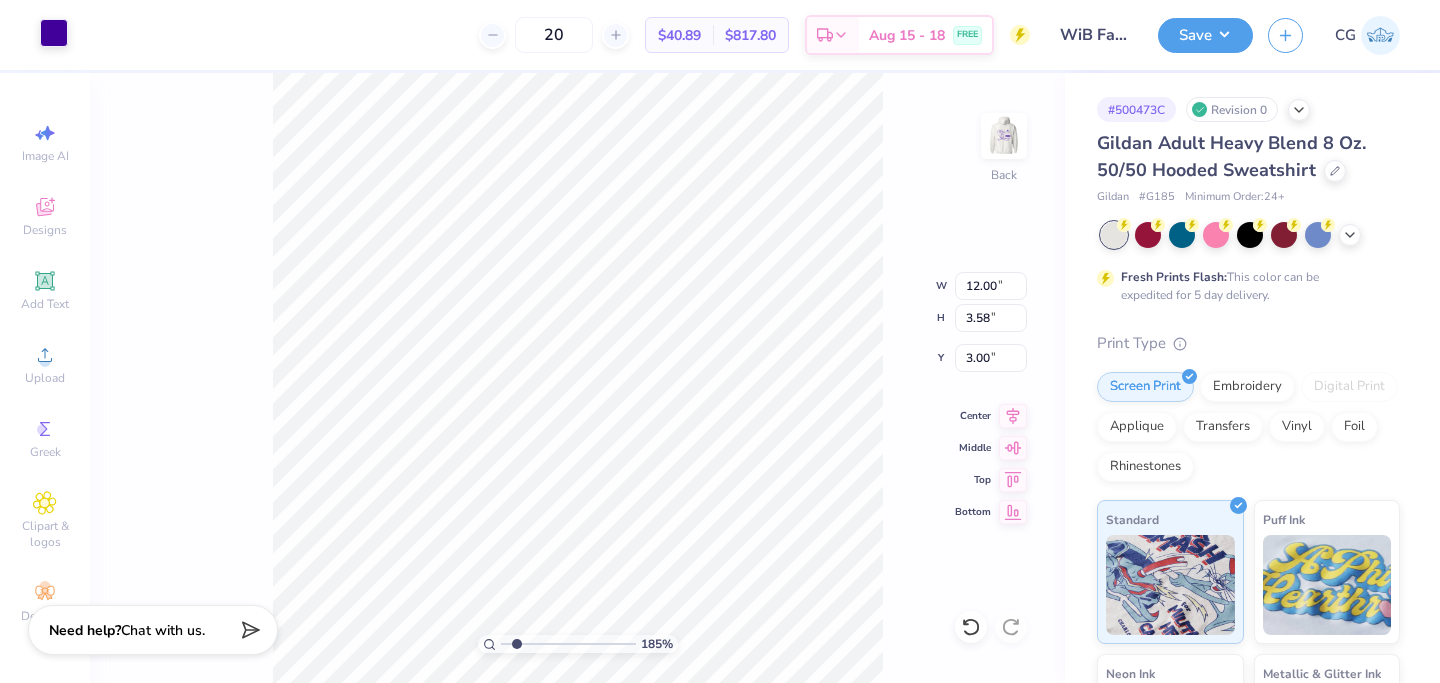 click at bounding box center [54, 33] 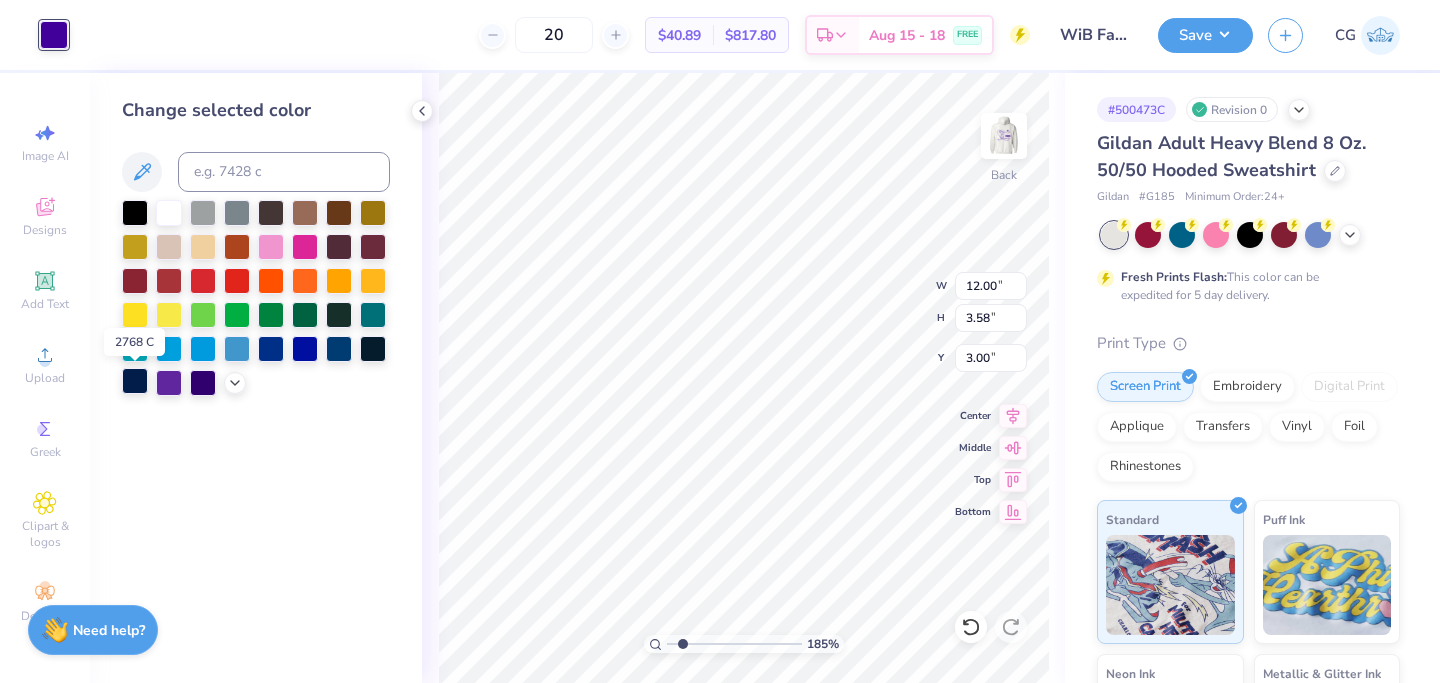 click at bounding box center (135, 381) 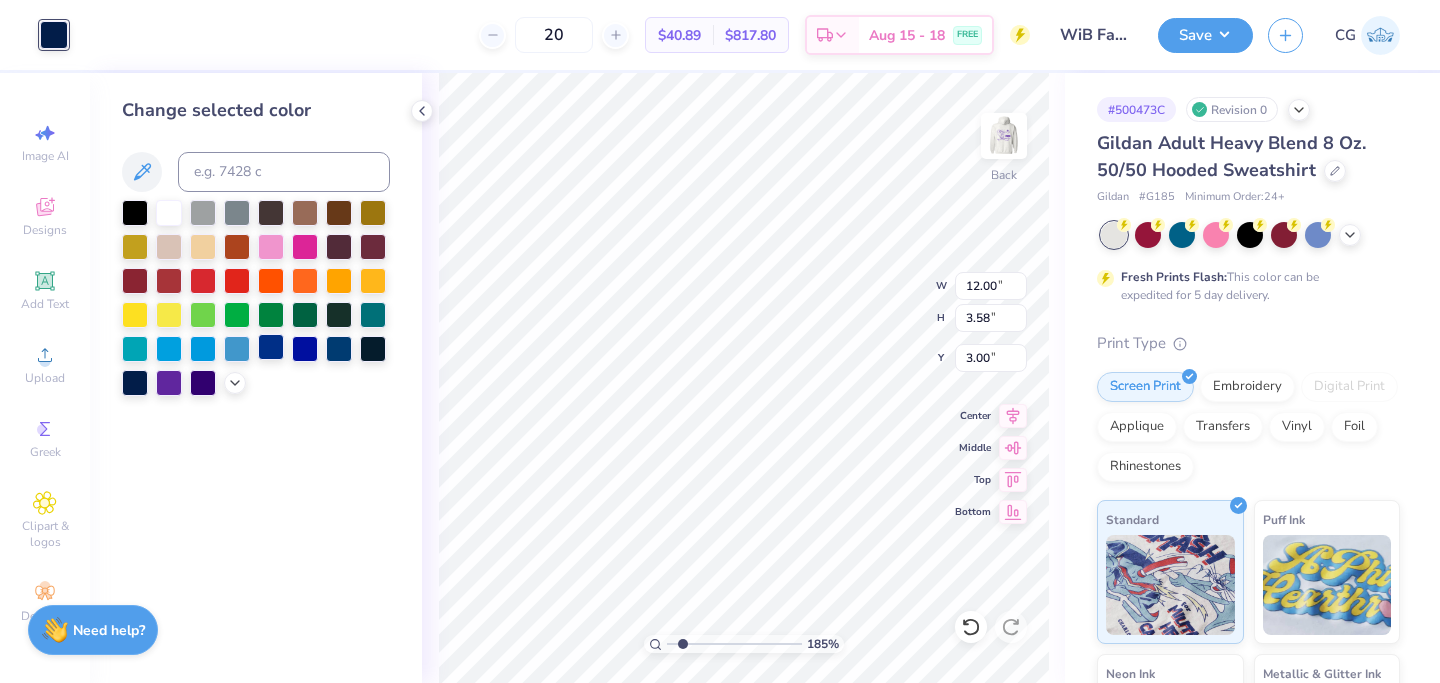 click at bounding box center [271, 347] 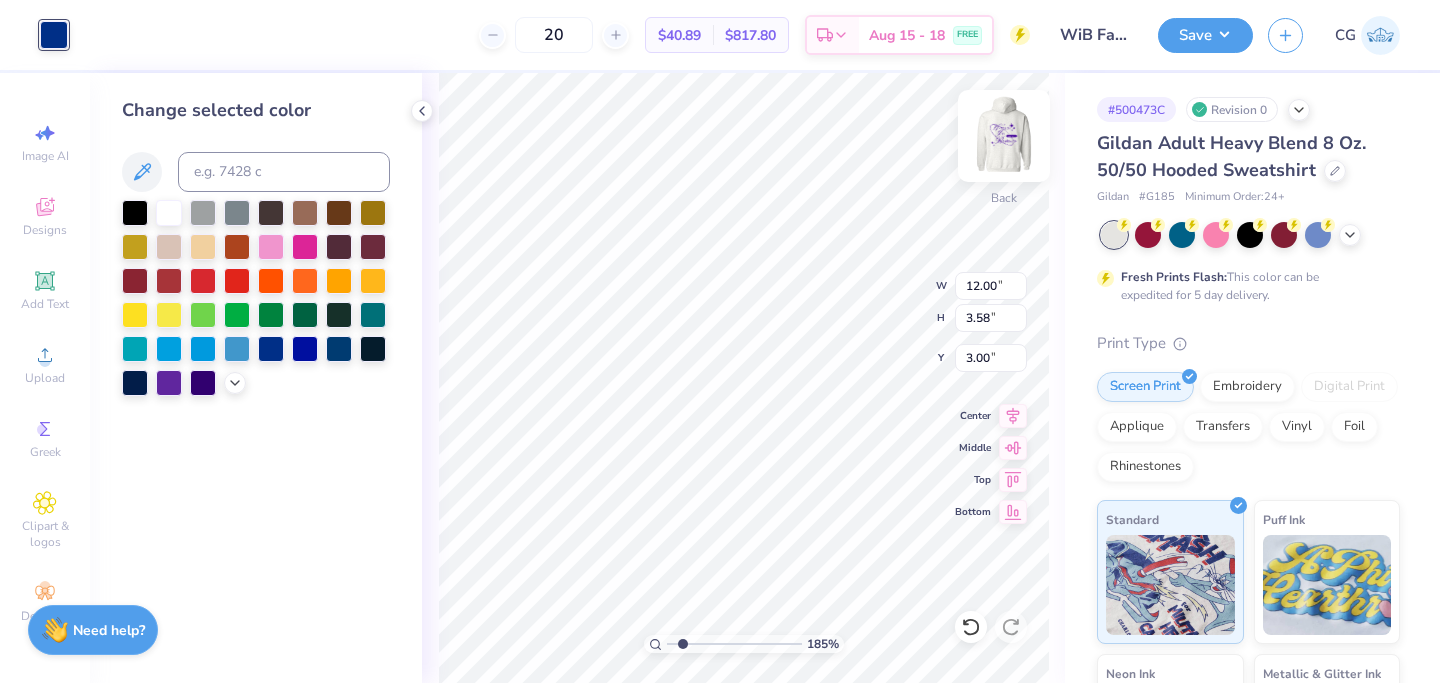 click at bounding box center [1004, 136] 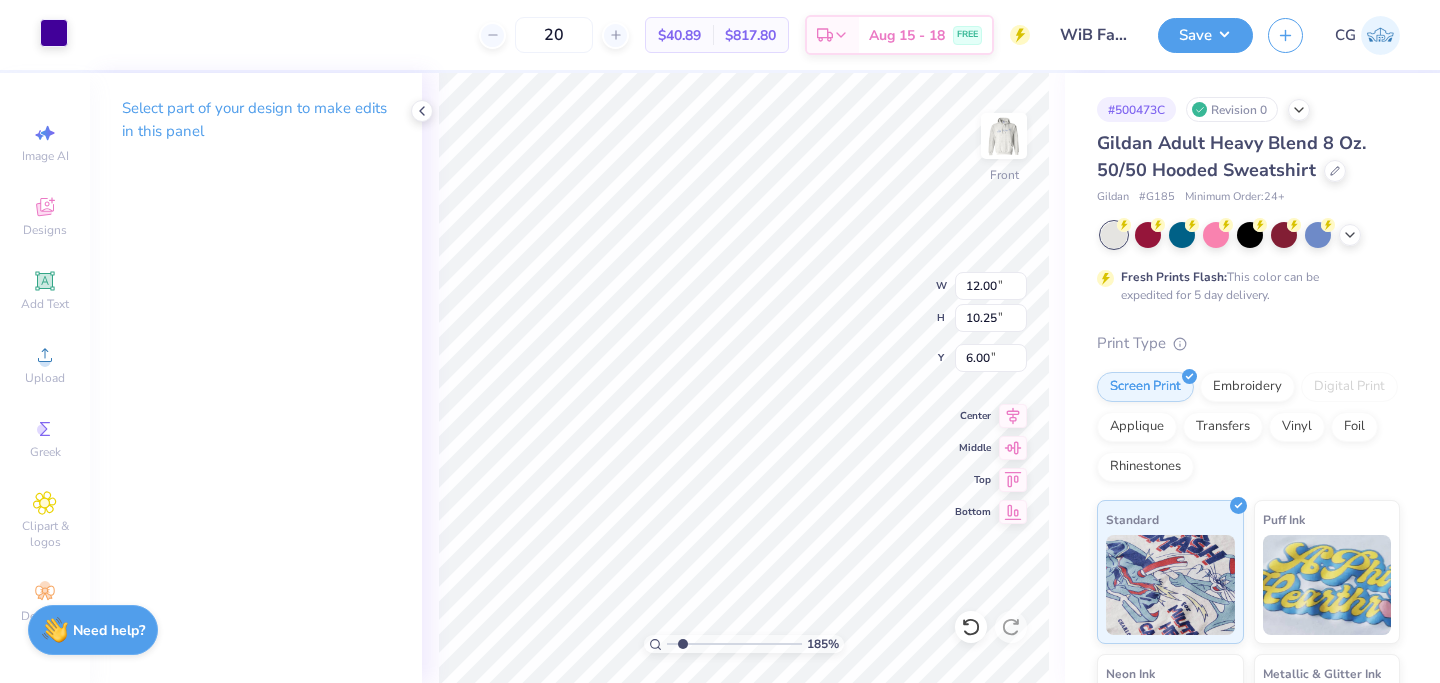 click at bounding box center (54, 33) 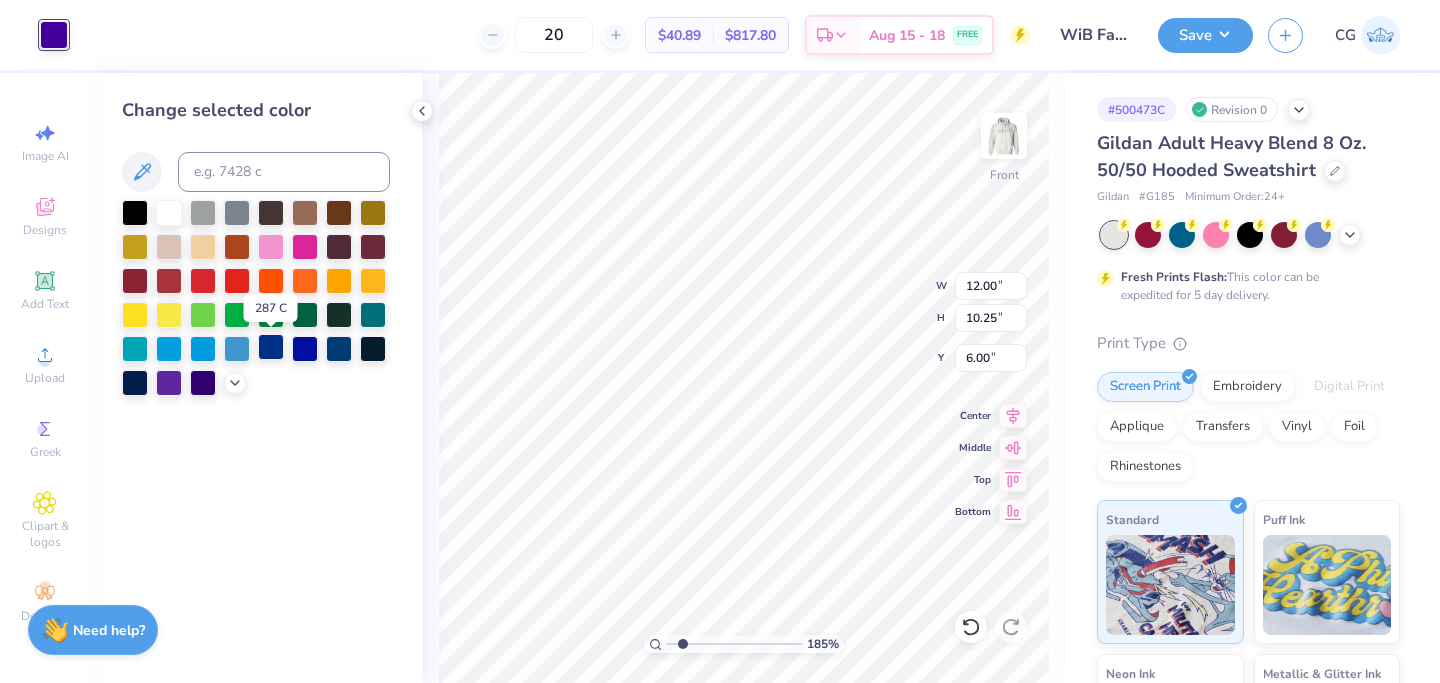 click at bounding box center [271, 347] 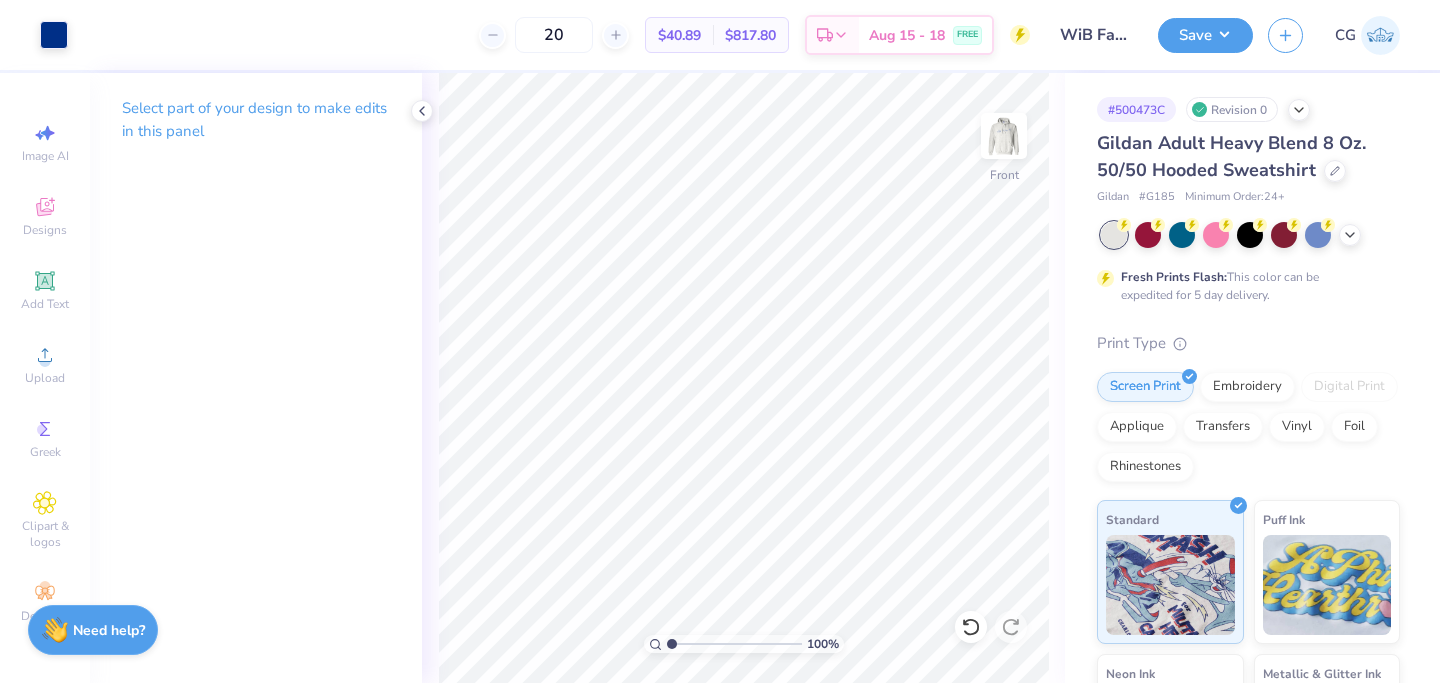drag, startPoint x: 678, startPoint y: 642, endPoint x: 653, endPoint y: 641, distance: 25.019993 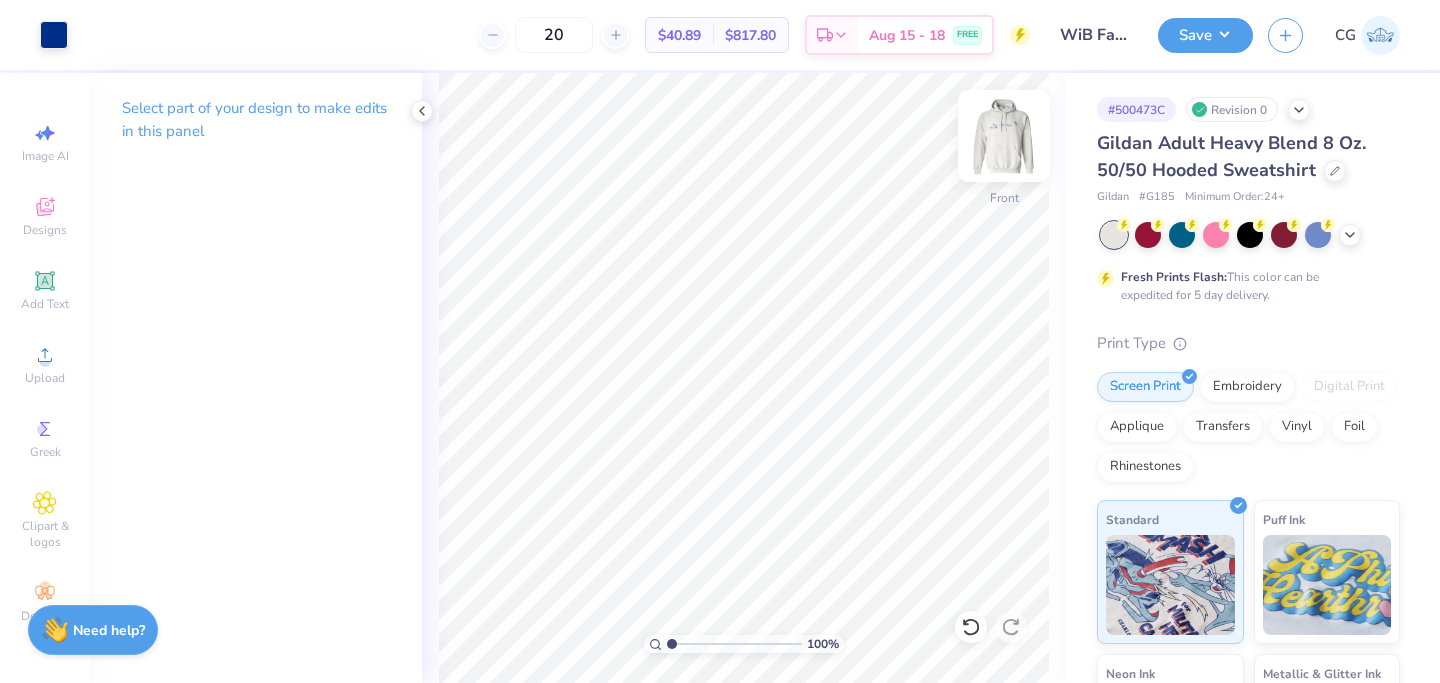 click at bounding box center [1004, 136] 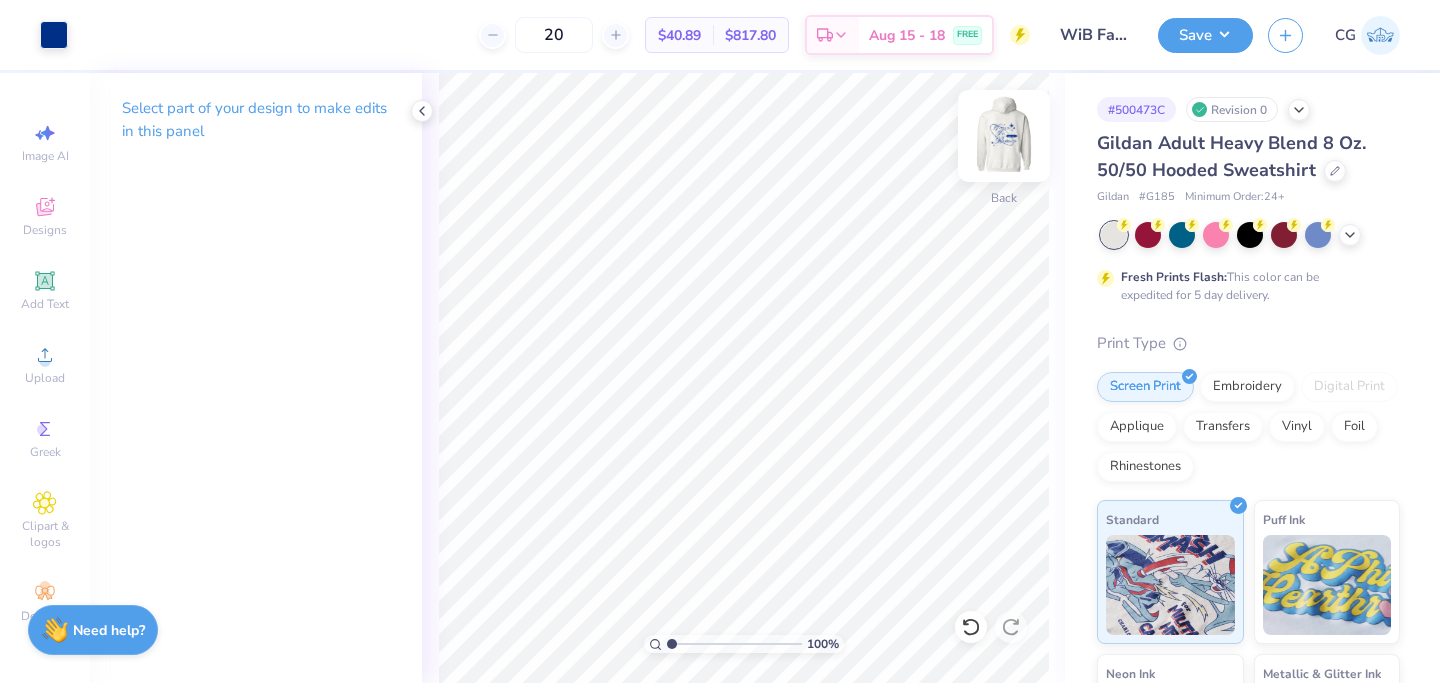 click at bounding box center [1004, 136] 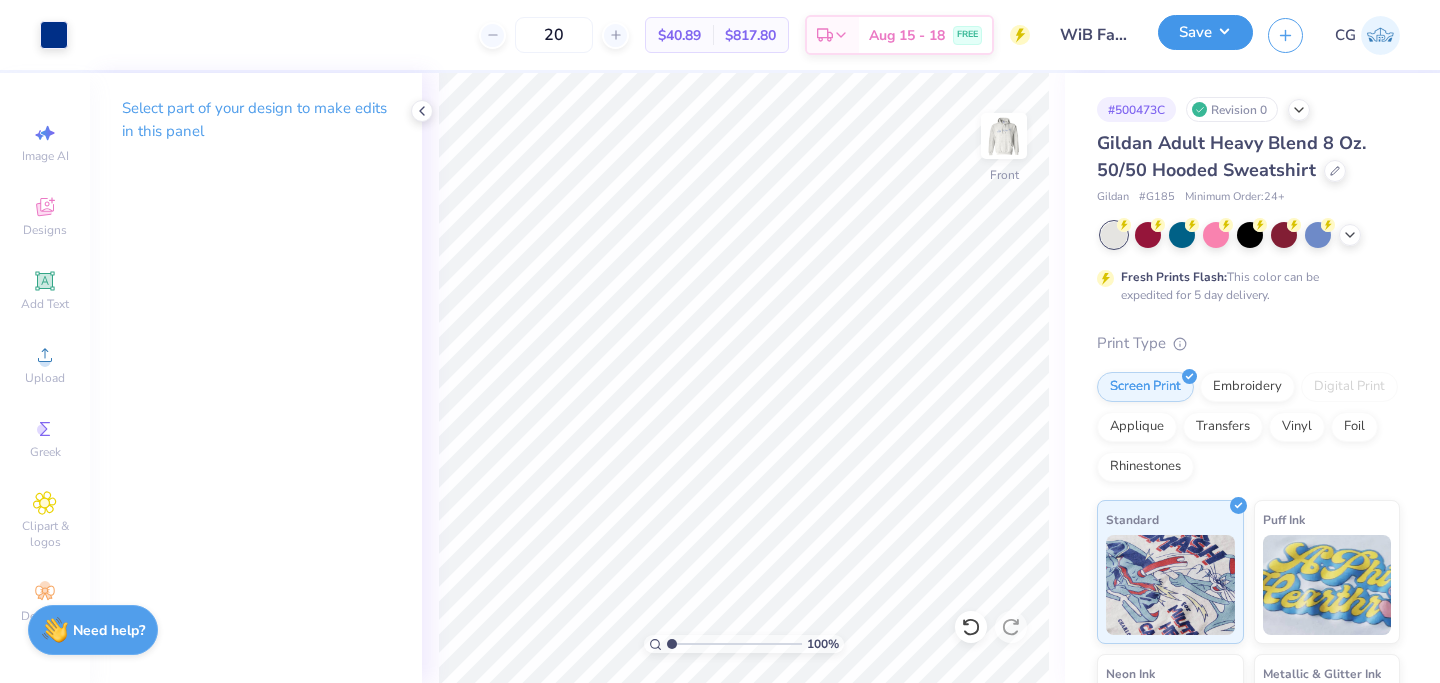 click on "Save" at bounding box center (1205, 32) 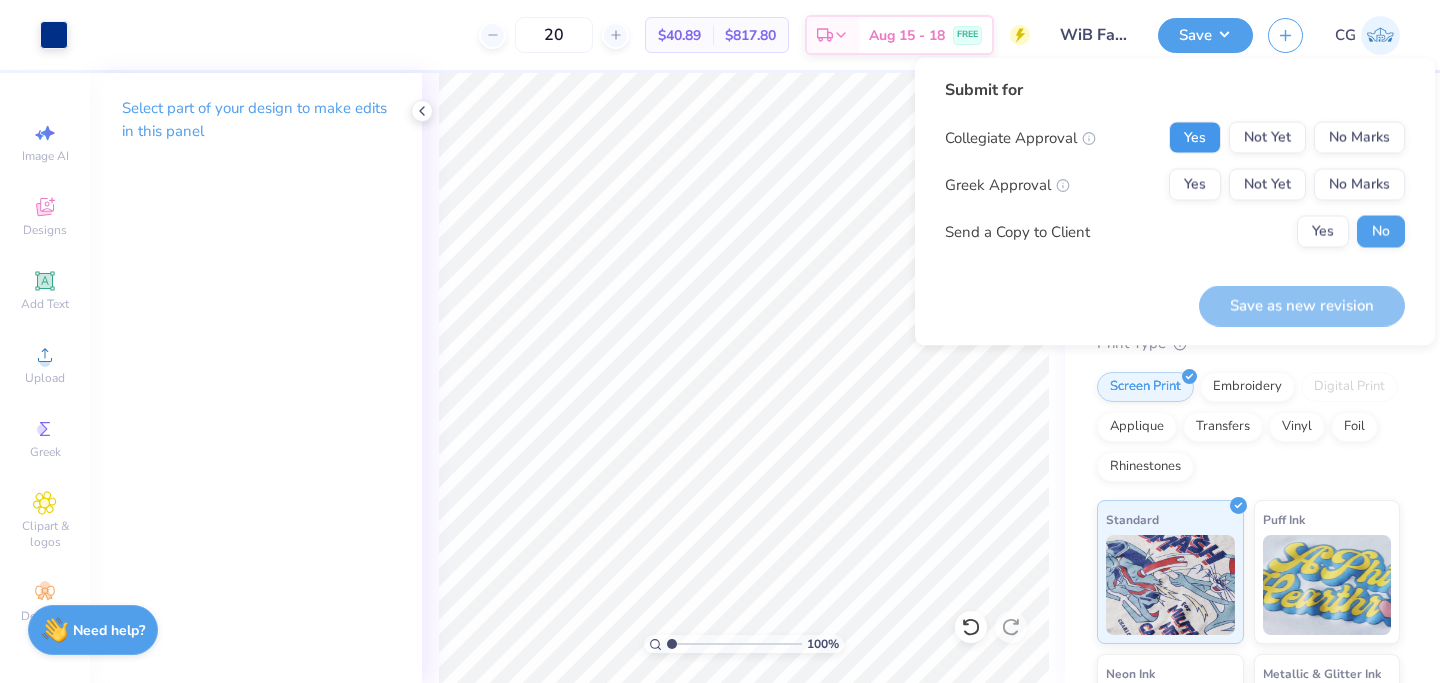 click on "Yes" at bounding box center [1195, 138] 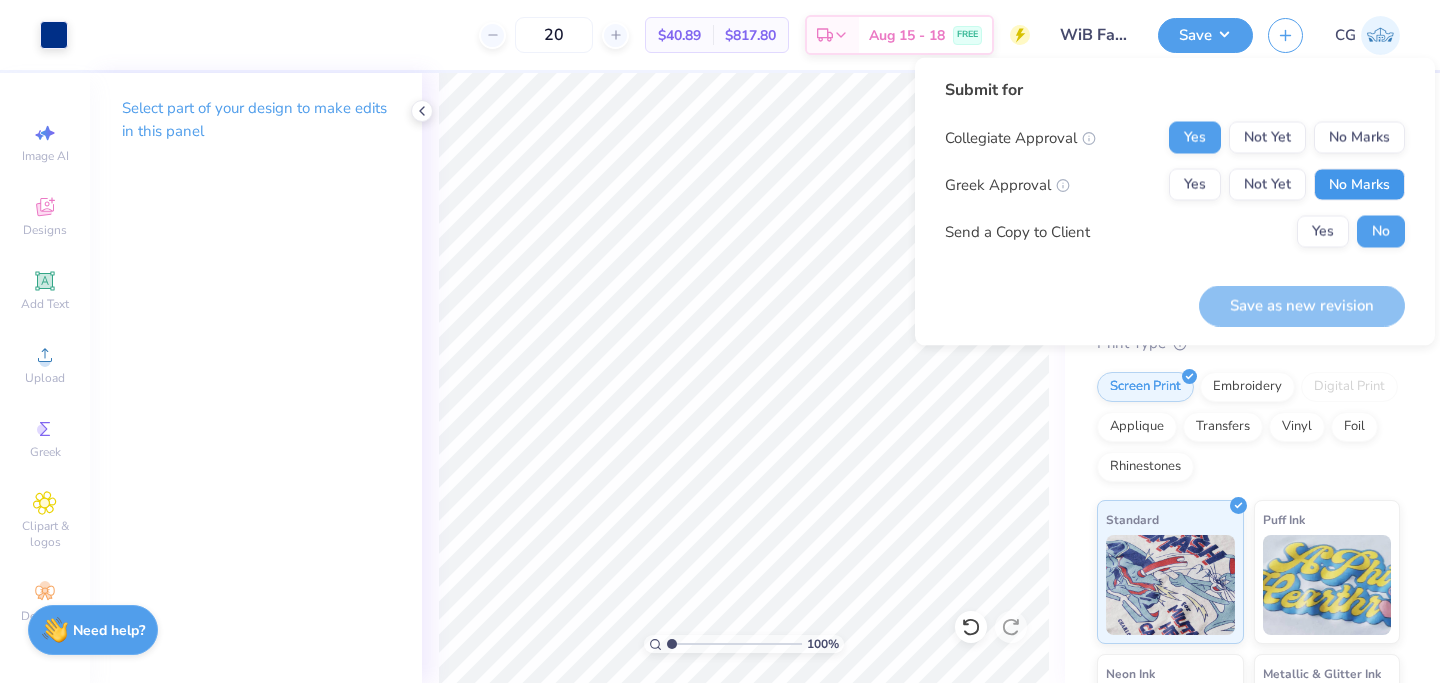 click on "No Marks" at bounding box center [1359, 185] 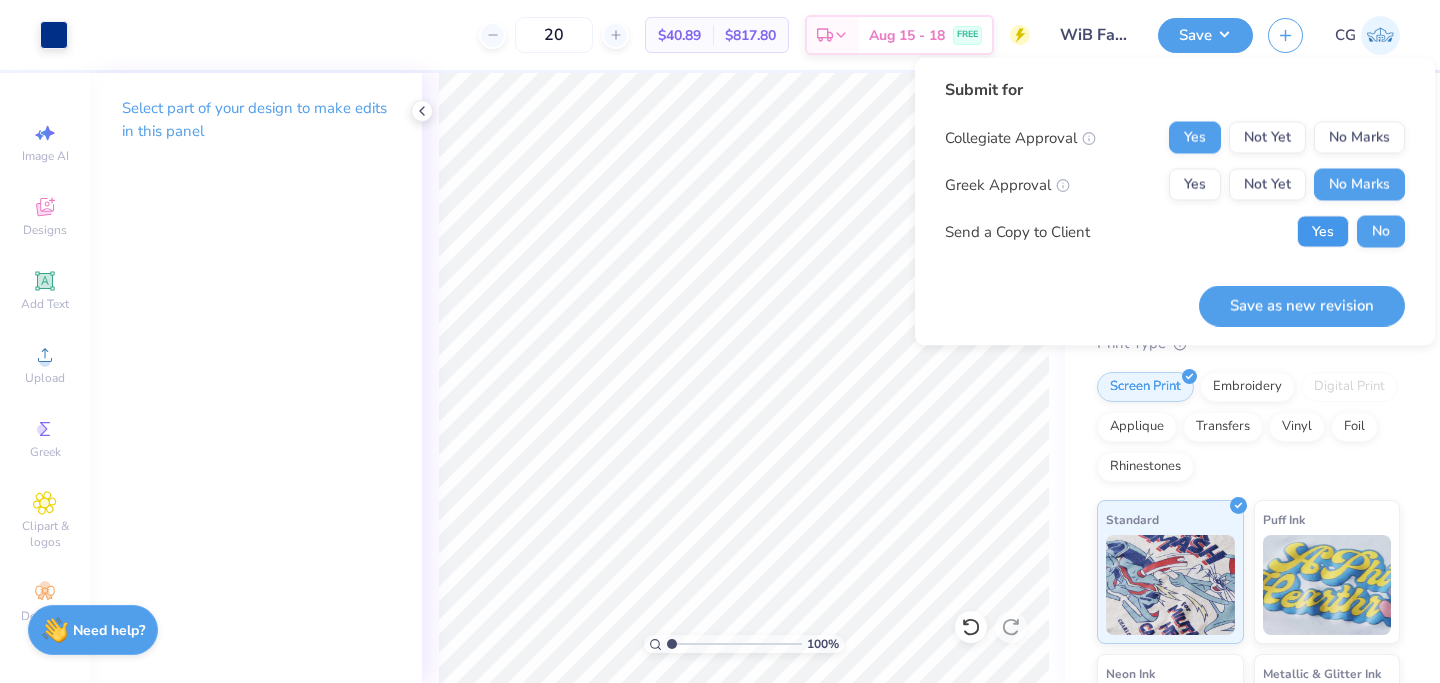 click on "Yes" at bounding box center [1323, 232] 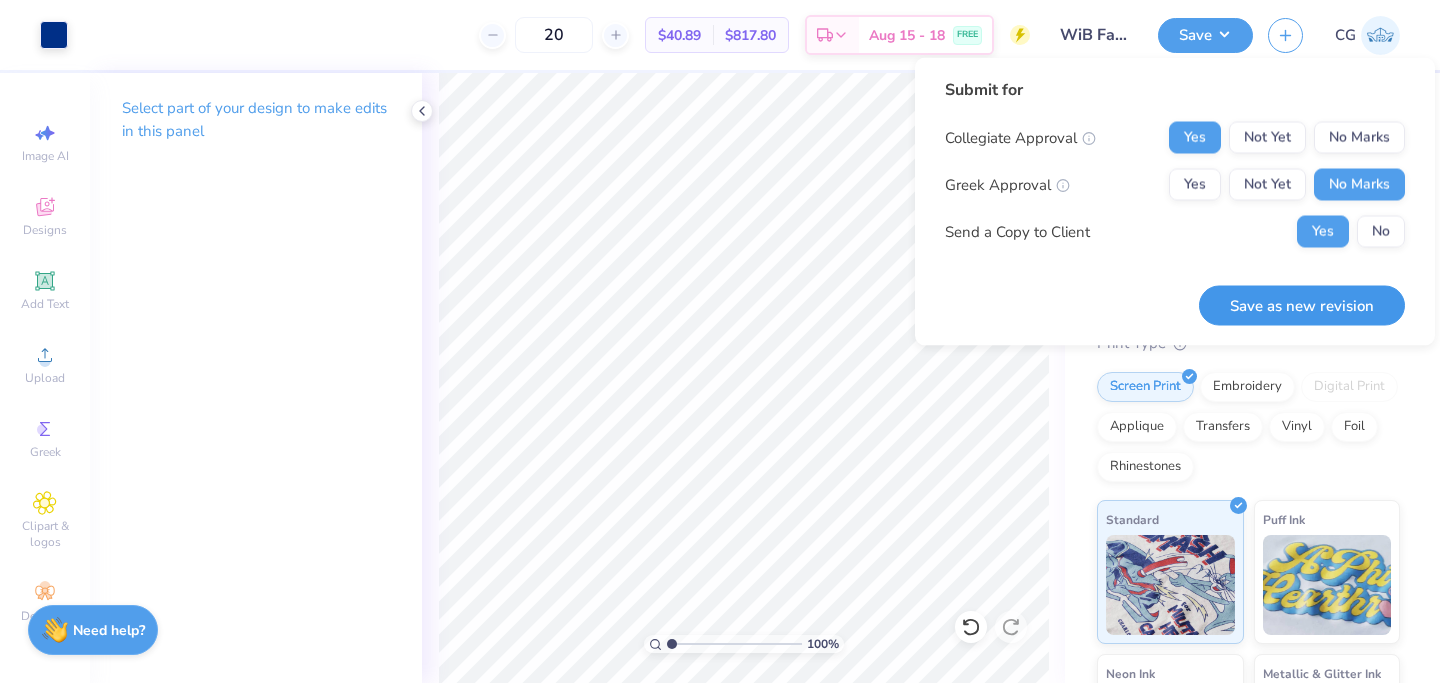 click on "Save as new revision" at bounding box center (1302, 305) 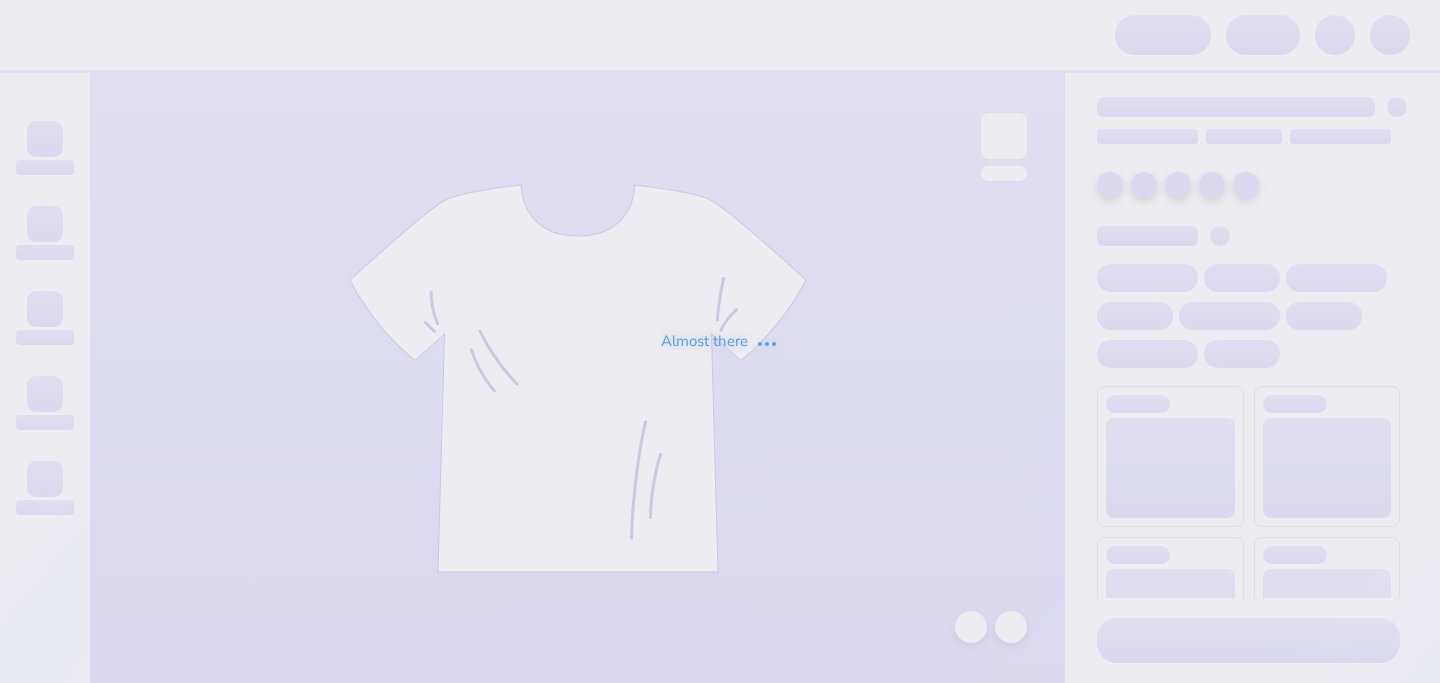 scroll, scrollTop: 0, scrollLeft: 0, axis: both 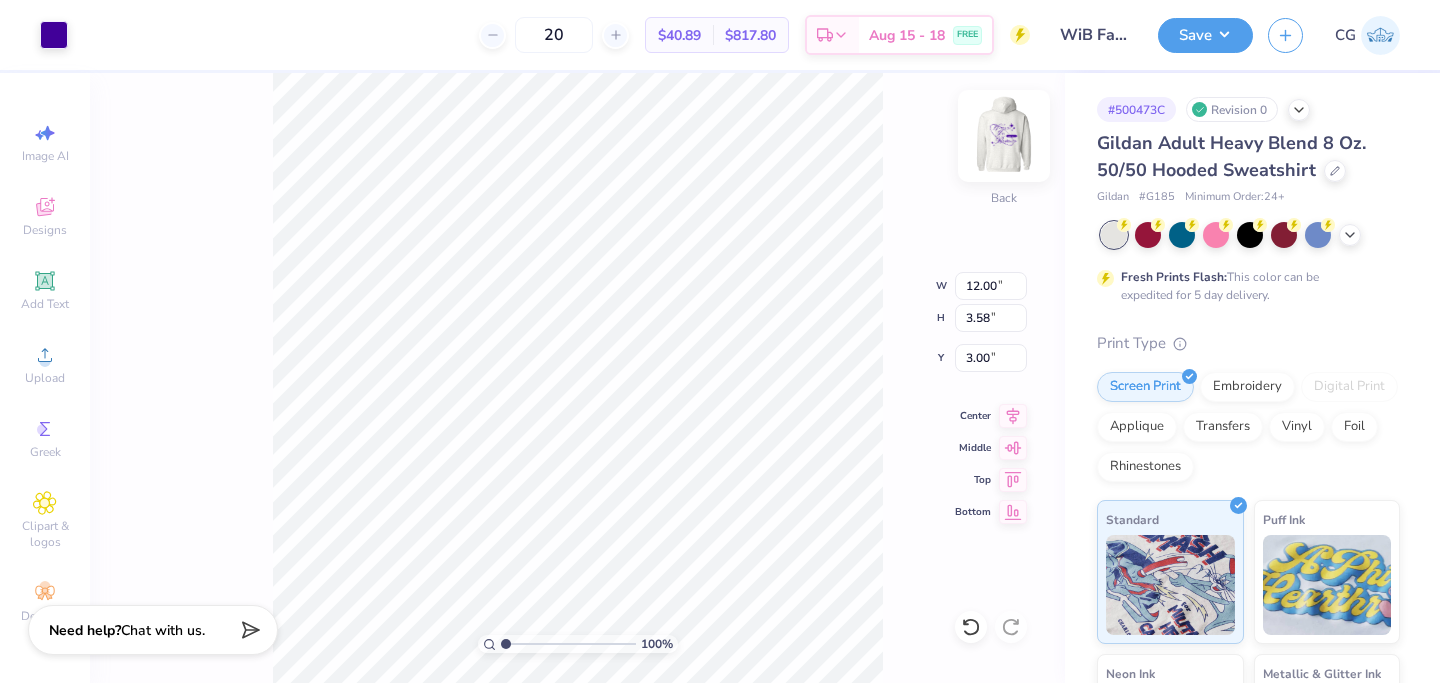 click at bounding box center [1004, 136] 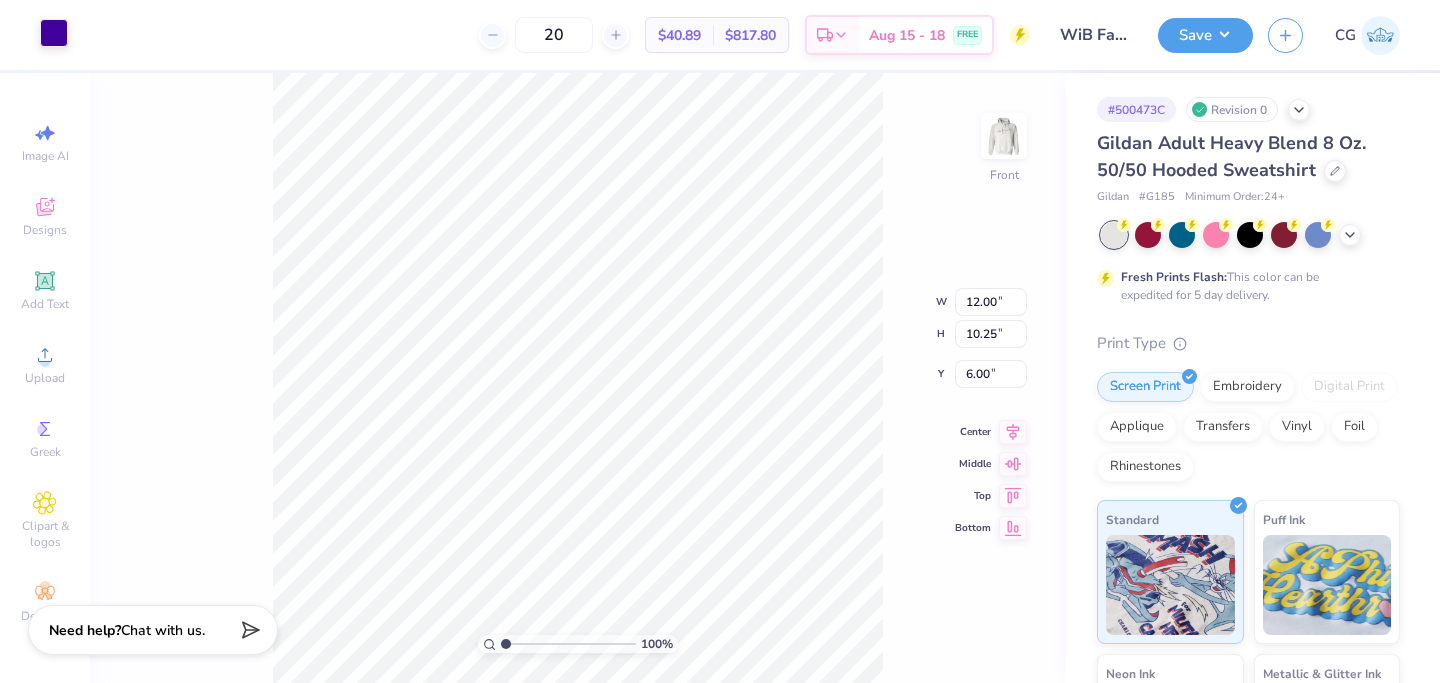 click at bounding box center (54, 33) 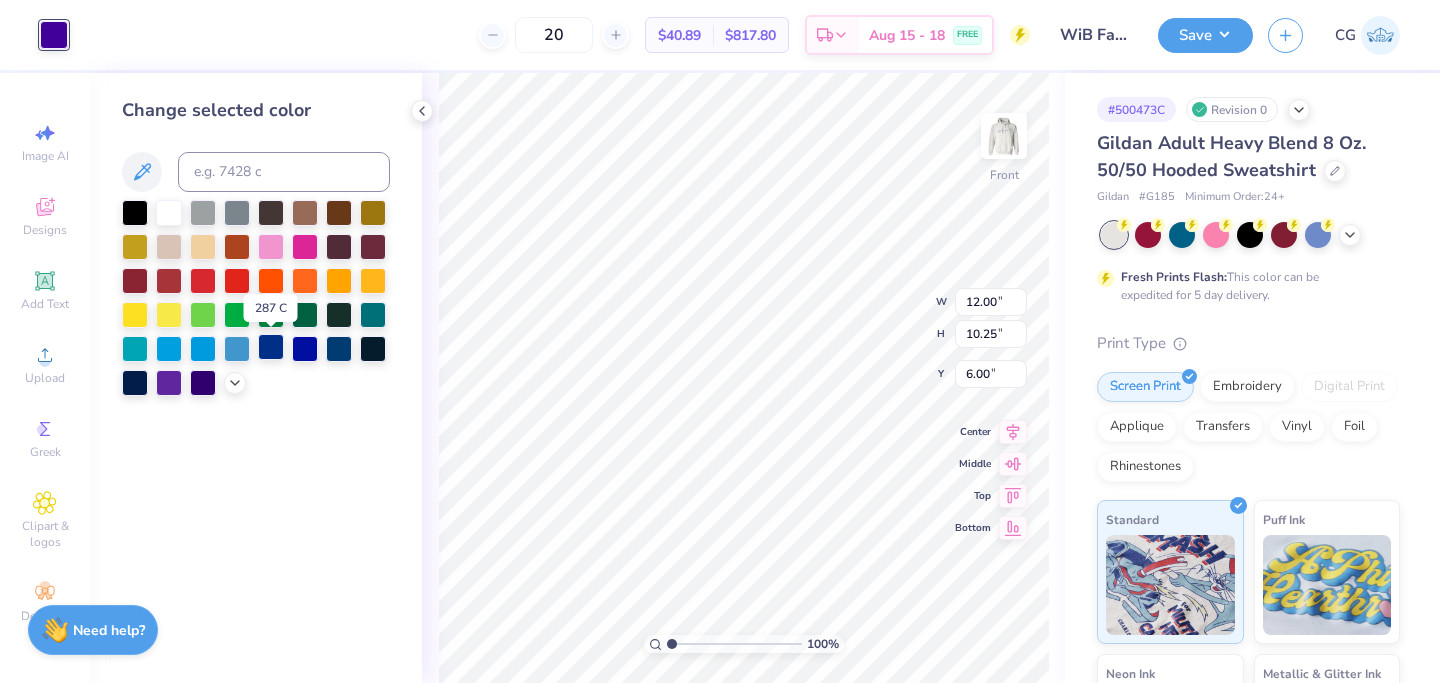 click at bounding box center [271, 347] 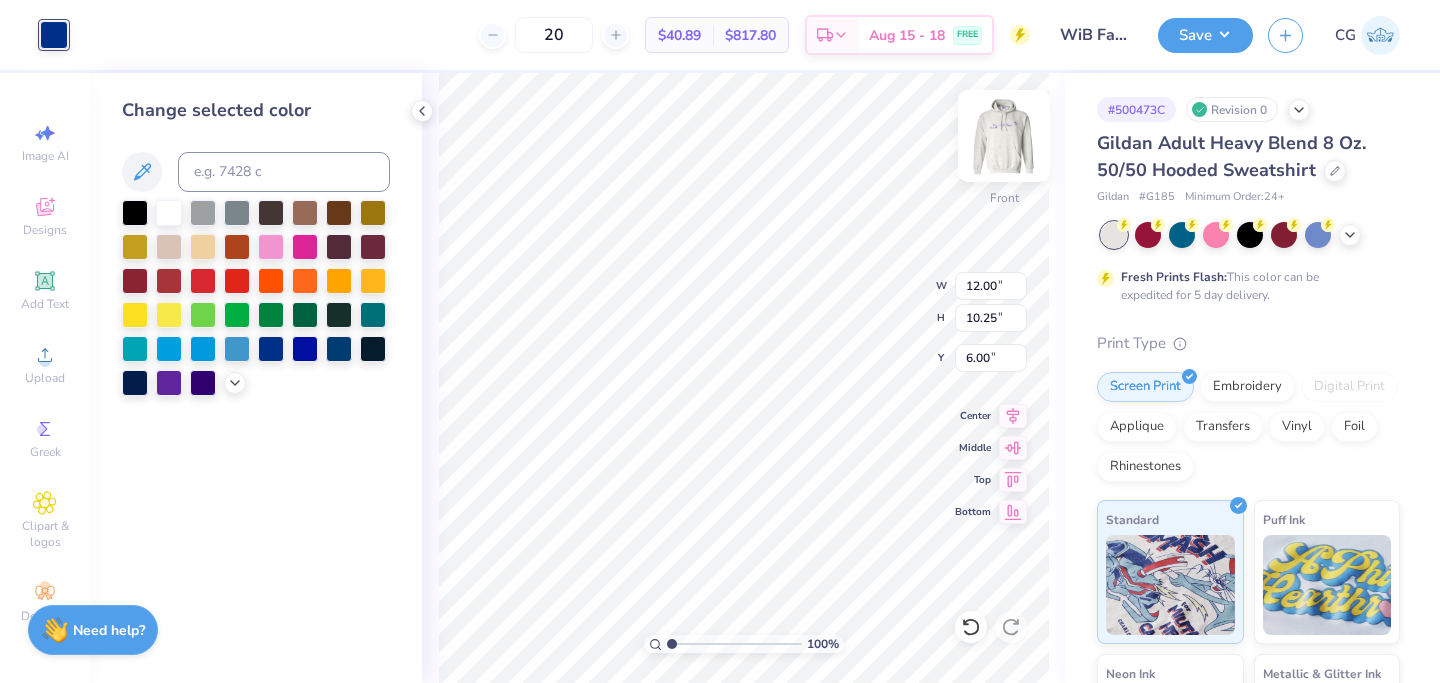 click at bounding box center (1004, 136) 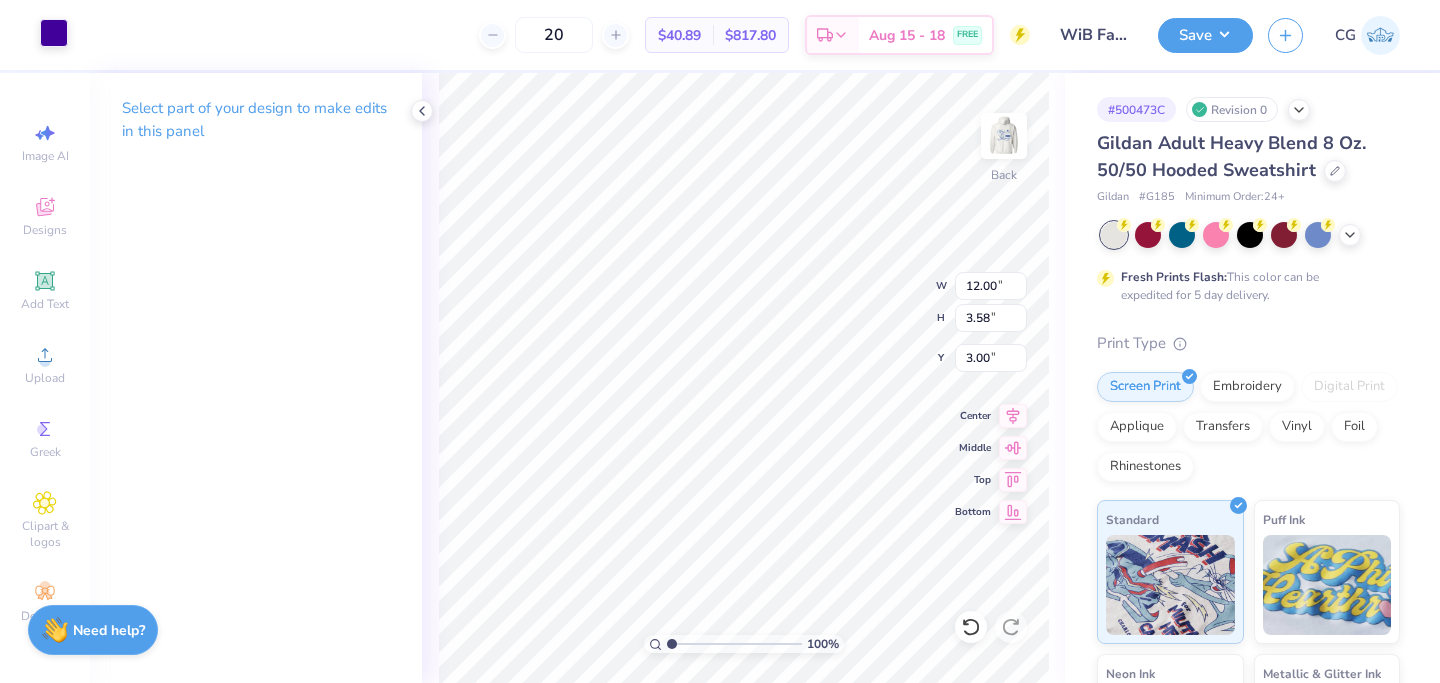 click at bounding box center [54, 33] 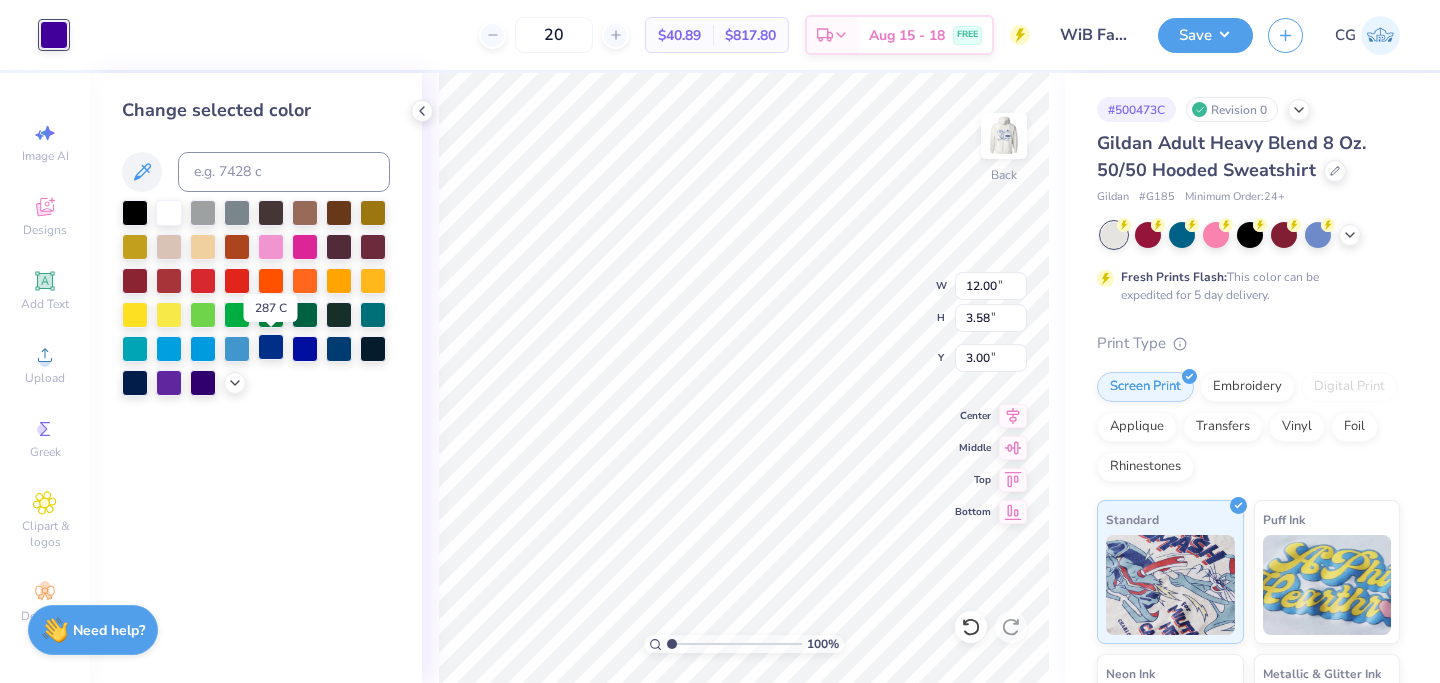 click at bounding box center (271, 347) 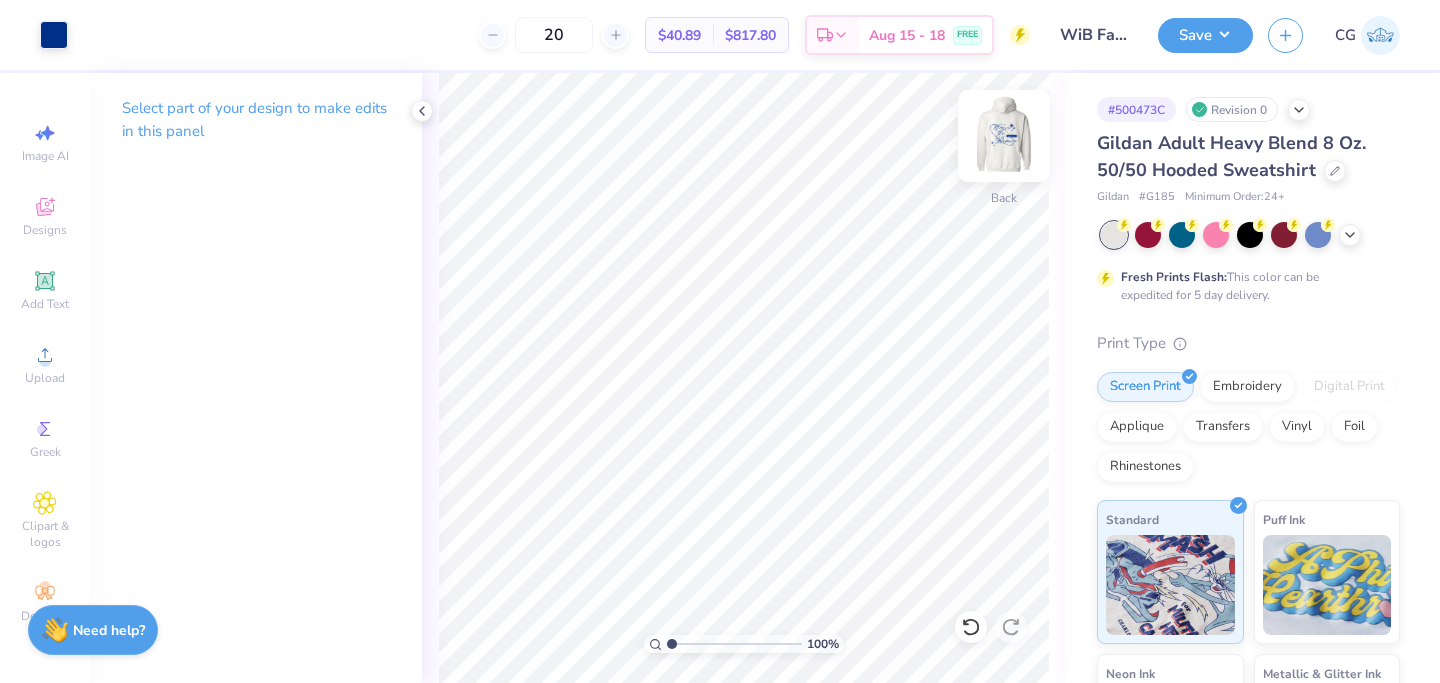 click at bounding box center [1004, 136] 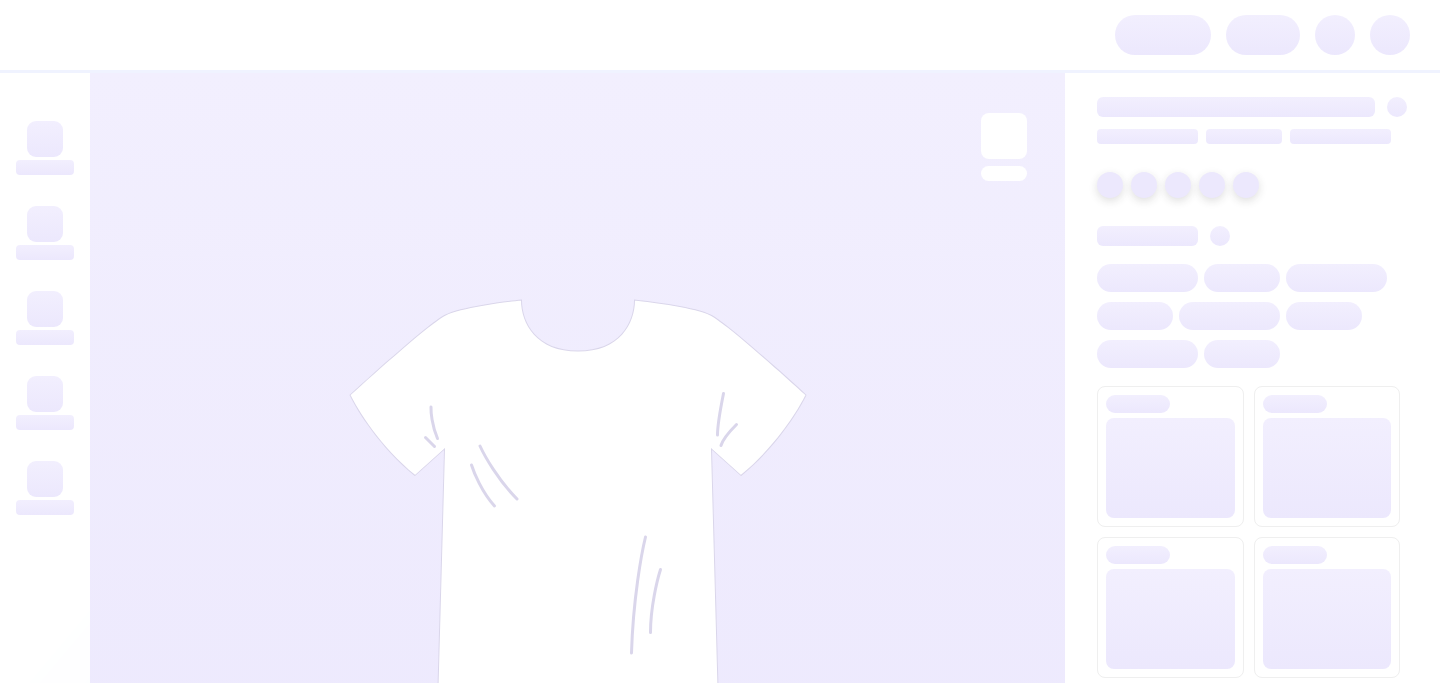 scroll, scrollTop: 0, scrollLeft: 0, axis: both 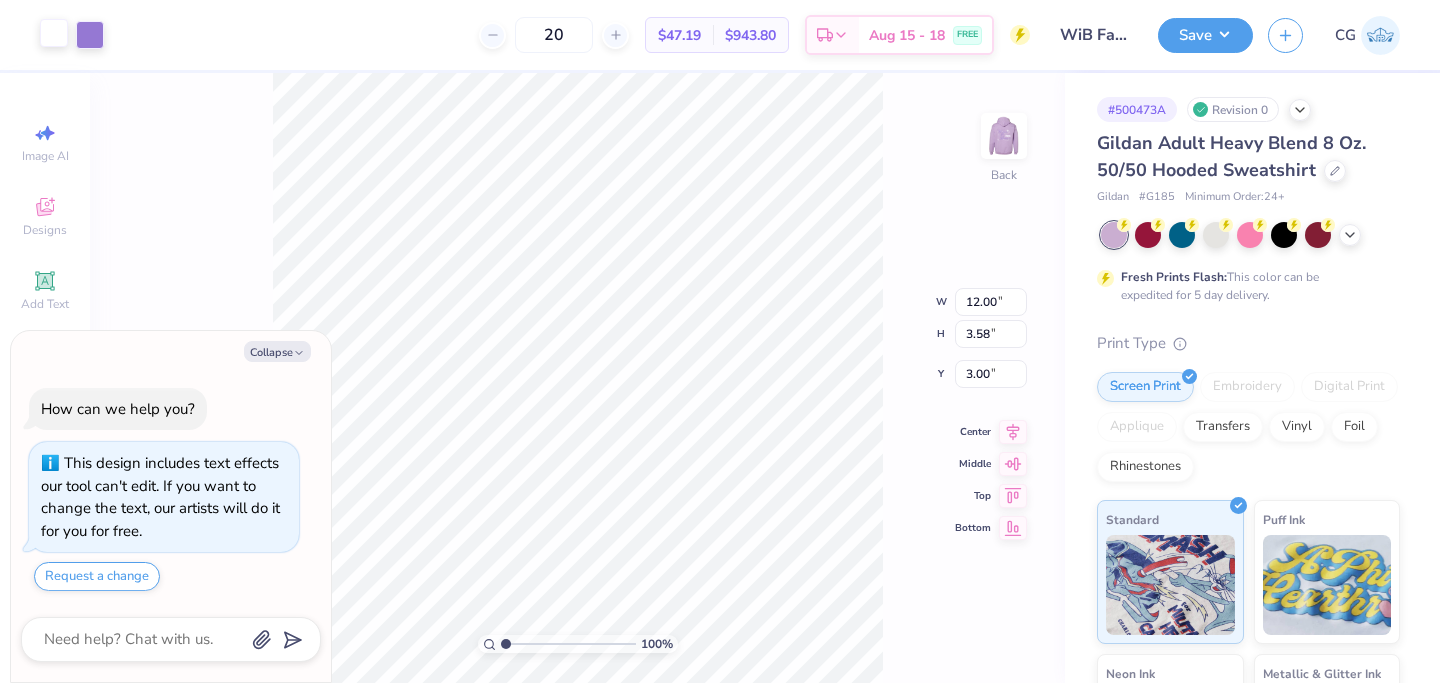 click at bounding box center (54, 33) 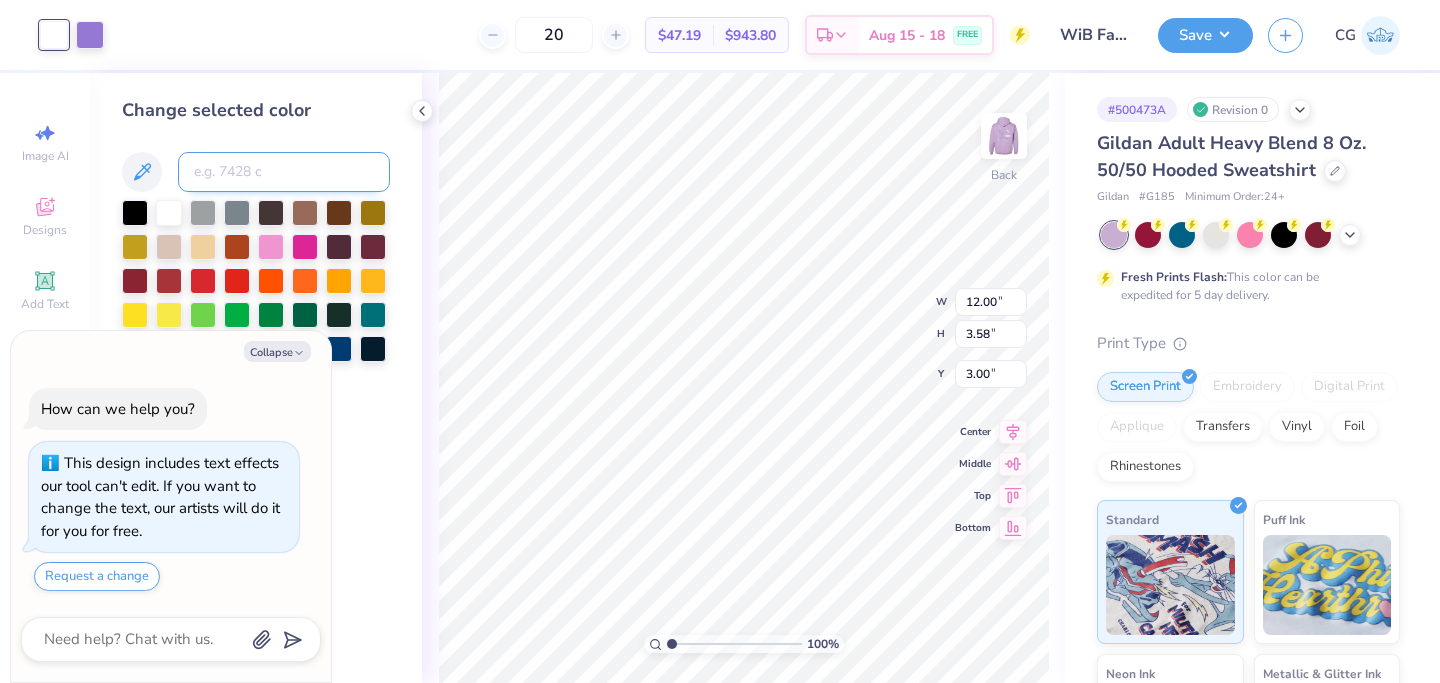 click at bounding box center (284, 172) 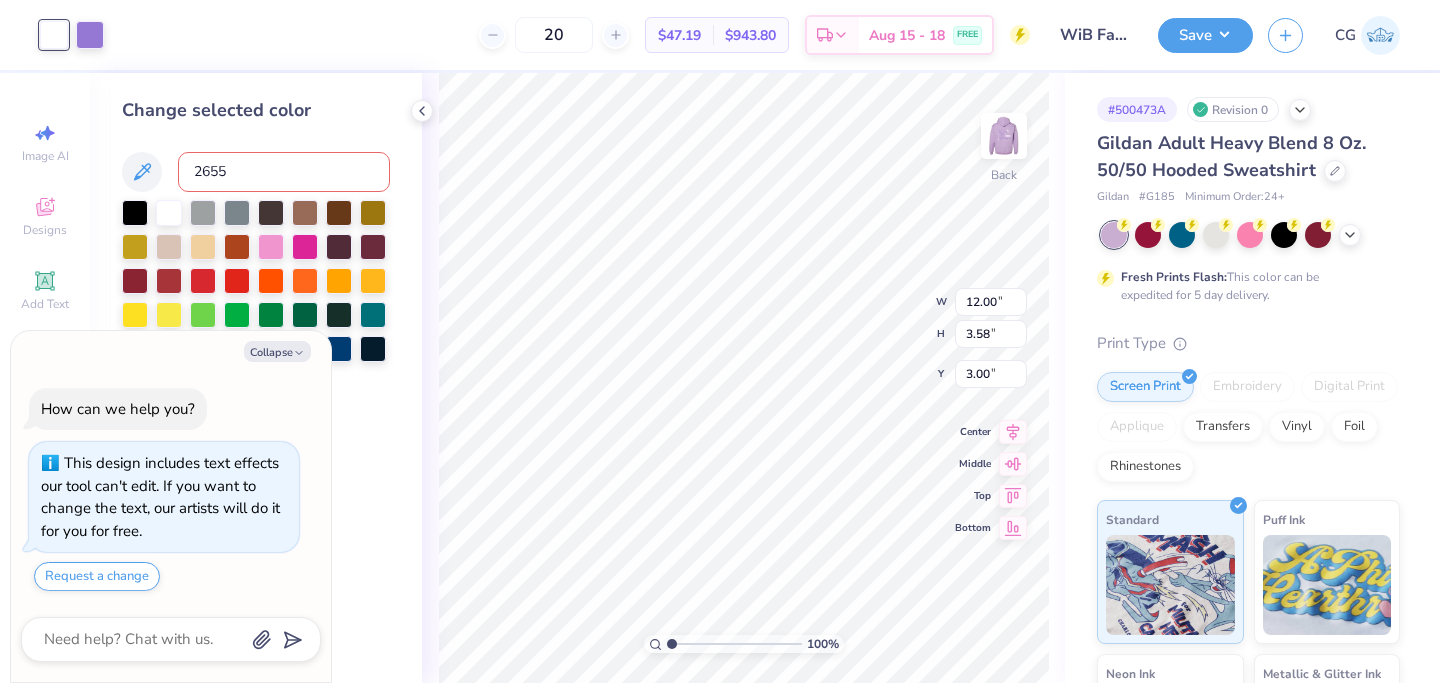 type on "2655" 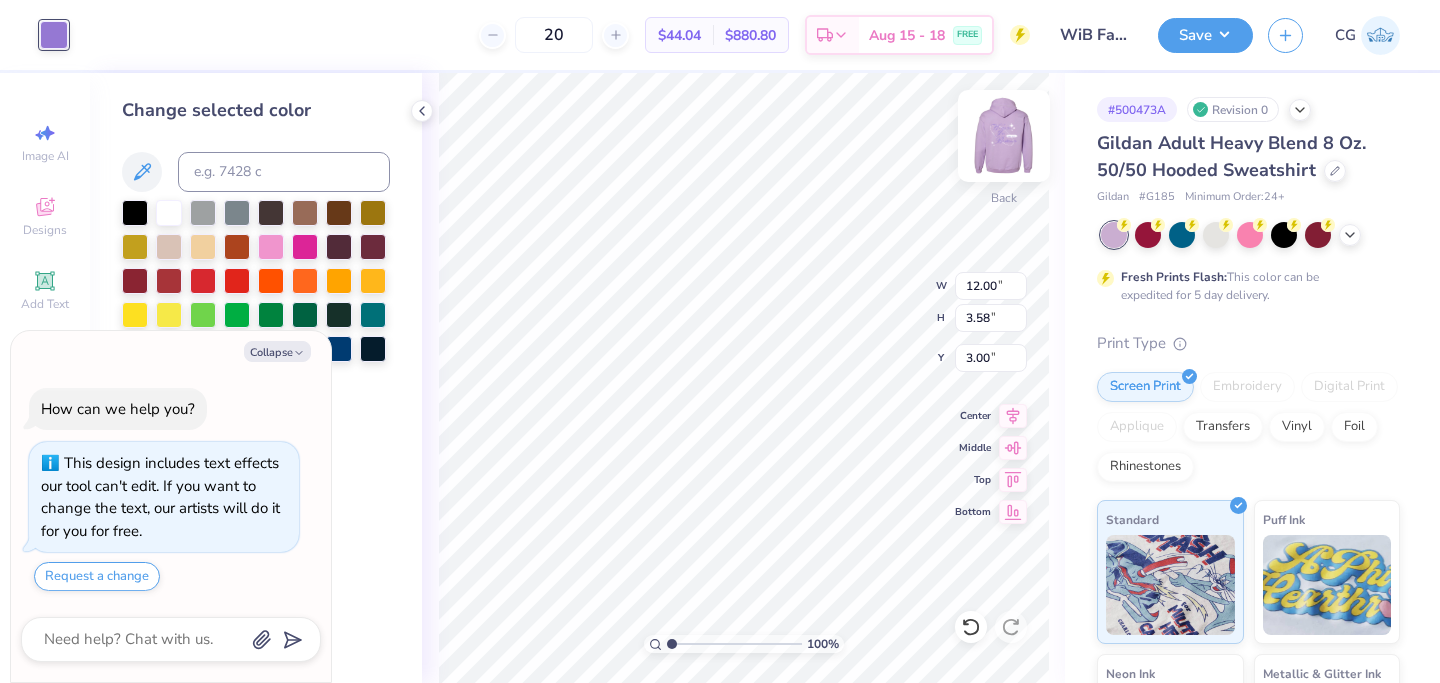 click at bounding box center (1004, 136) 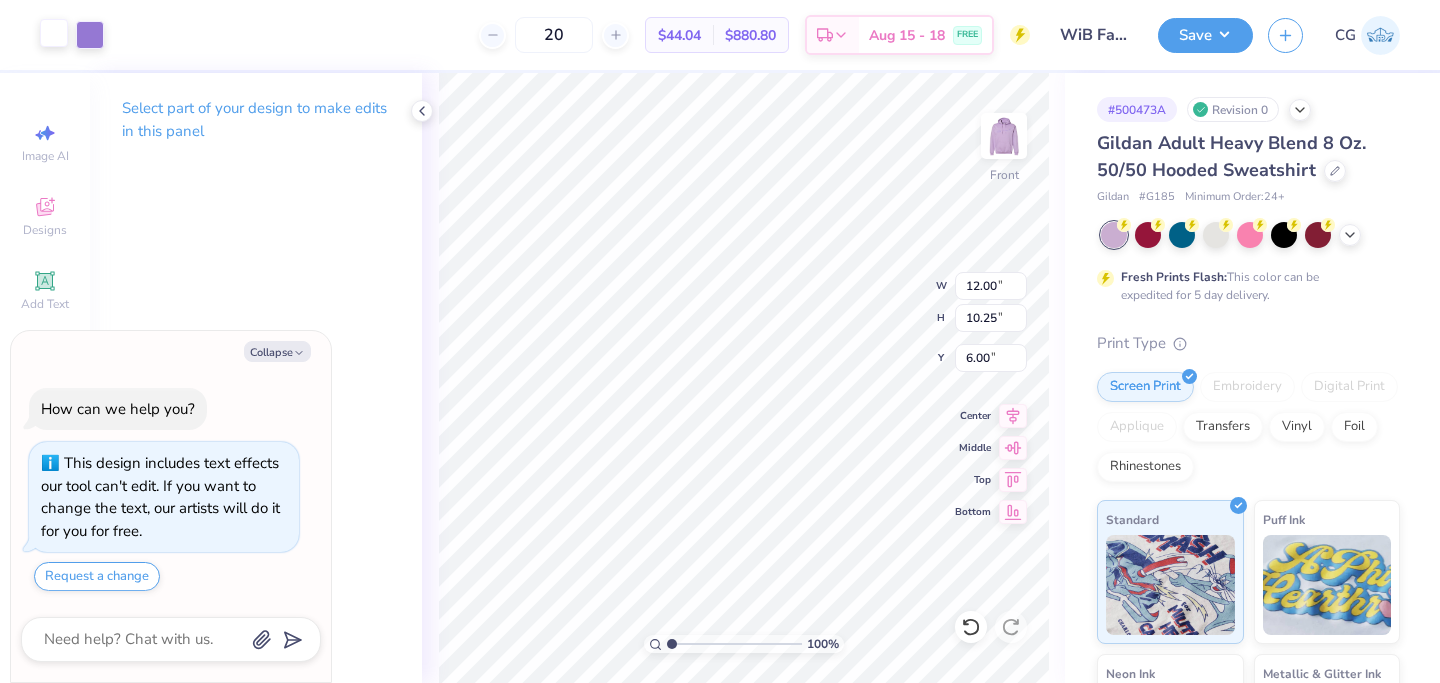 click at bounding box center (54, 33) 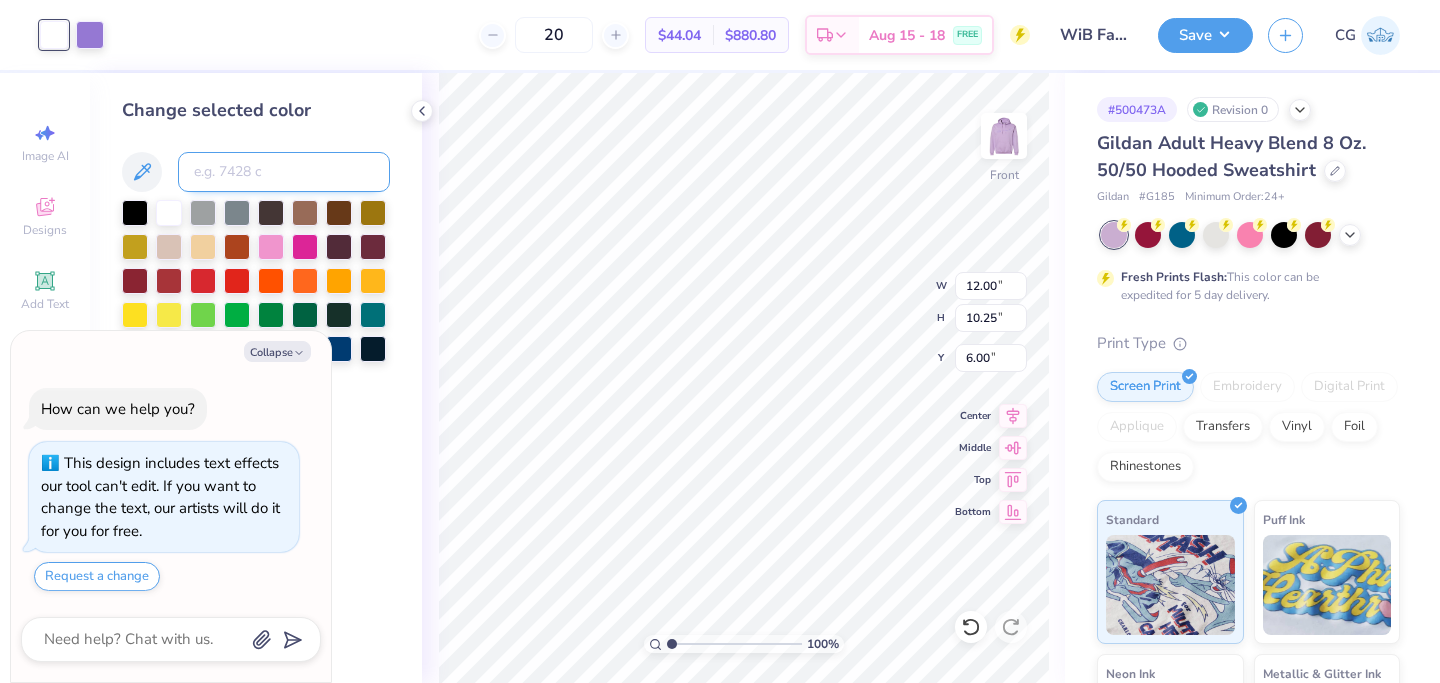 click at bounding box center (284, 172) 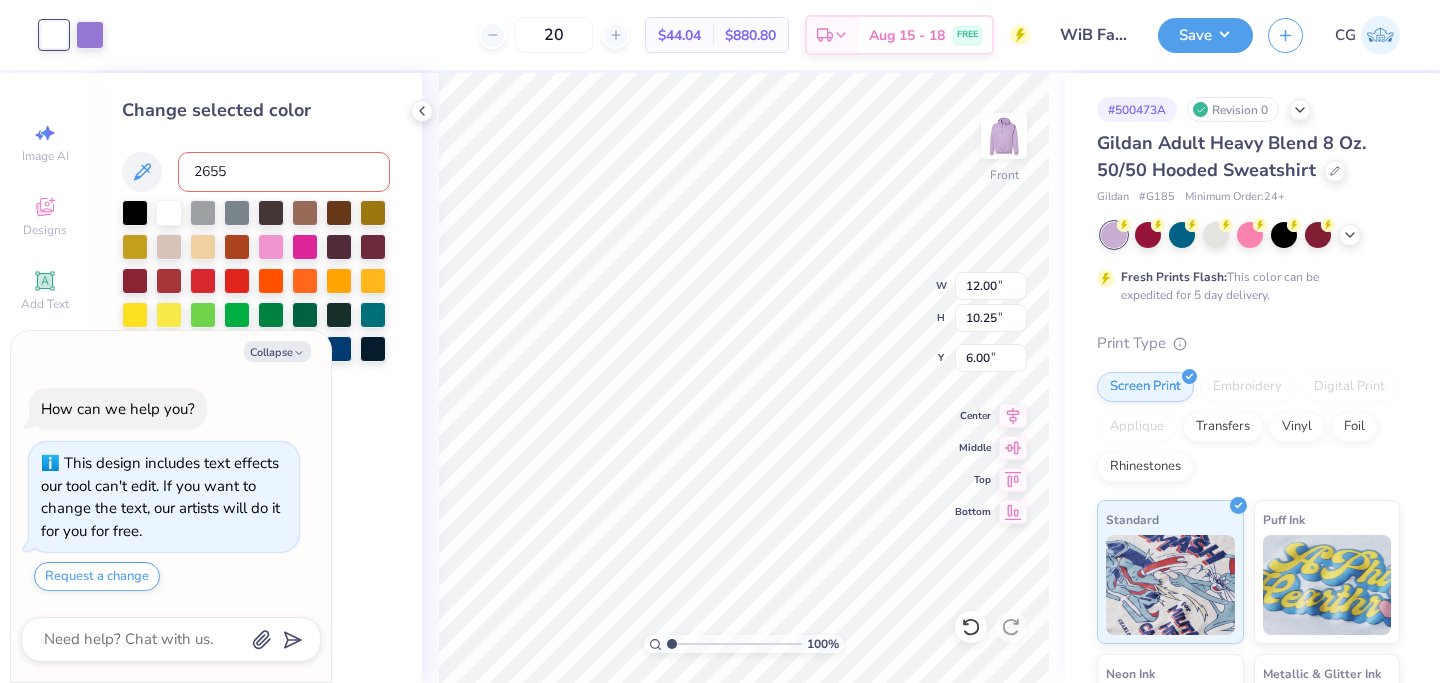 type on "2655" 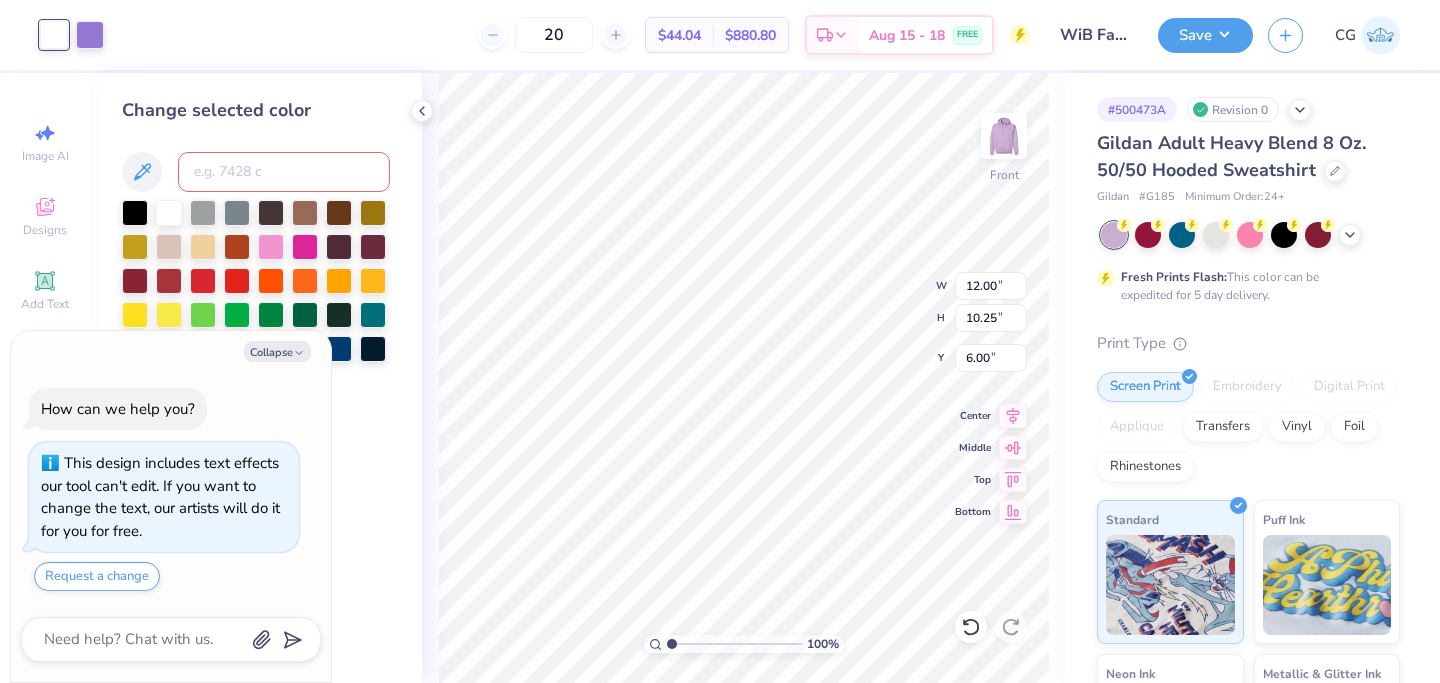 type on "x" 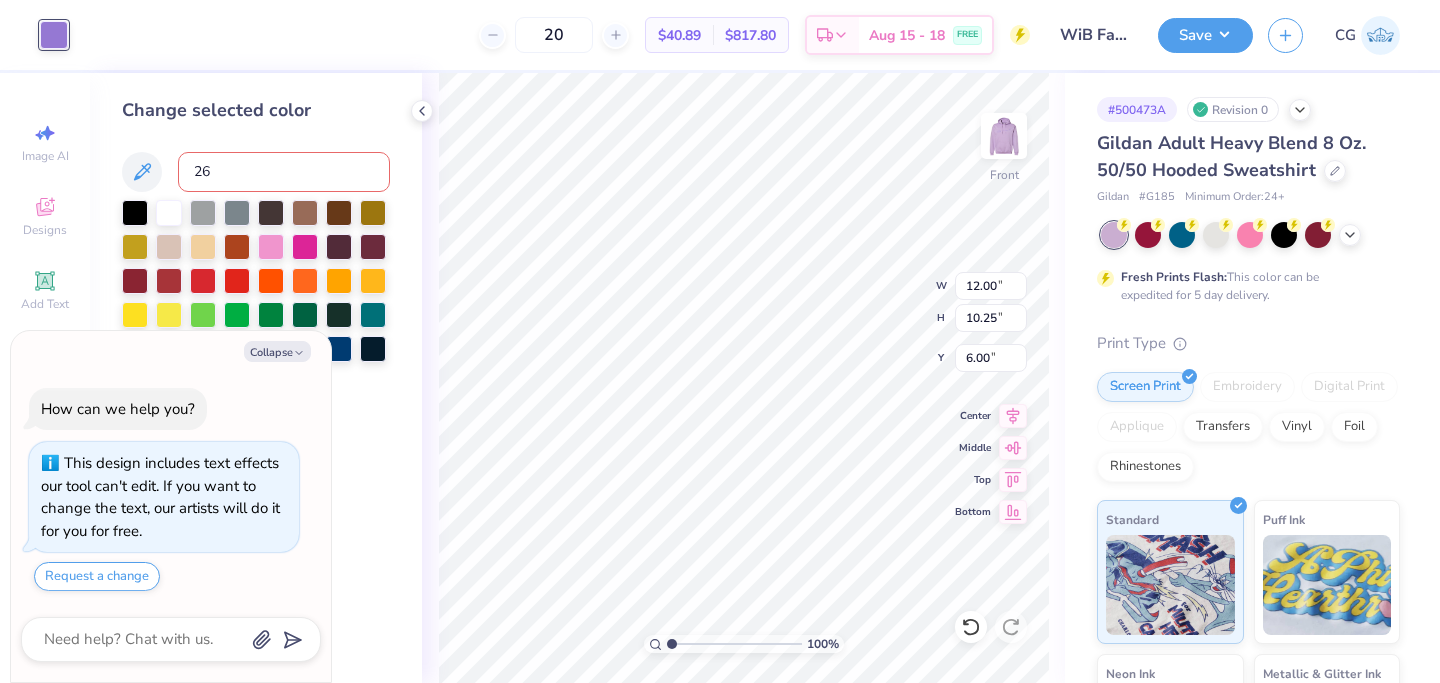 type on "2" 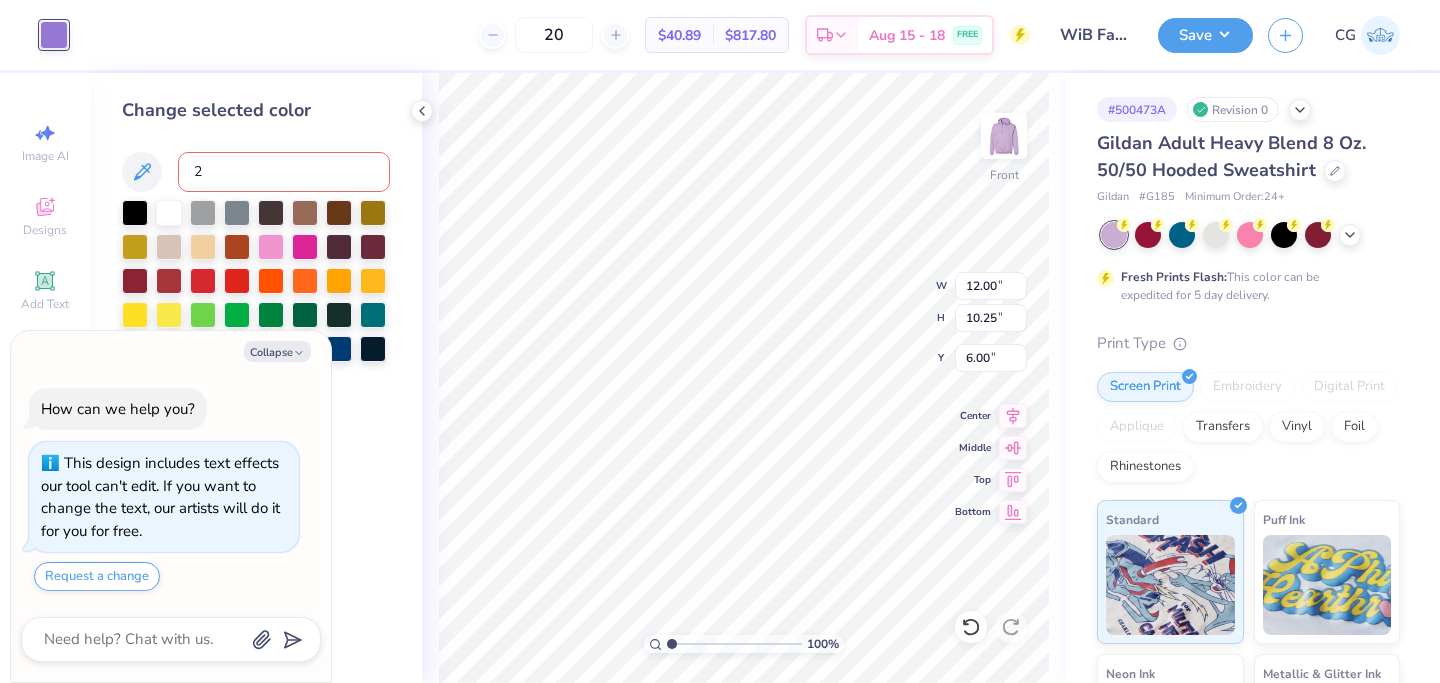 type 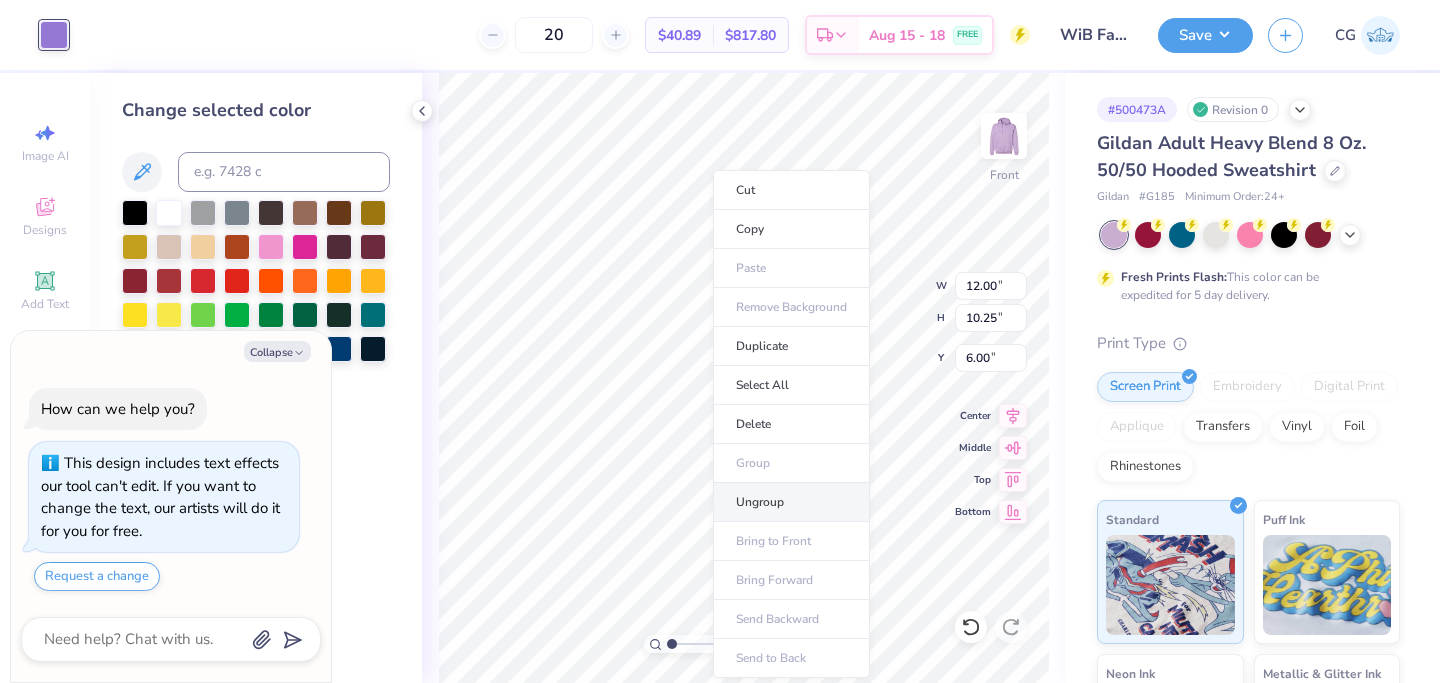 click on "Ungroup" at bounding box center [791, 502] 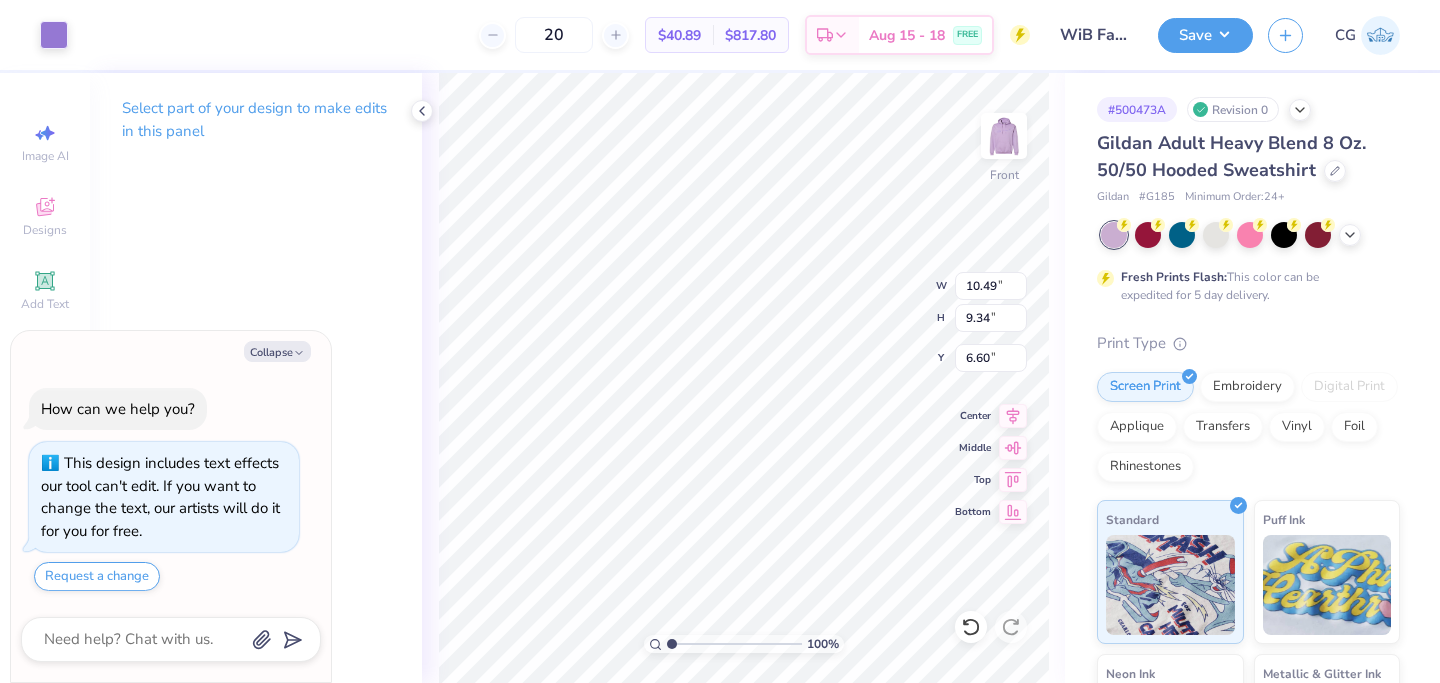 type on "x" 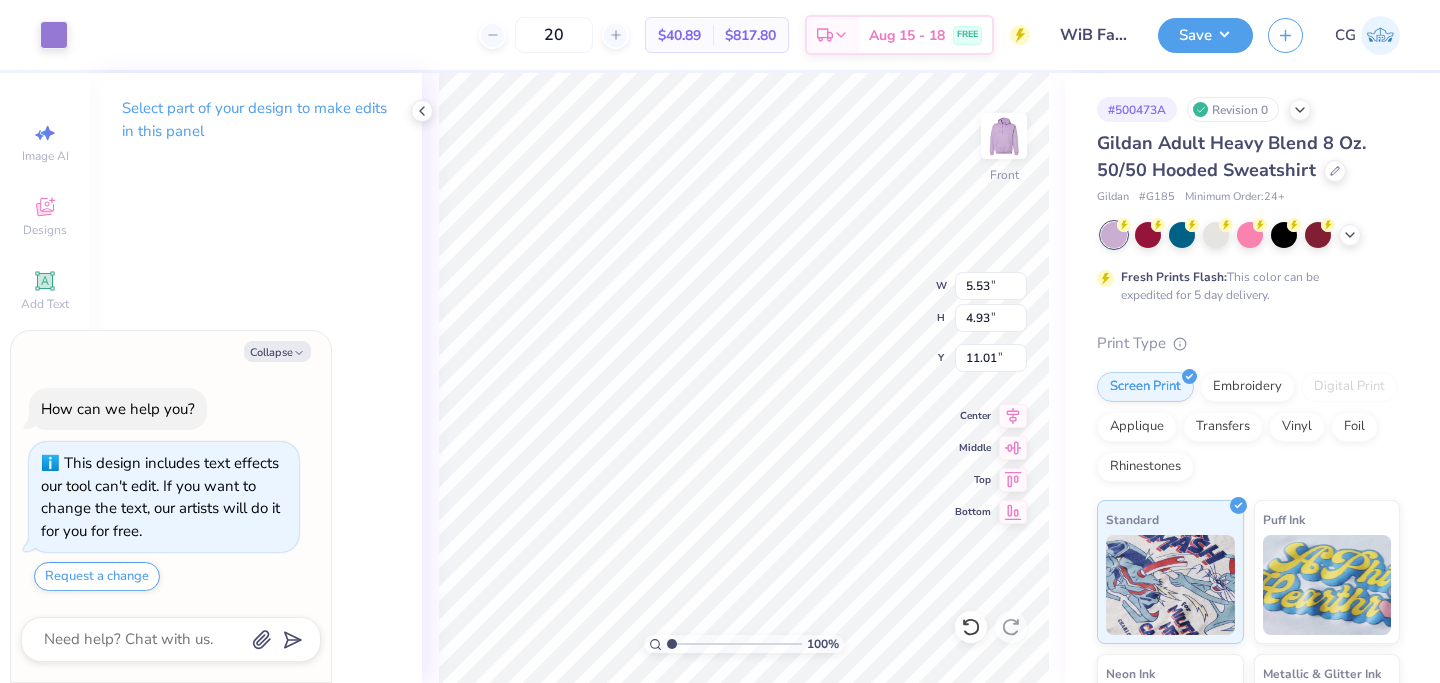 type on "x" 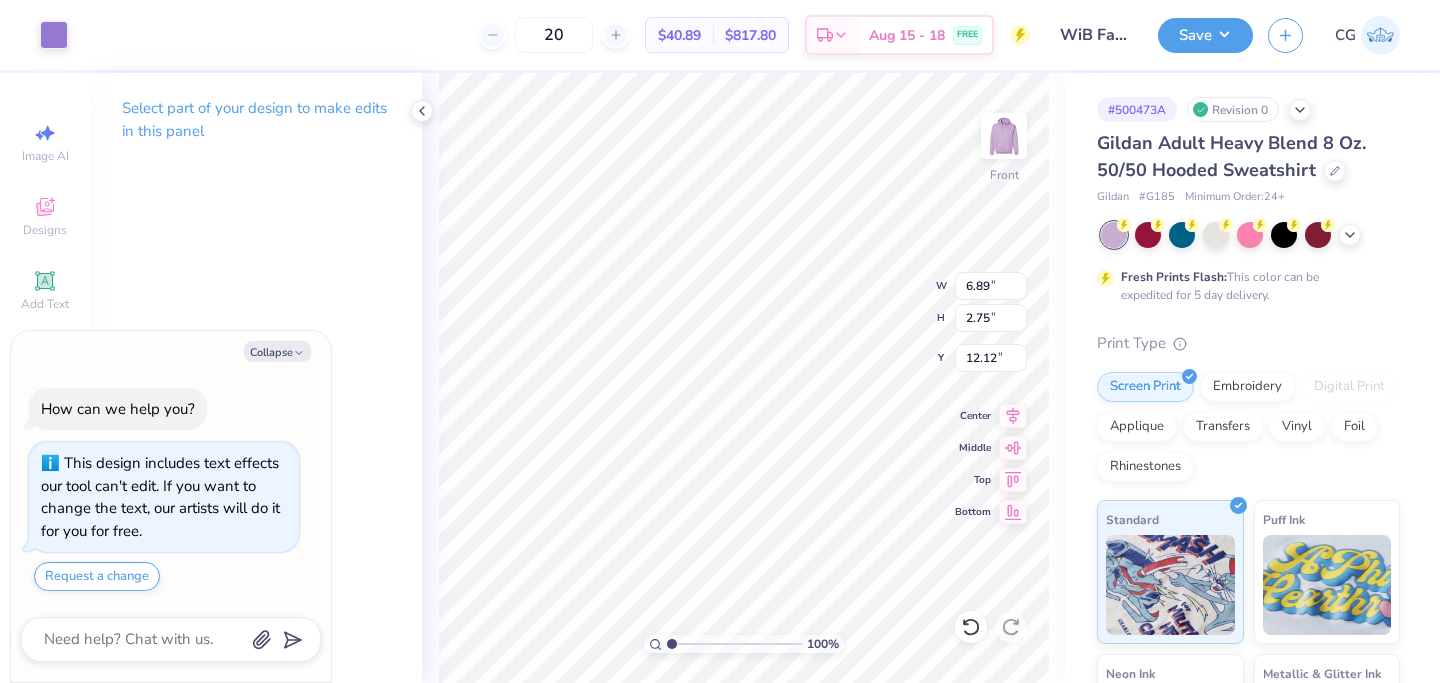 type on "x" 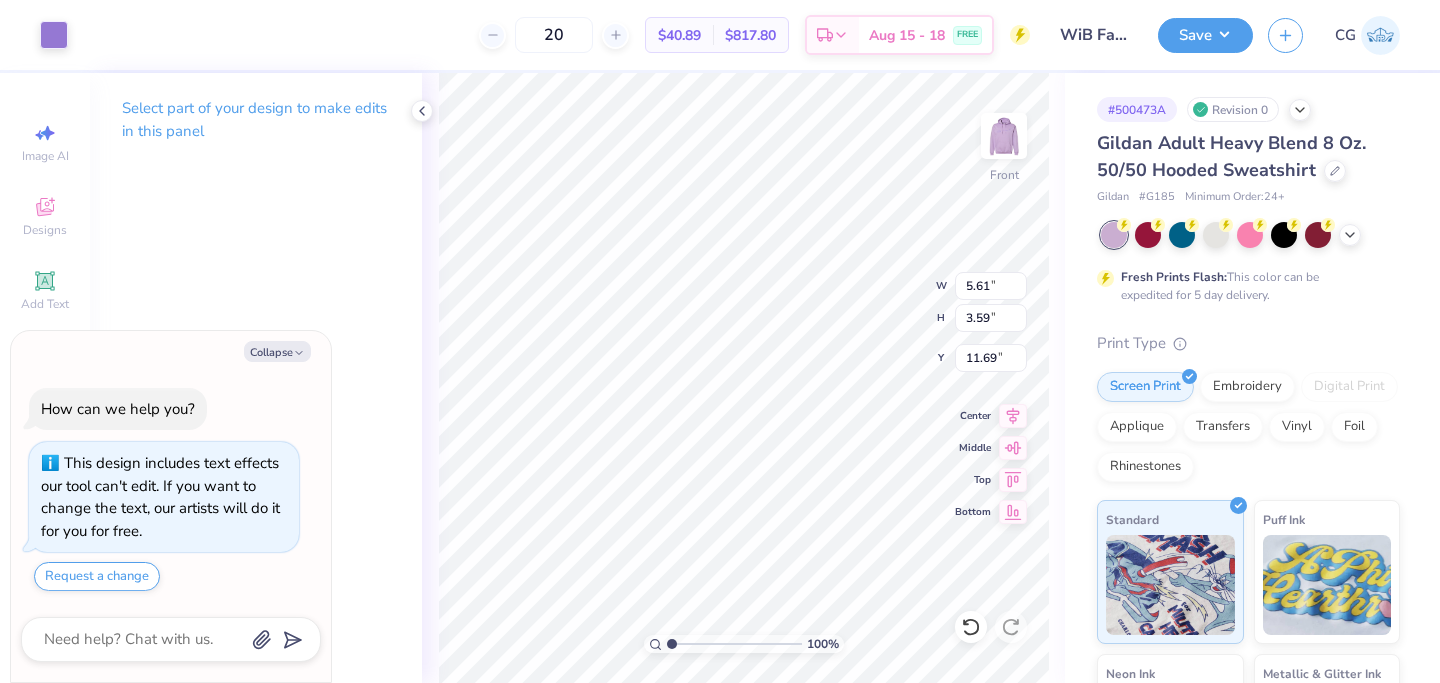 type on "x" 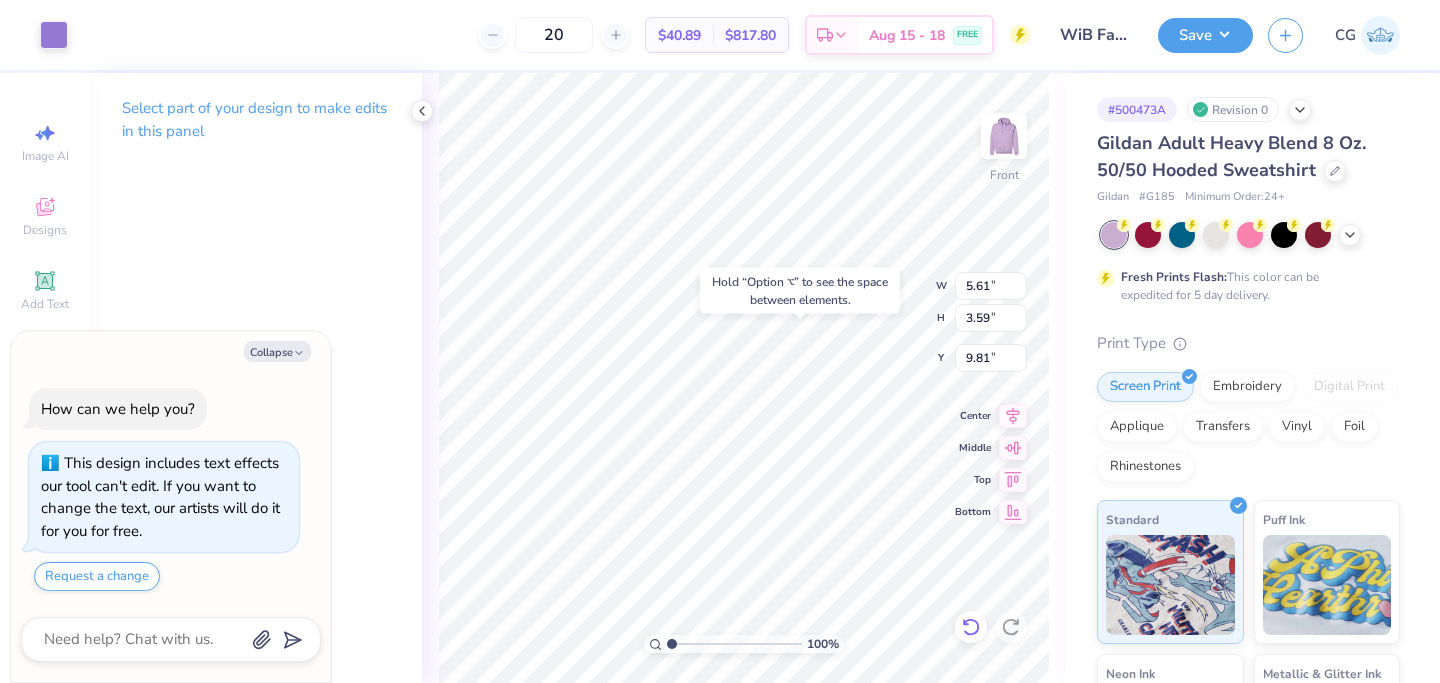 click 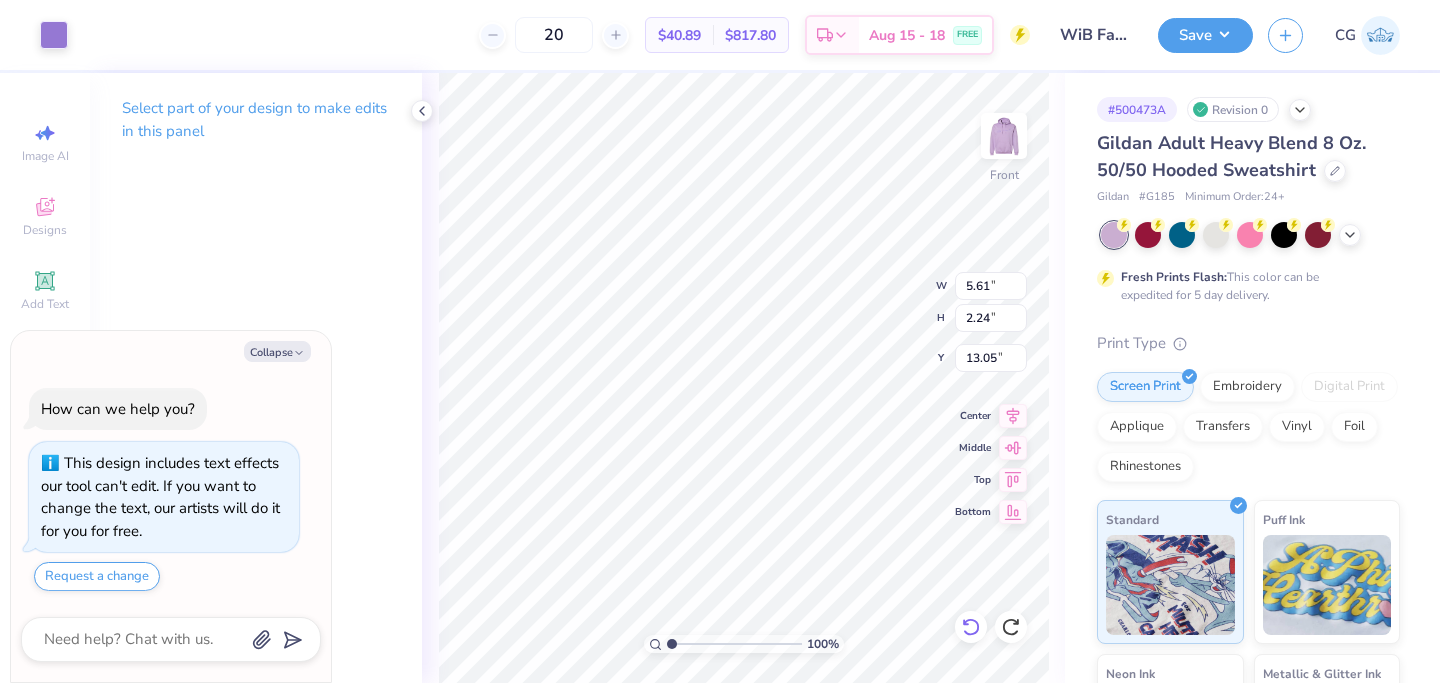 type on "x" 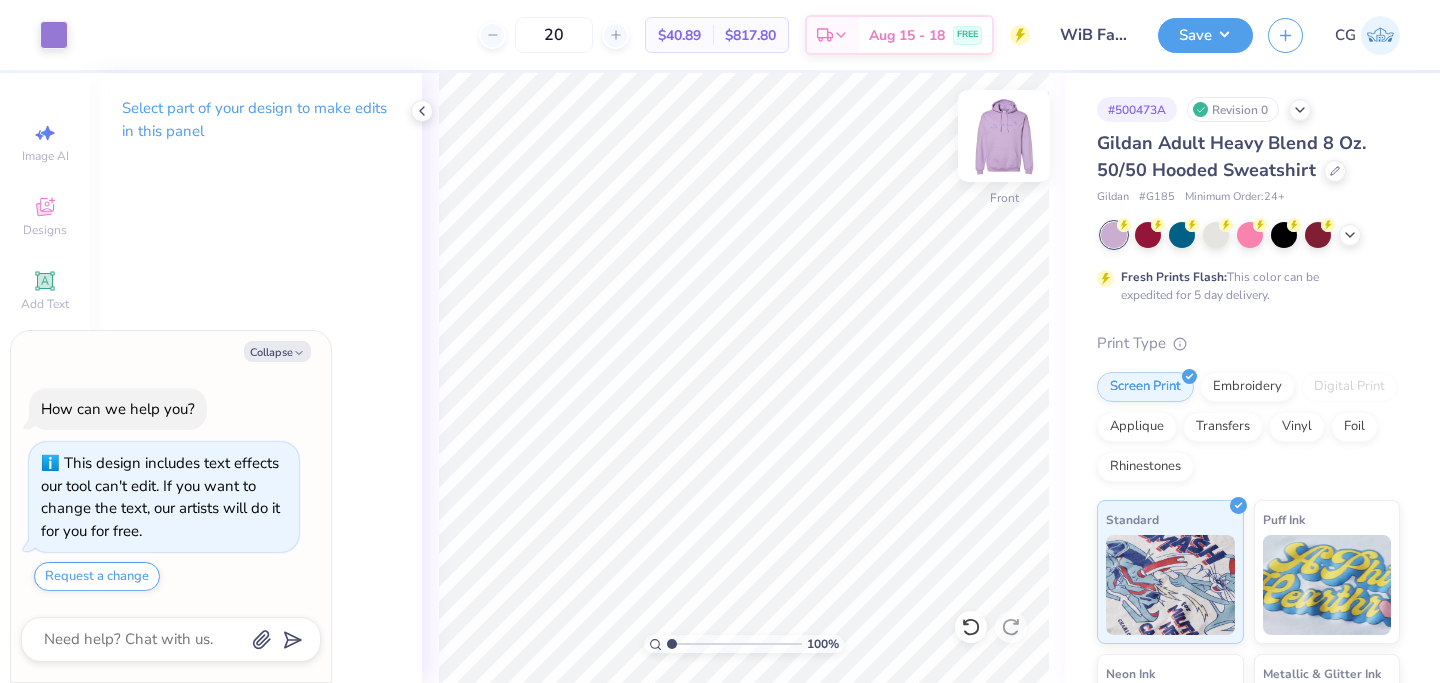 click at bounding box center (1004, 136) 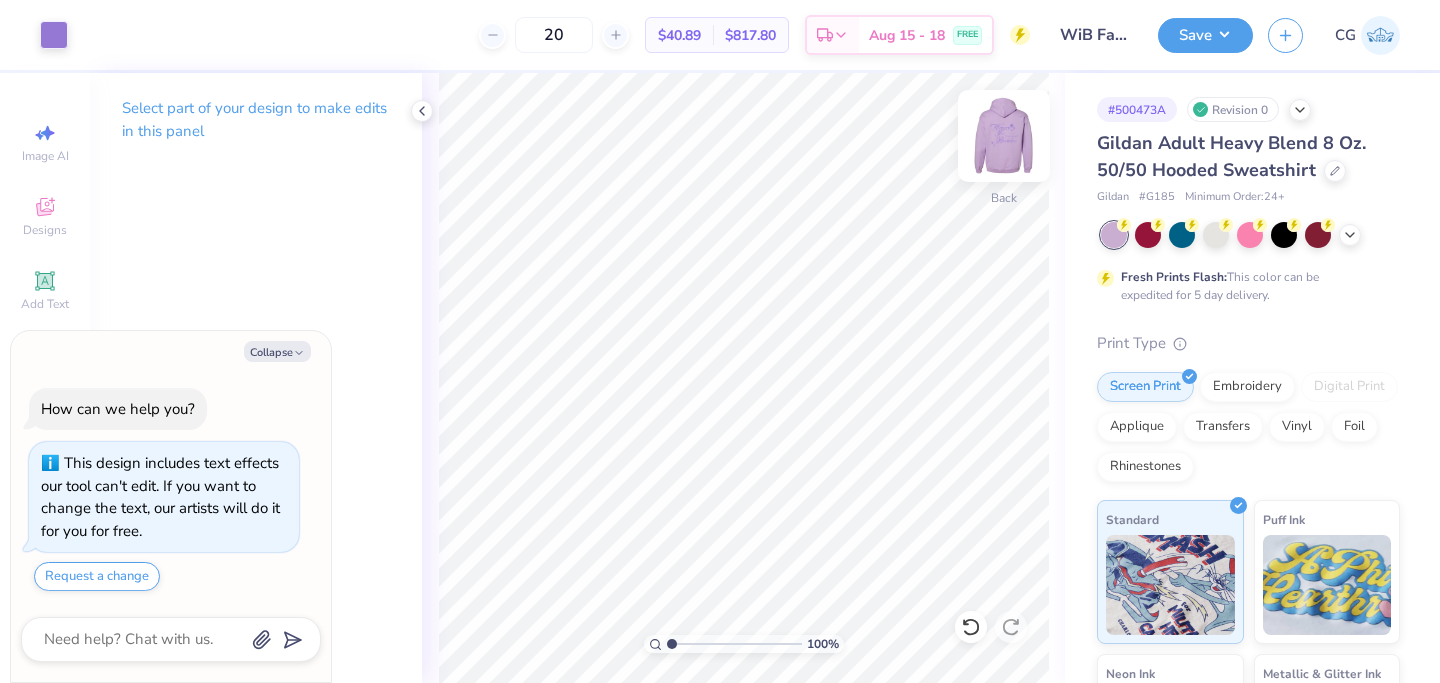 click at bounding box center [1004, 136] 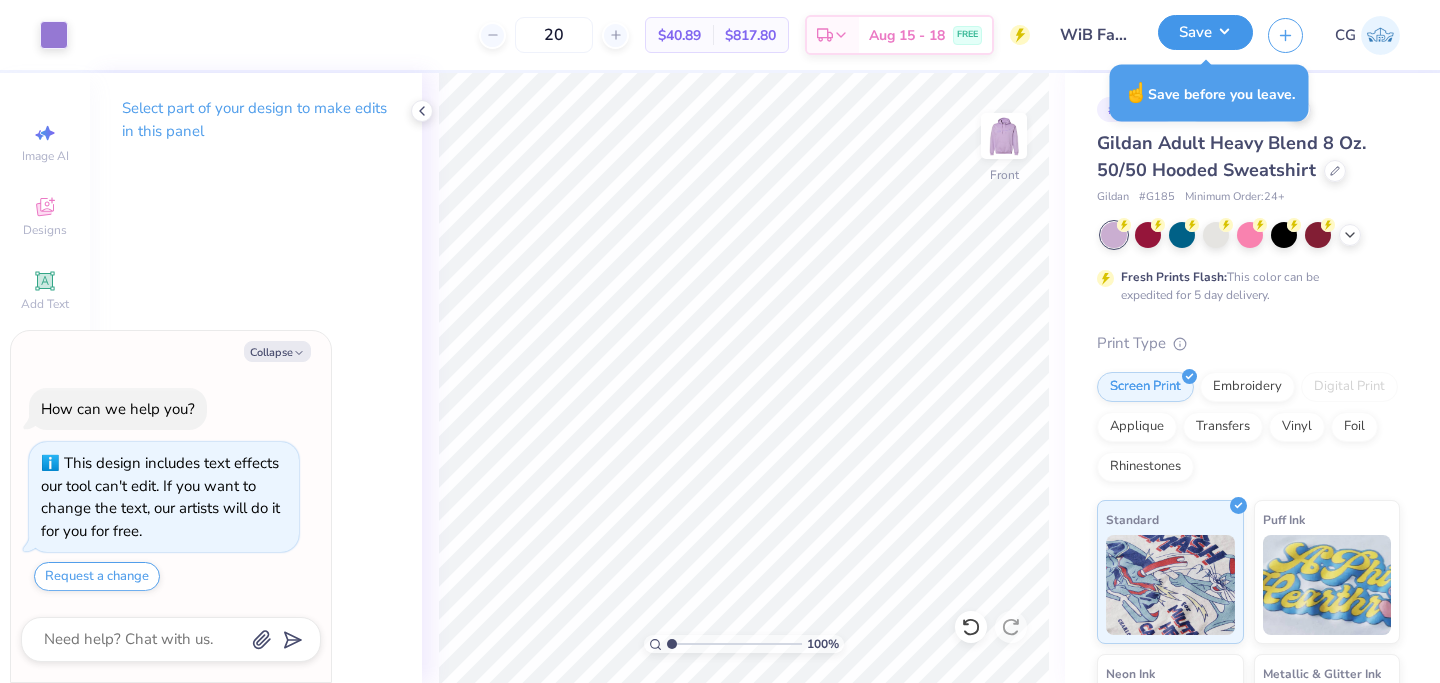 click on "Save" at bounding box center [1205, 32] 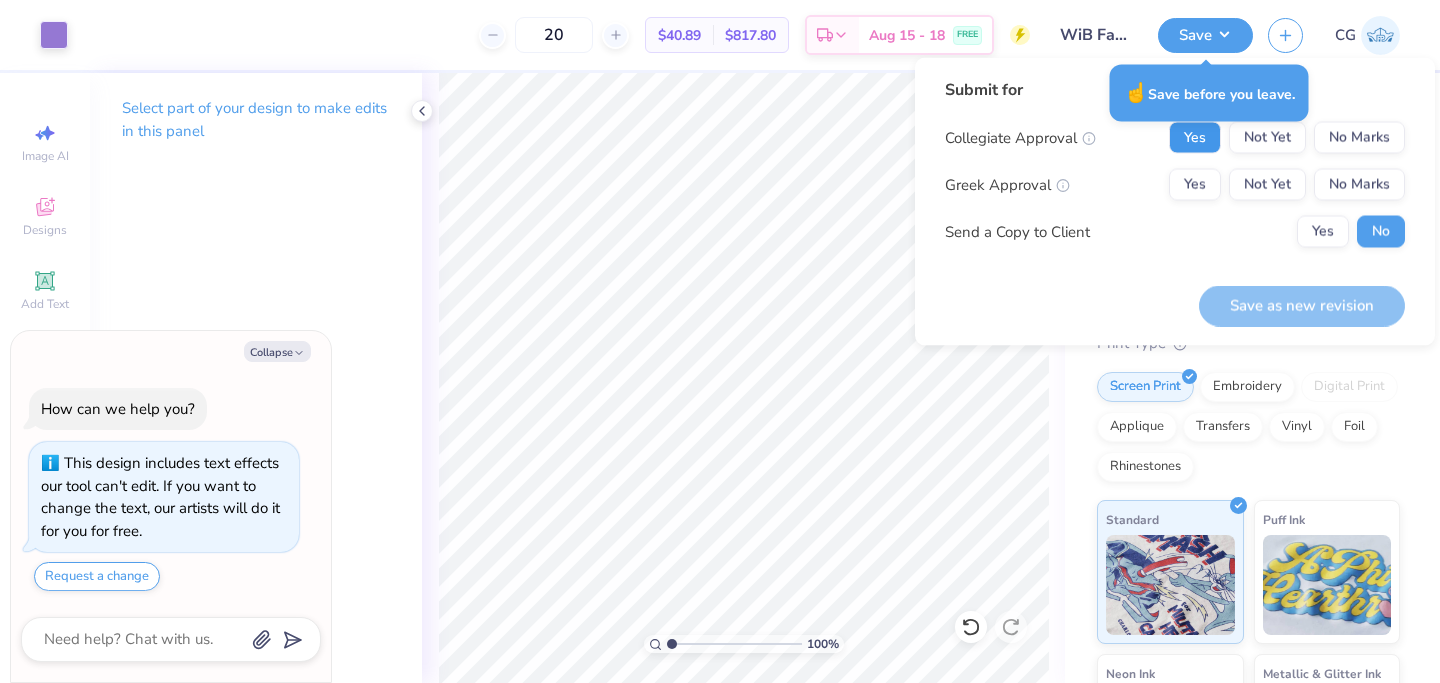 click on "Yes" at bounding box center [1195, 138] 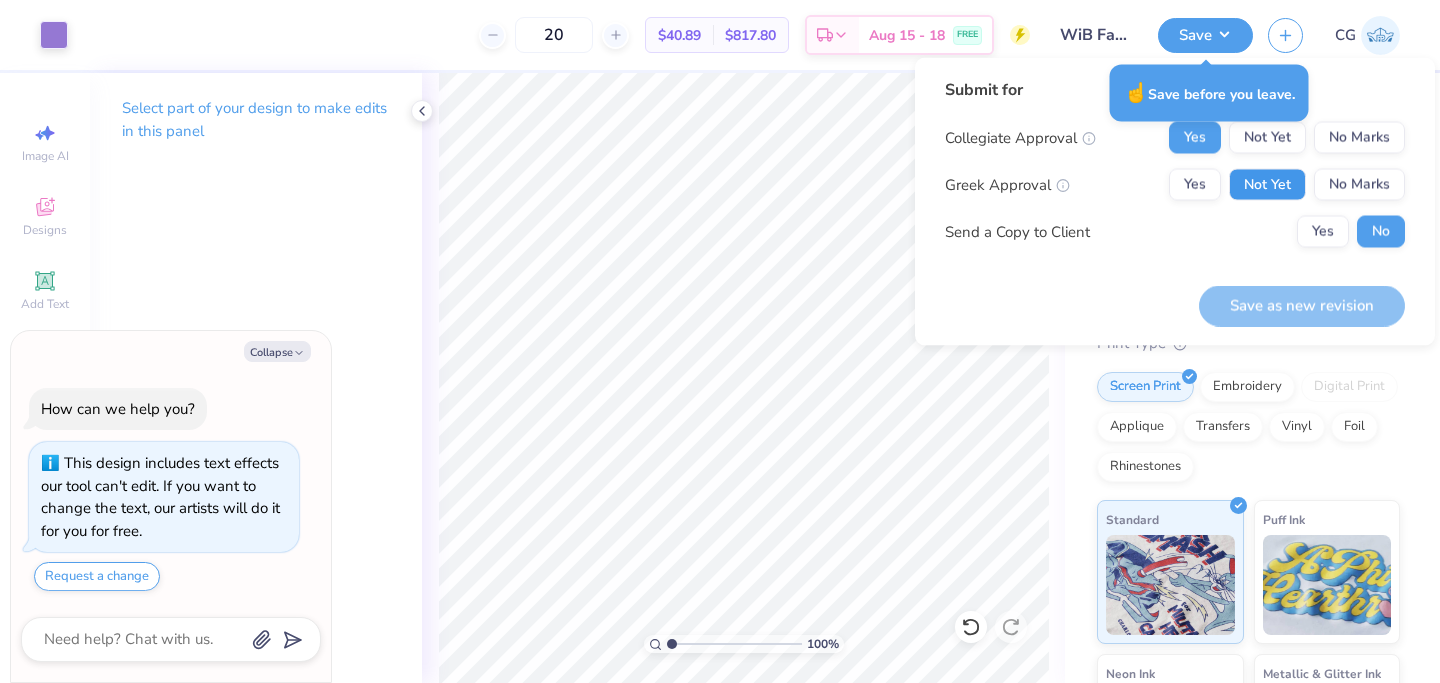 click on "Not Yet" at bounding box center (1267, 185) 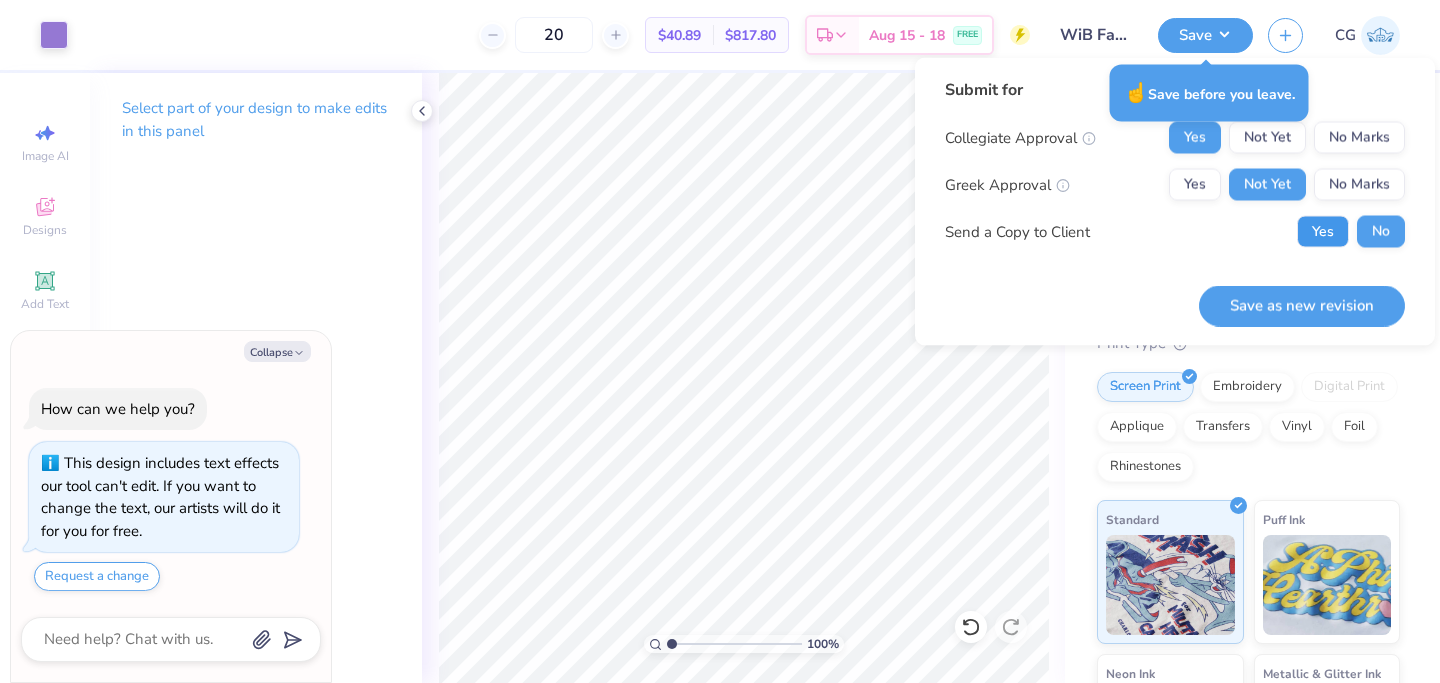 click on "Yes" at bounding box center (1323, 232) 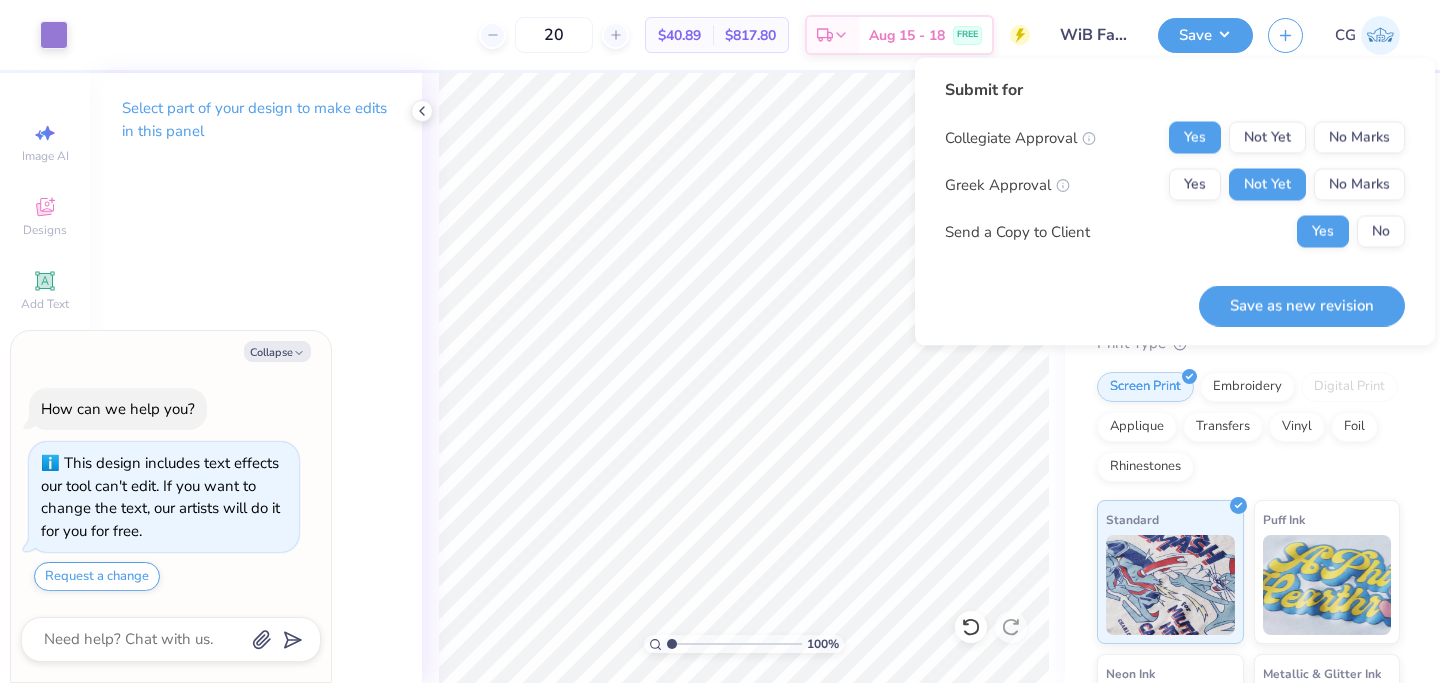 type on "x" 